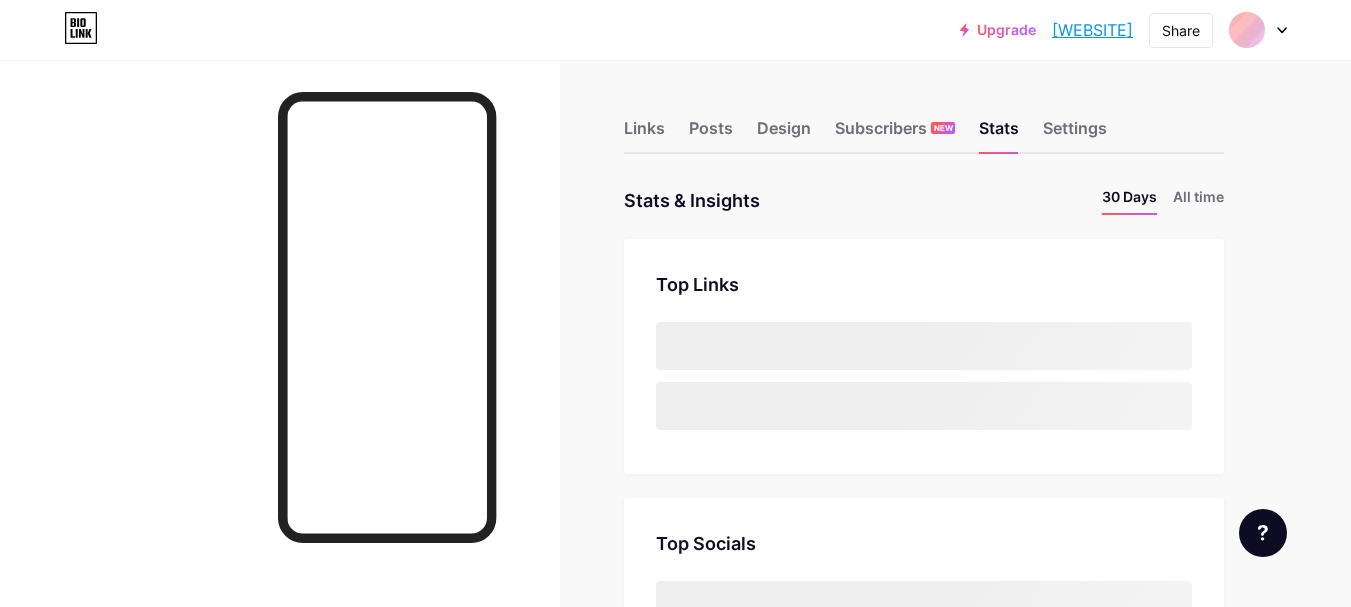 scroll, scrollTop: 0, scrollLeft: 0, axis: both 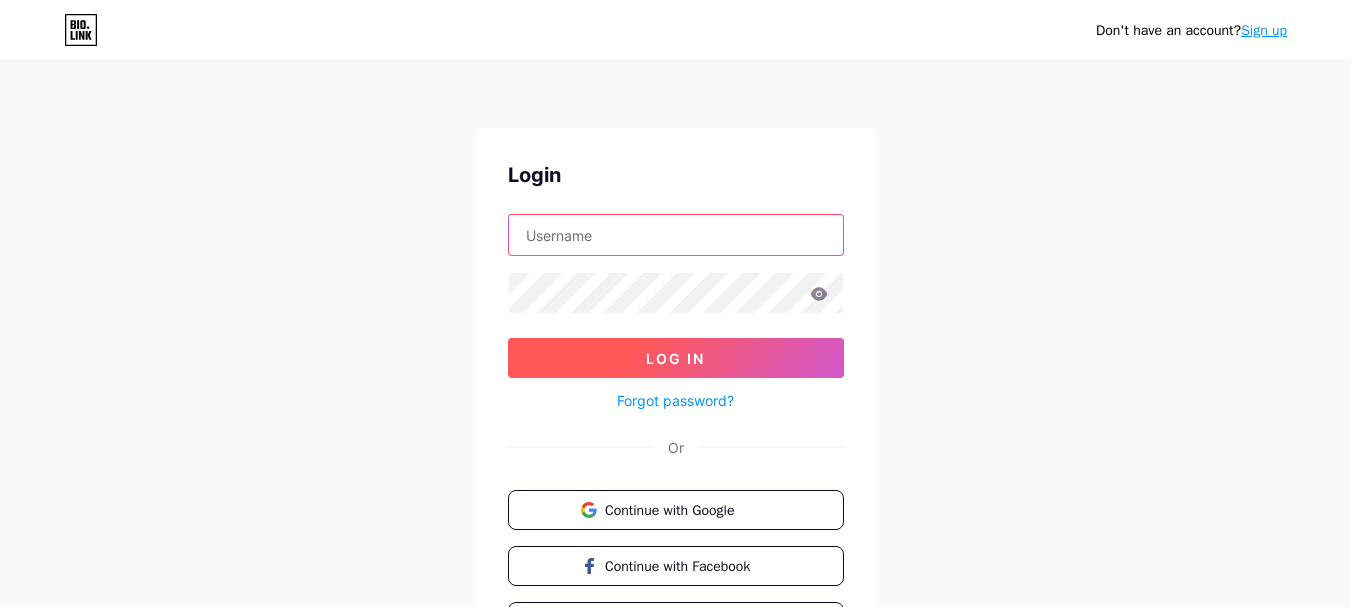 type on "[EMAIL]" 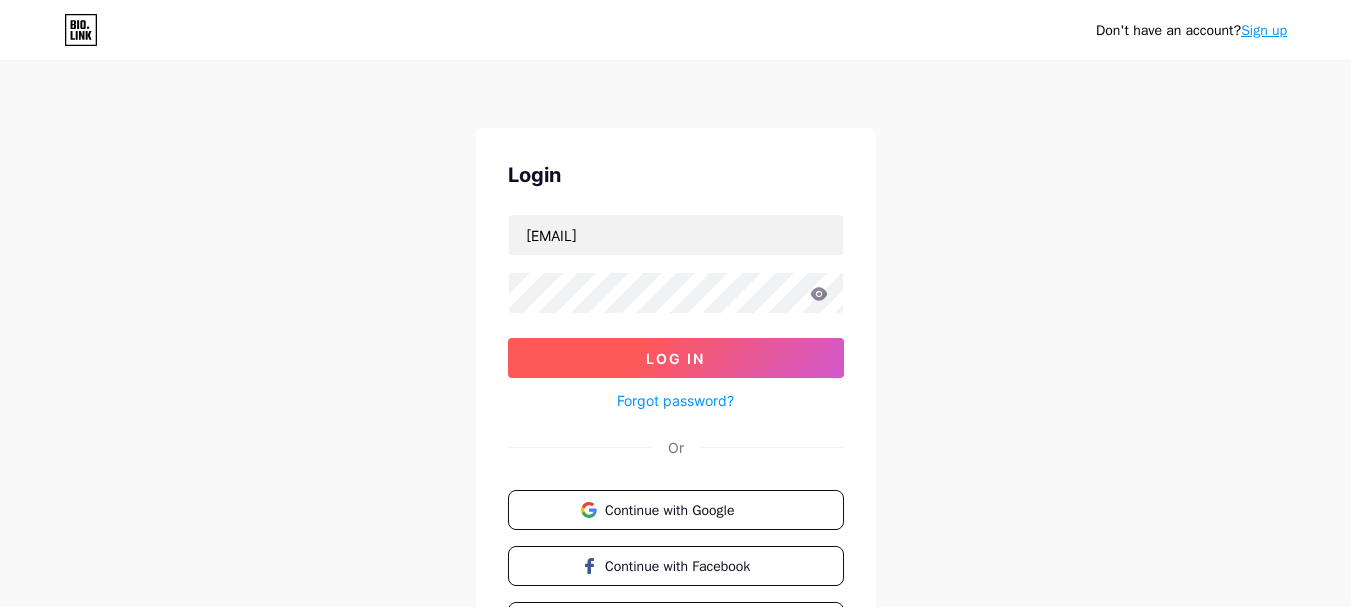 click on "Log In" at bounding box center [675, 358] 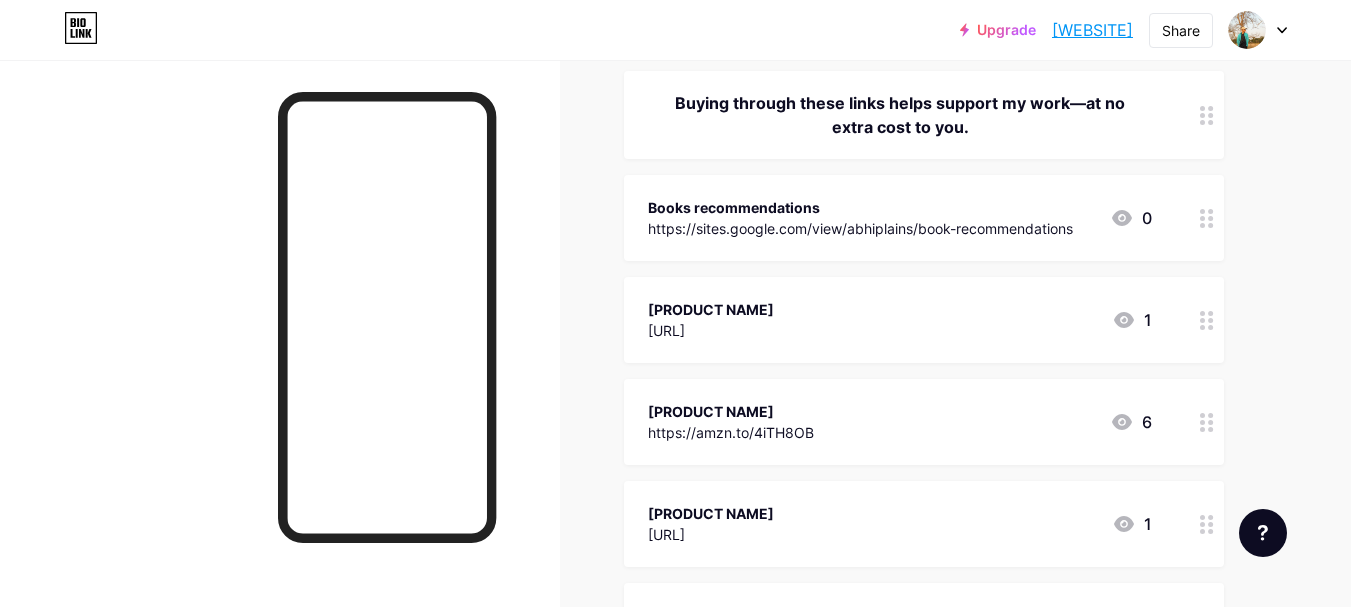 scroll, scrollTop: 247, scrollLeft: 0, axis: vertical 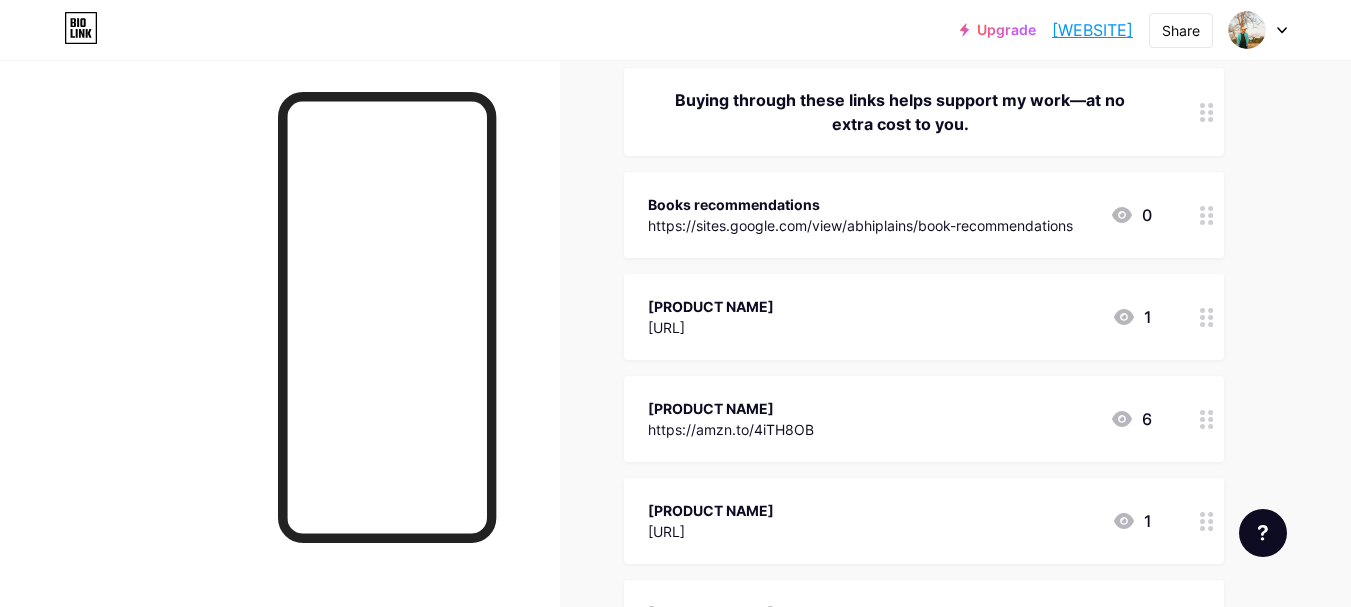 click on "https://sites.google.com/view/abhiplains/book-recommendations" at bounding box center (860, 225) 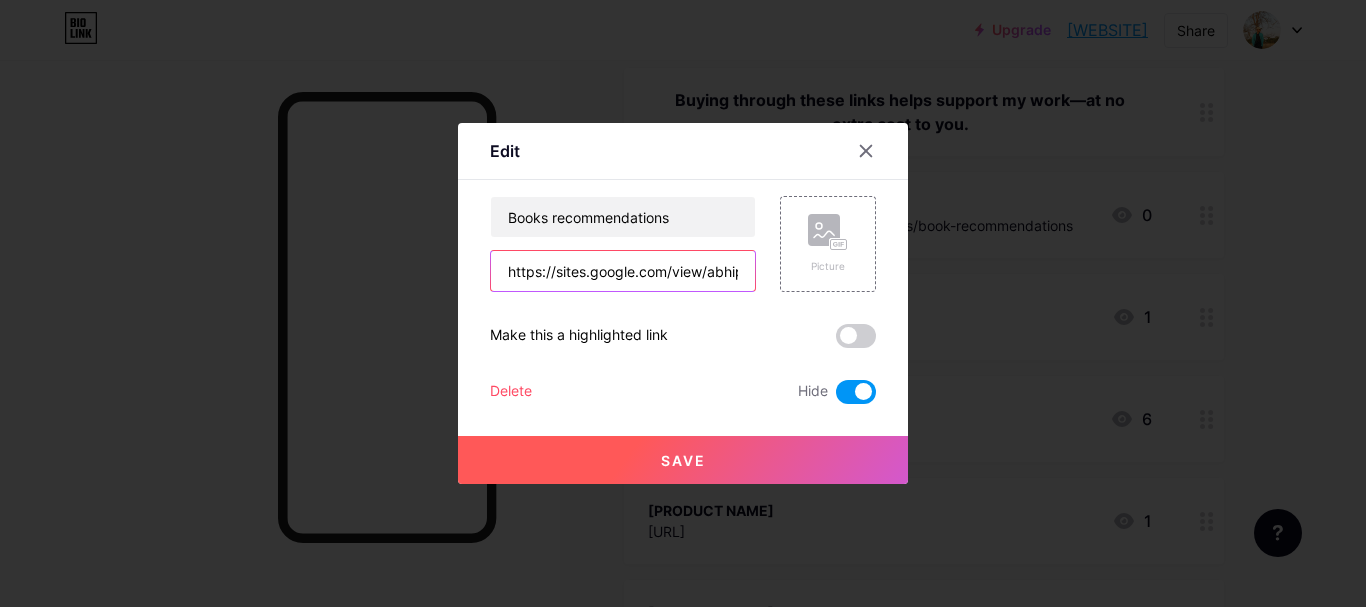click on "https://sites.google.com/view/abhiplains/book-recommendations" at bounding box center (623, 271) 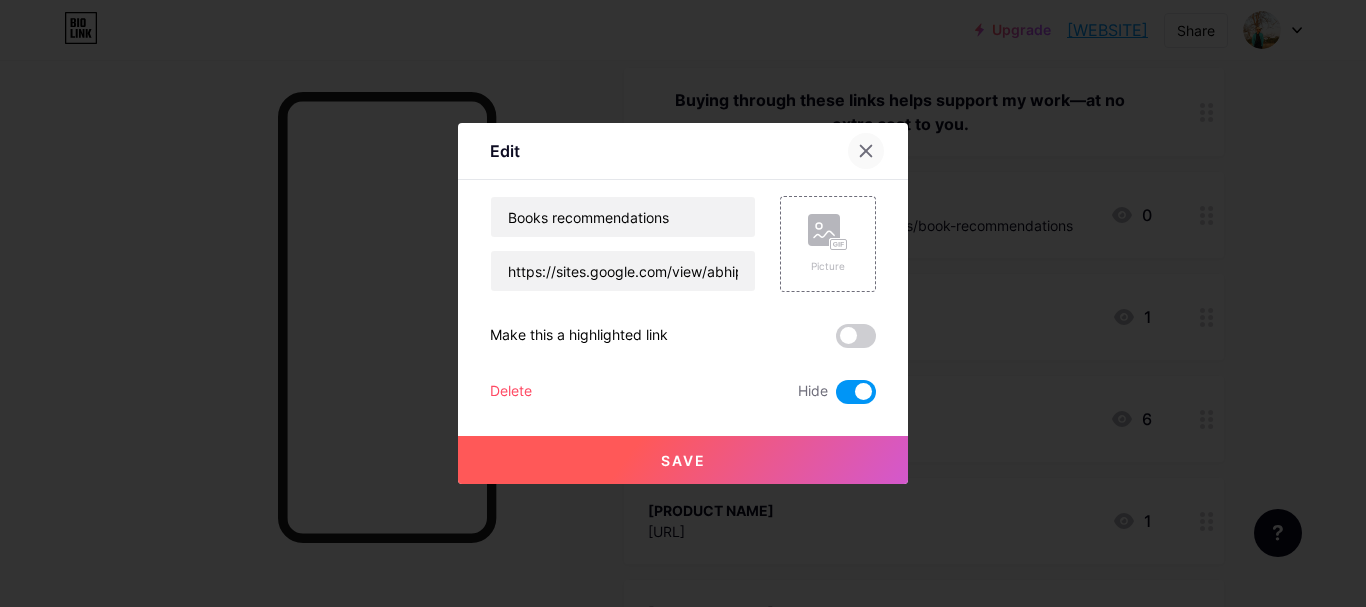 click 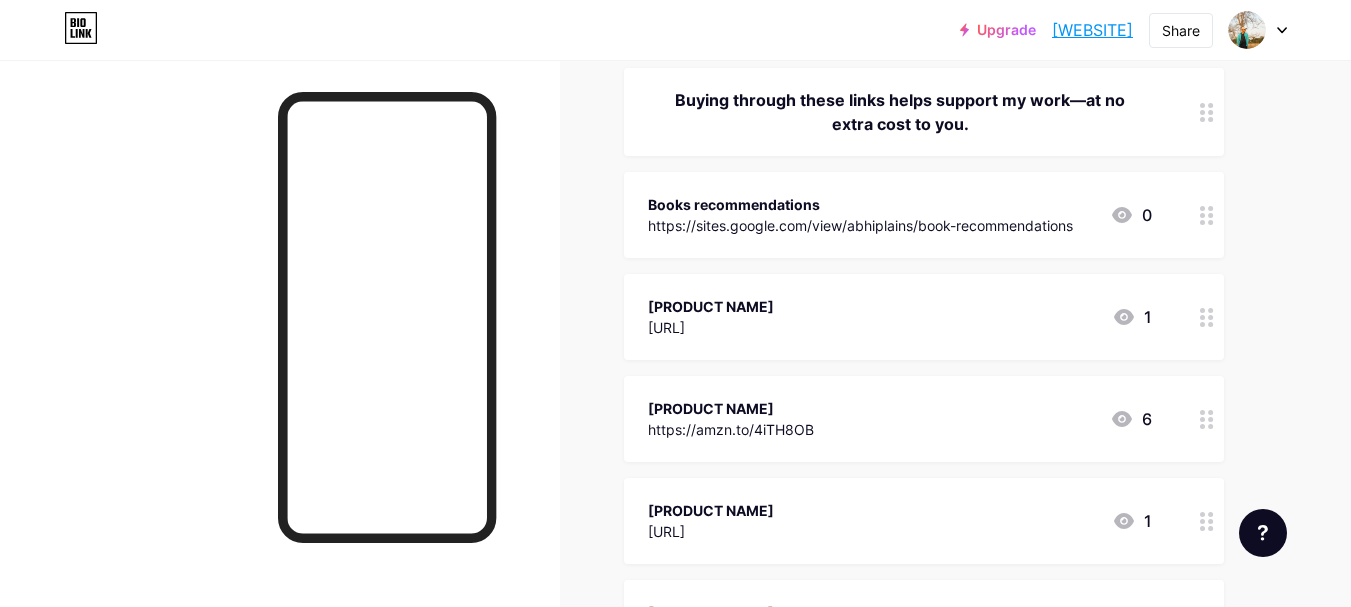 click on "[PRODUCT NAME]" at bounding box center (711, 510) 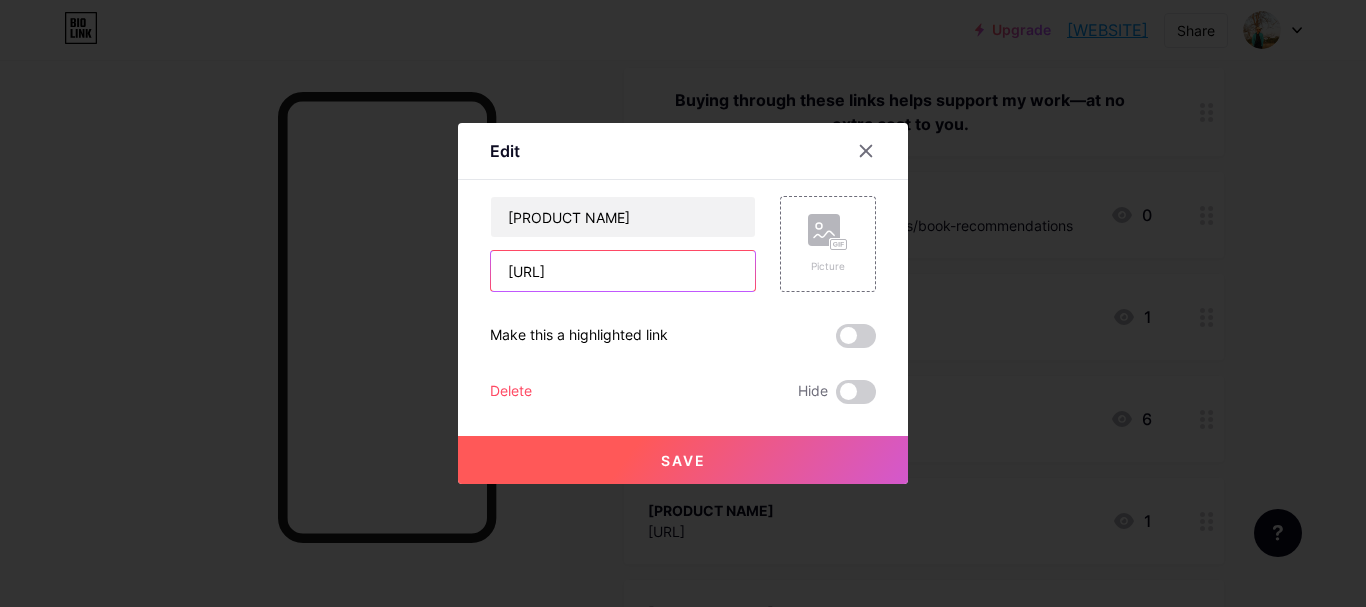 click on "[URL]" at bounding box center (623, 271) 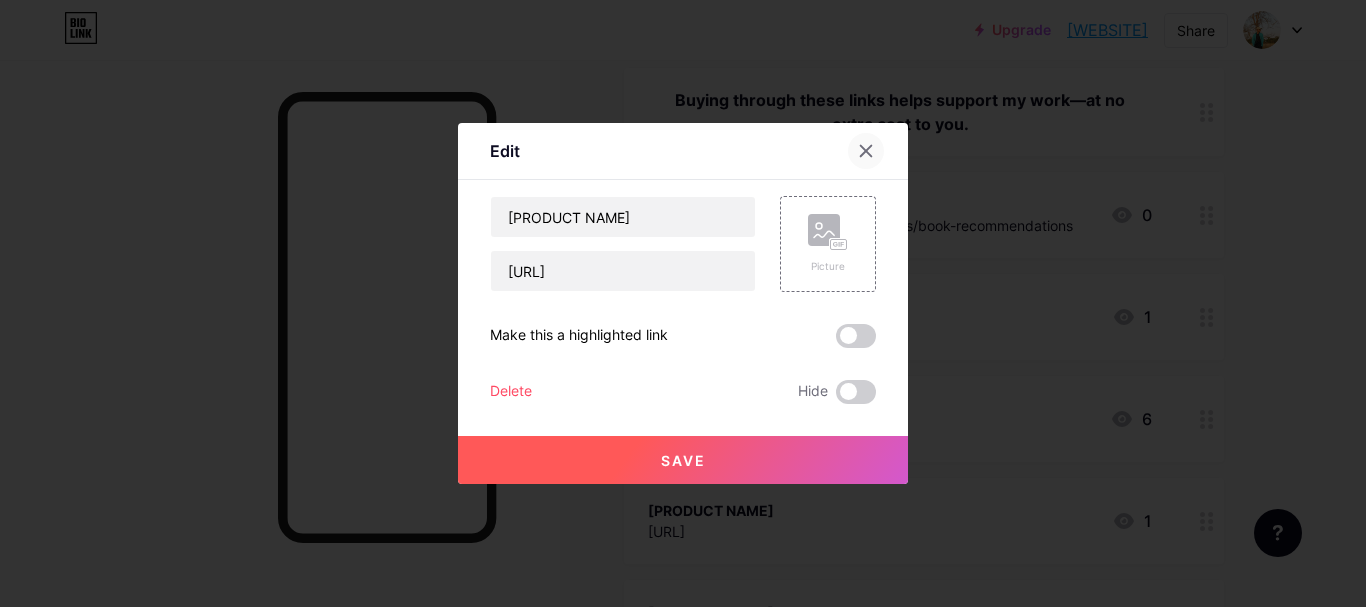 click at bounding box center (866, 151) 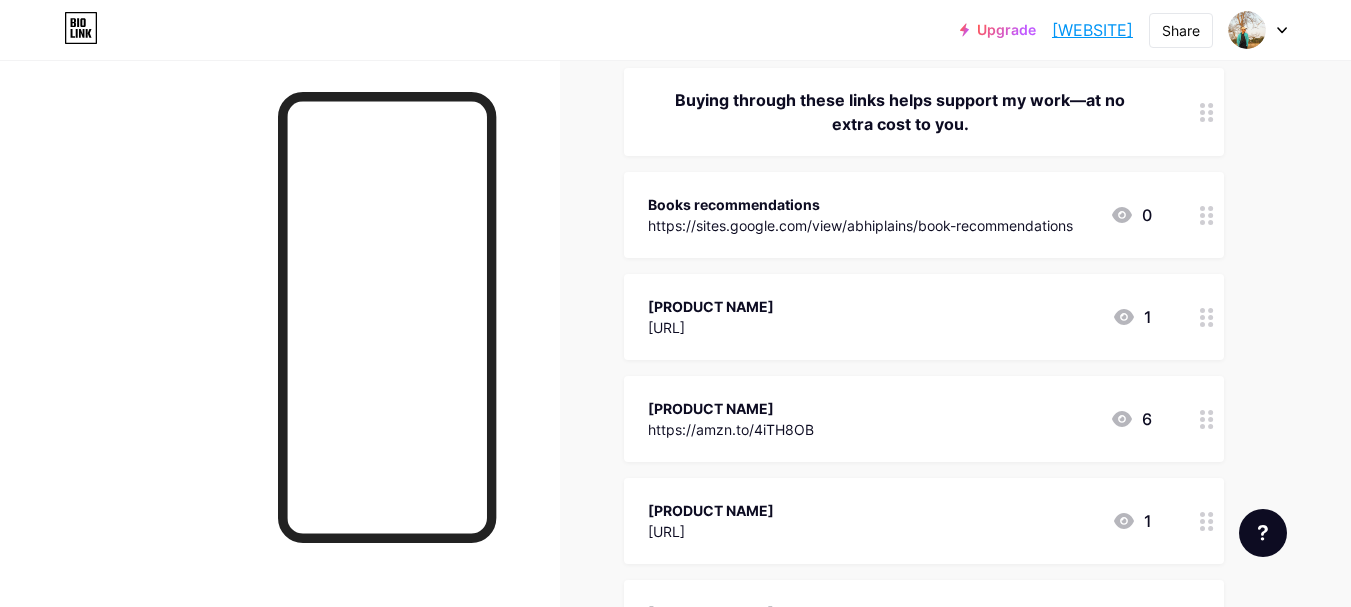 click on "https://amzn.to/4iTH8OB" at bounding box center (731, 429) 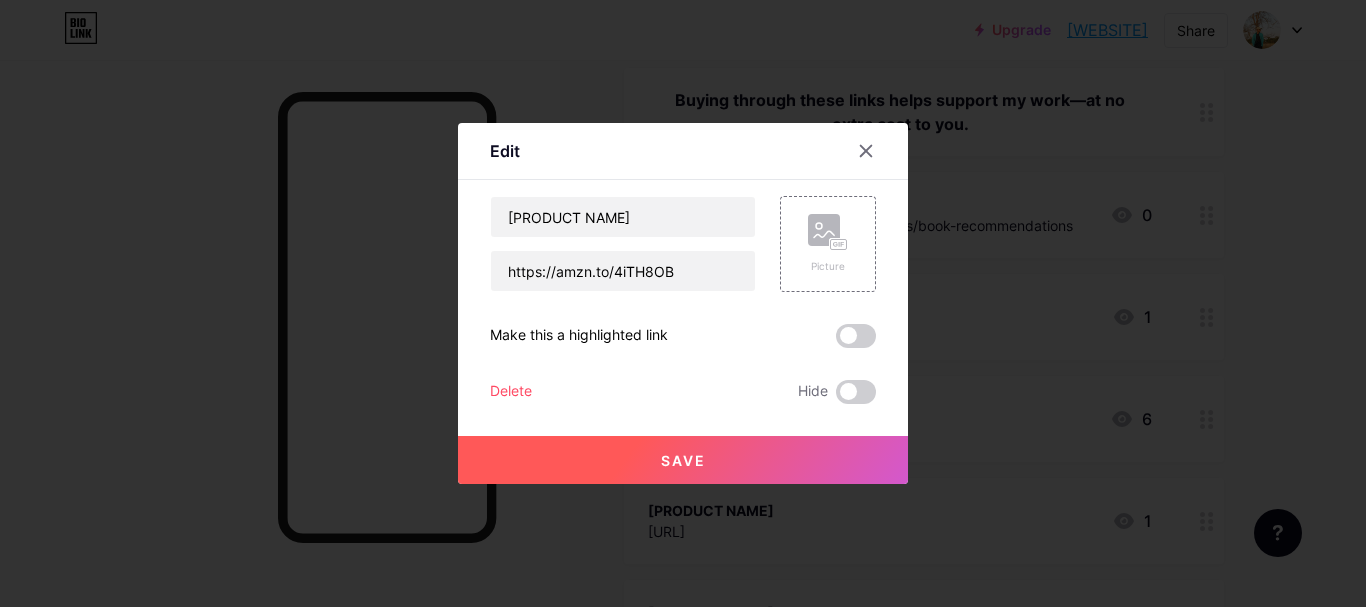 drag, startPoint x: 858, startPoint y: 148, endPoint x: 1098, endPoint y: 224, distance: 251.74591 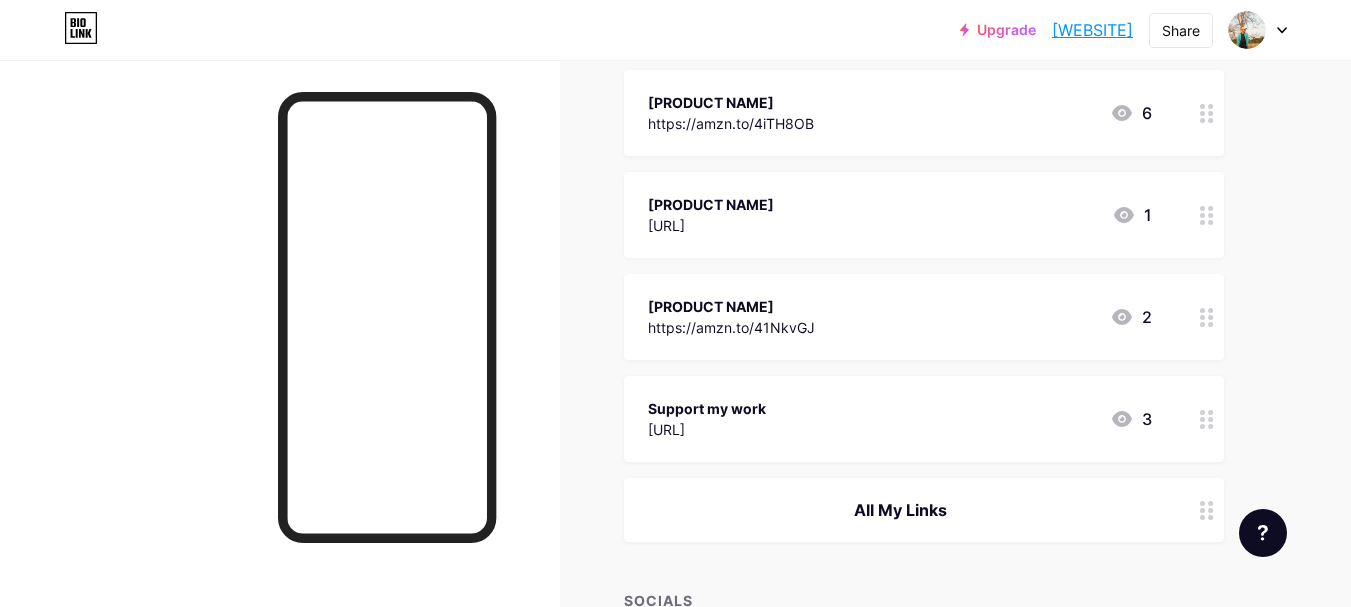 scroll, scrollTop: 21, scrollLeft: 0, axis: vertical 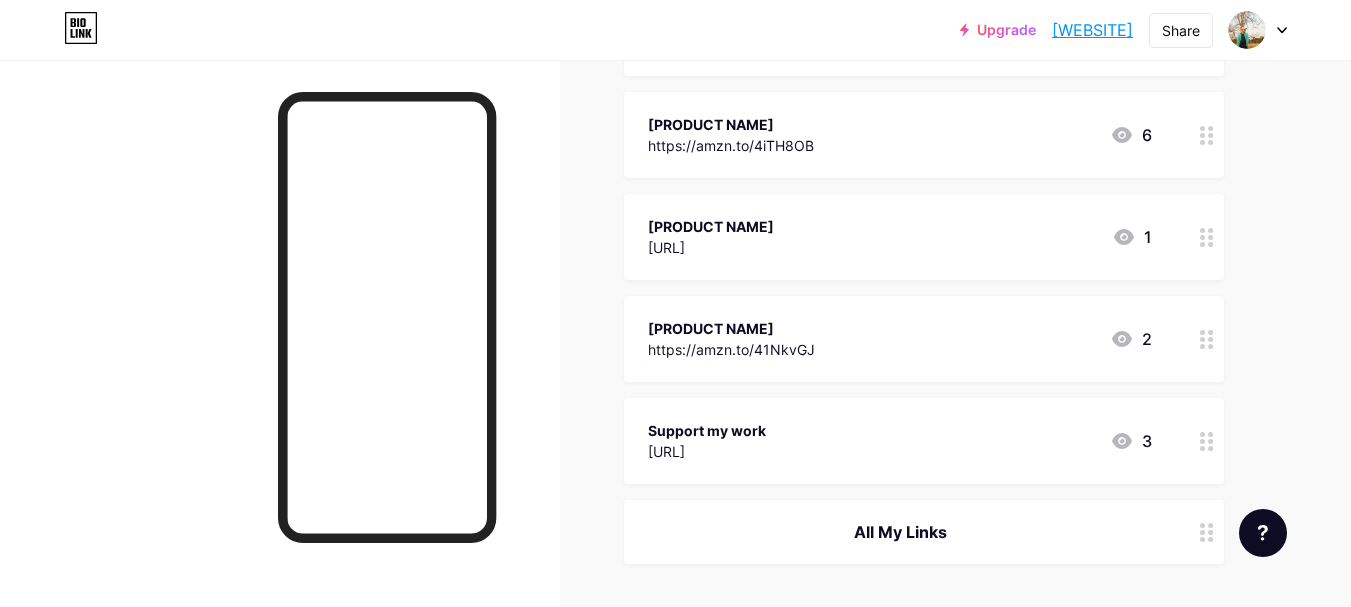 click on "[PRODUCT NAME]" at bounding box center [711, 226] 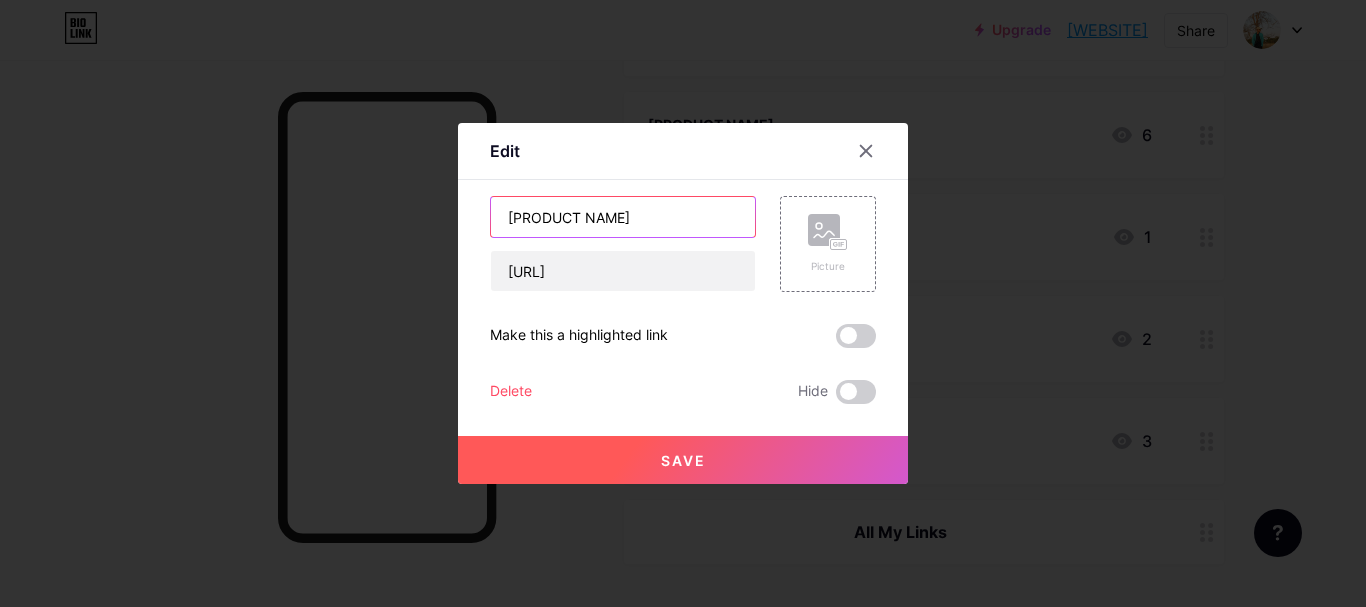 click on "[PRODUCT NAME]" at bounding box center [623, 217] 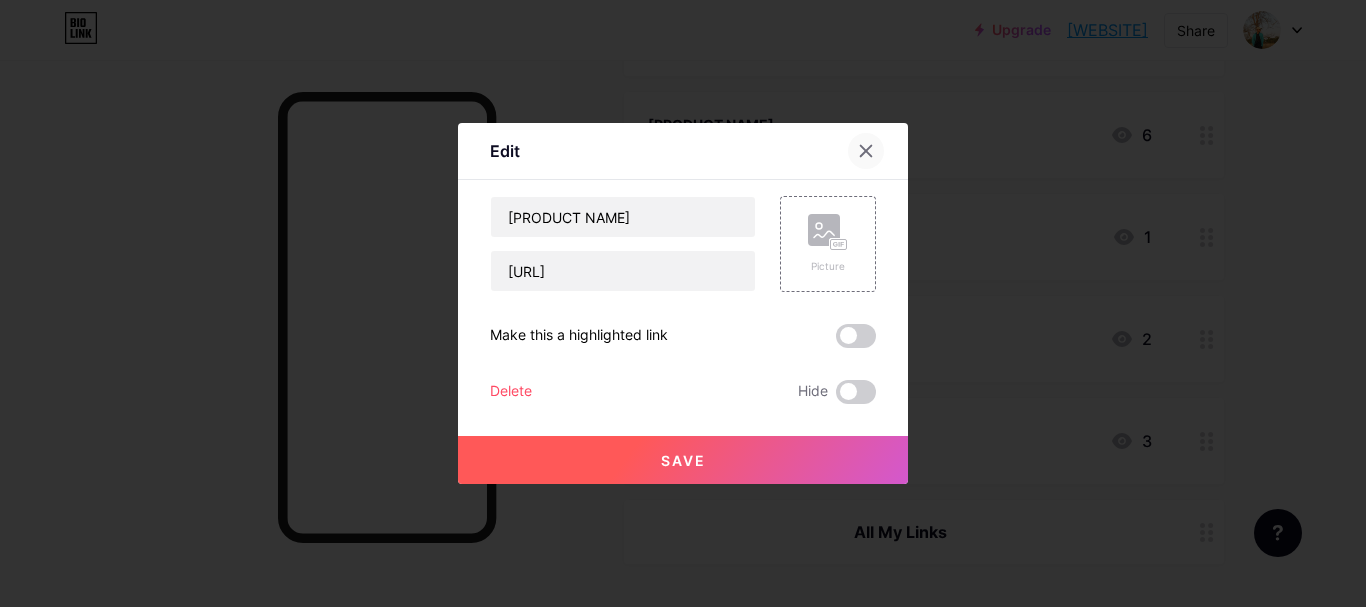 click 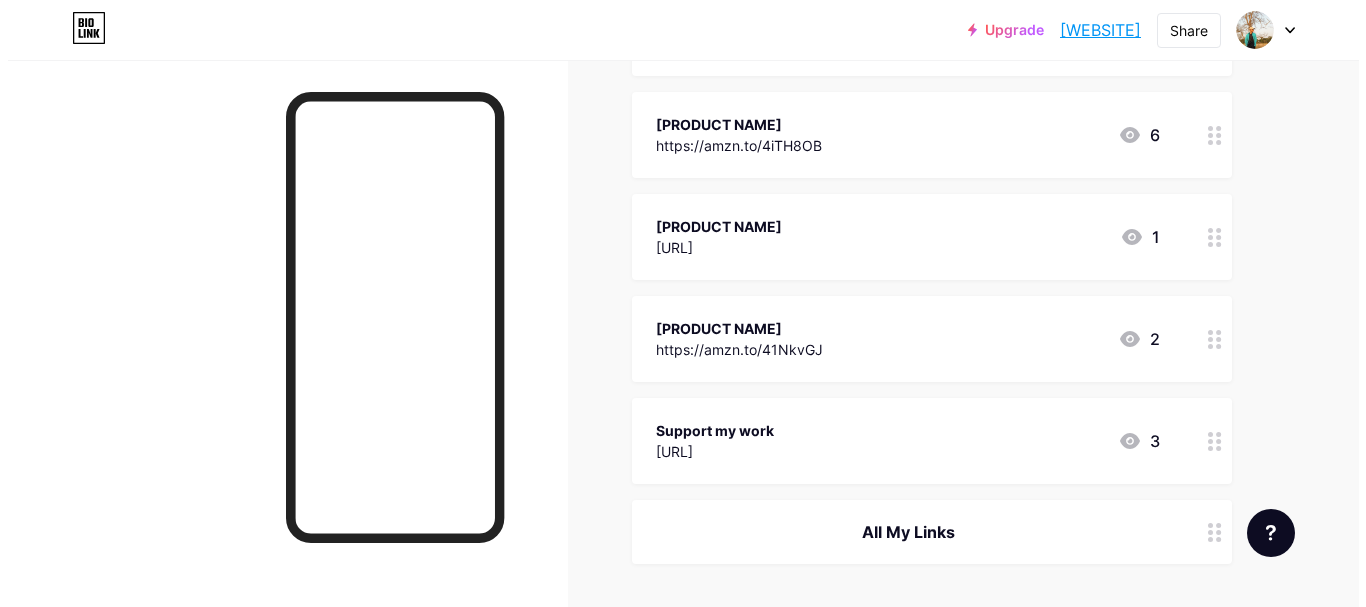 scroll, scrollTop: 0, scrollLeft: 0, axis: both 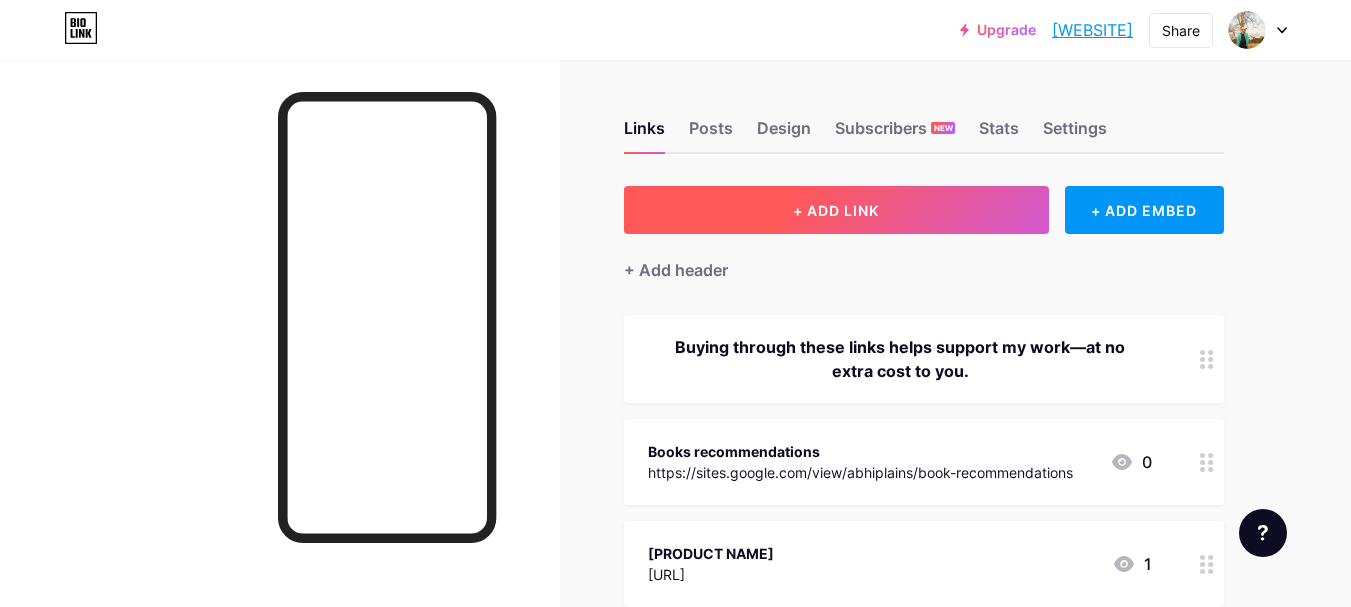 click on "+ ADD LINK" at bounding box center [836, 210] 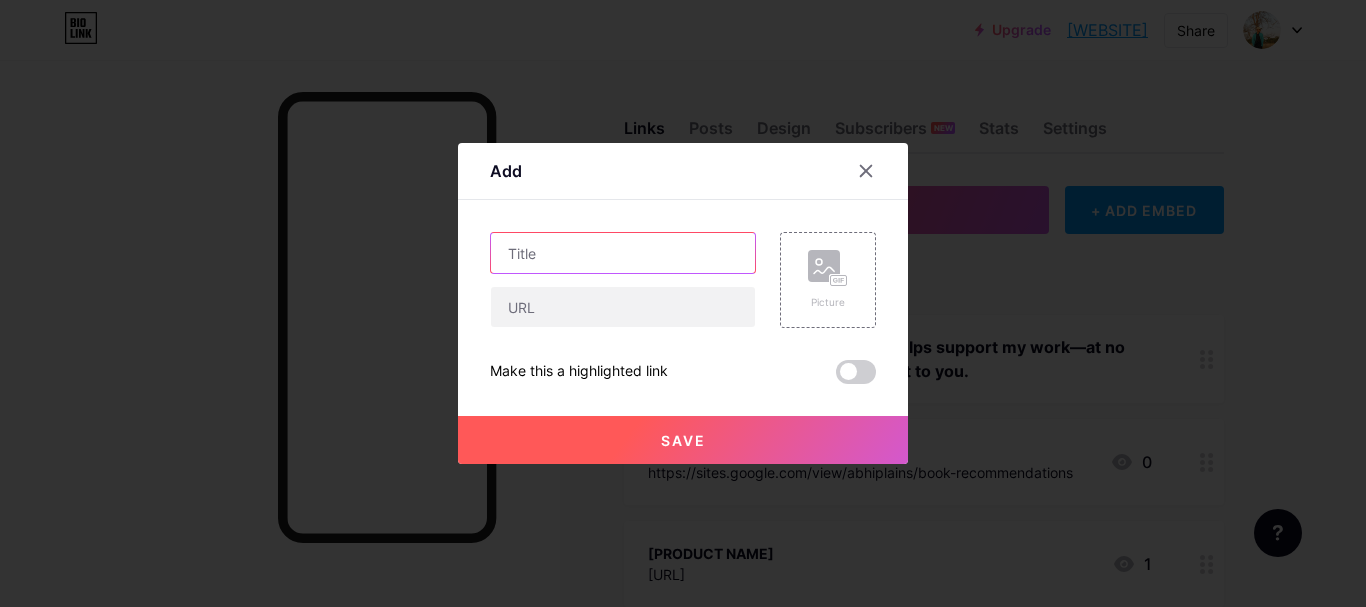 click at bounding box center (623, 253) 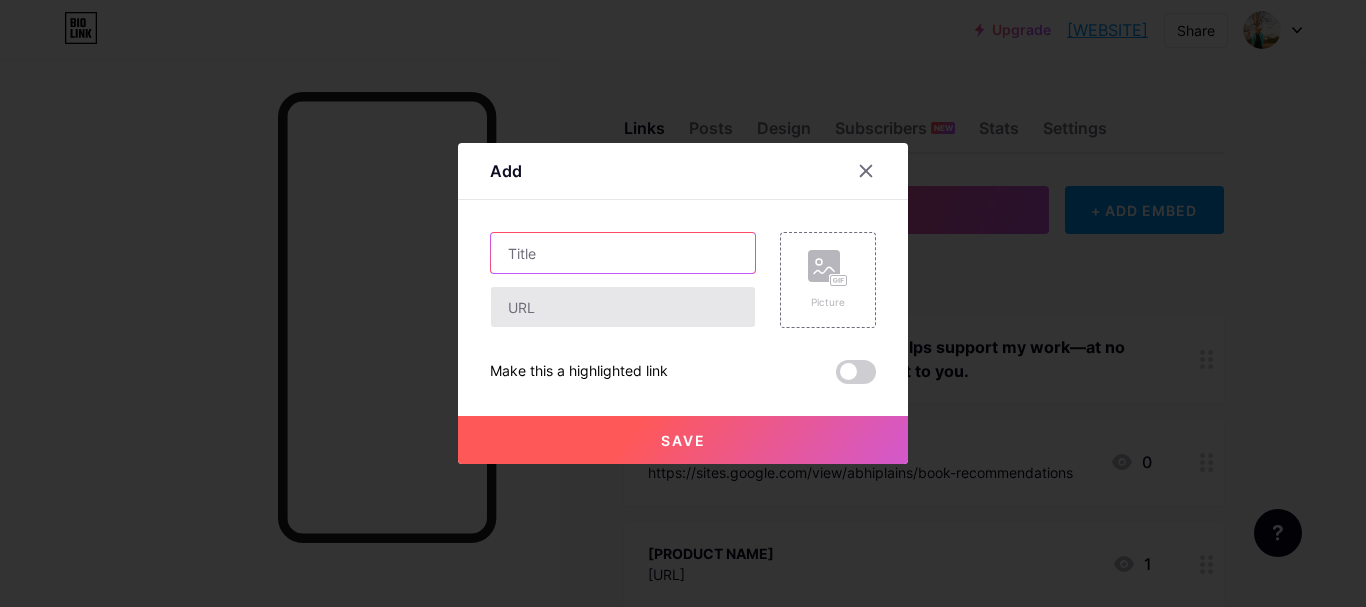paste on "[PRODUCT NAME]" 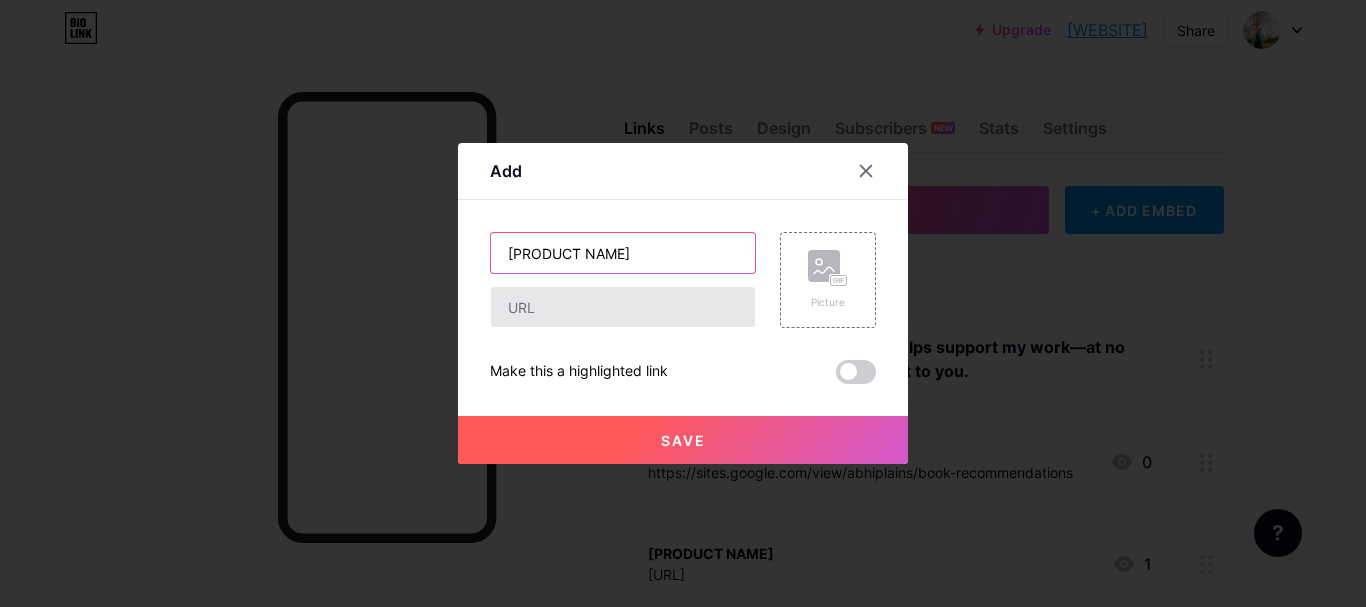 scroll, scrollTop: 0, scrollLeft: 162, axis: horizontal 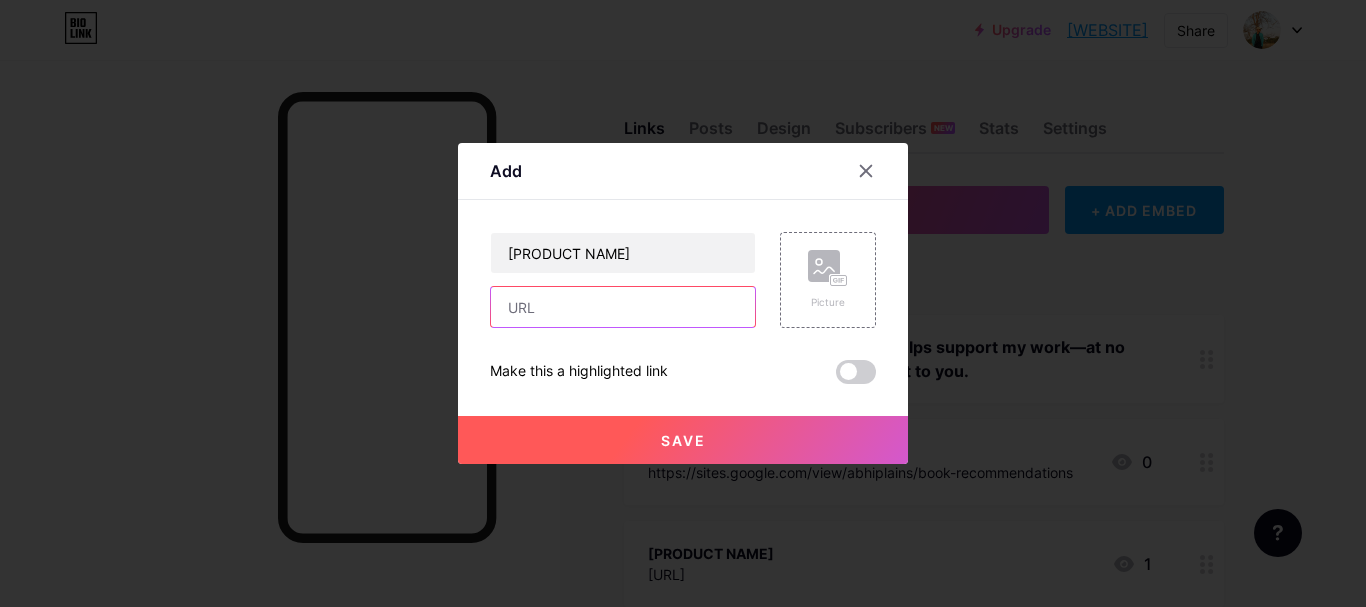 click at bounding box center (623, 307) 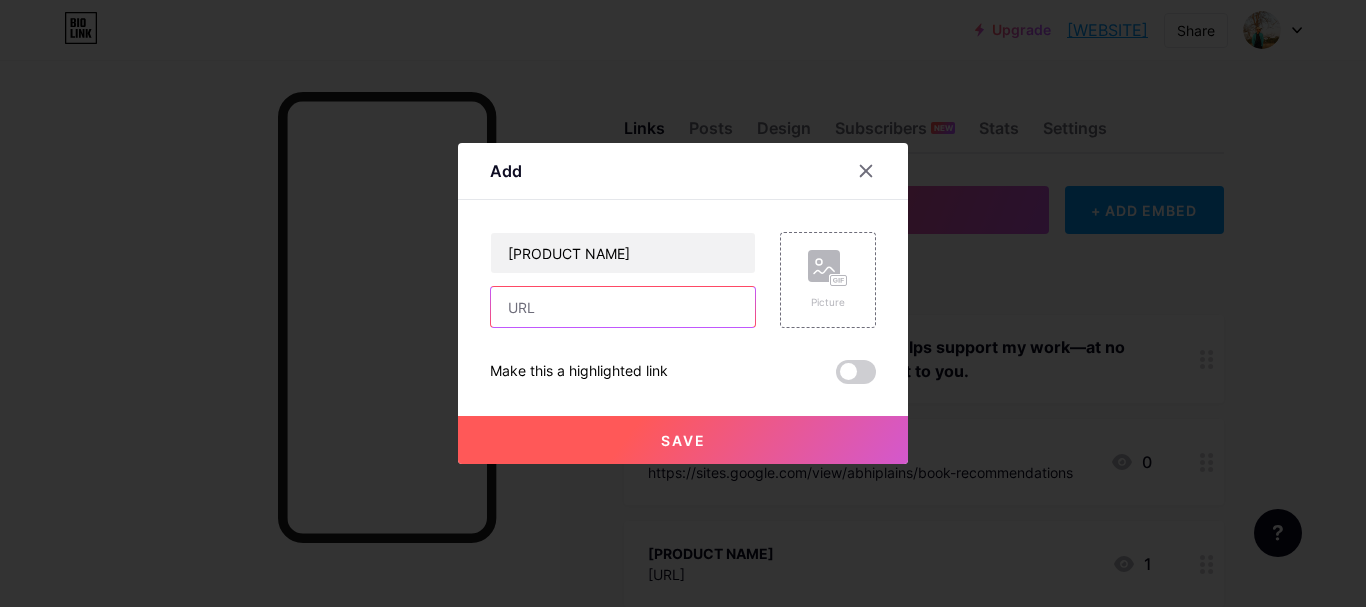 paste on "https://amzn.to/4kEB5Pk" 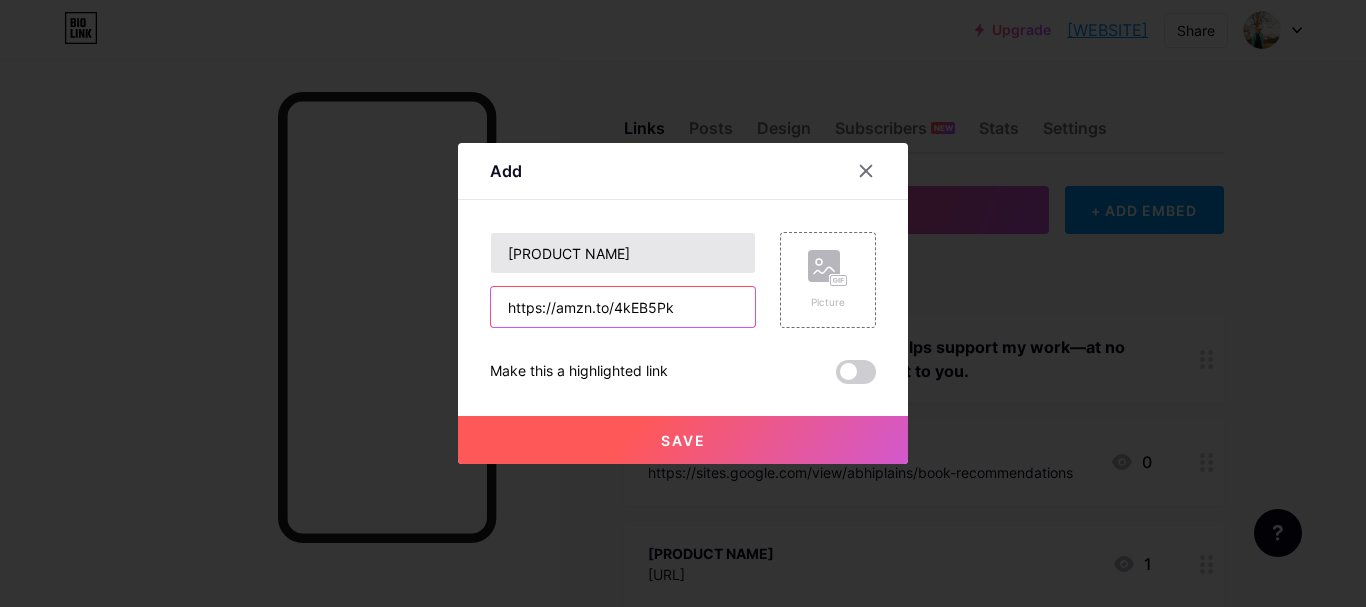 type on "https://amzn.to/4kEB5Pk" 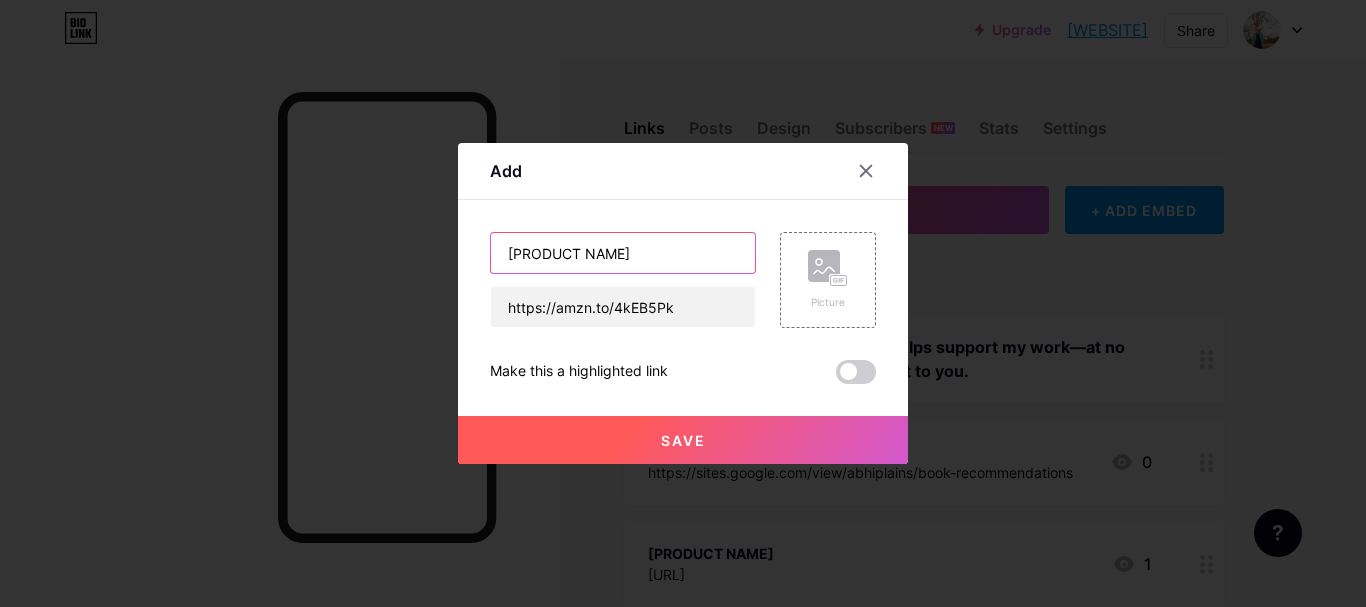 drag, startPoint x: 599, startPoint y: 256, endPoint x: 697, endPoint y: 259, distance: 98.045906 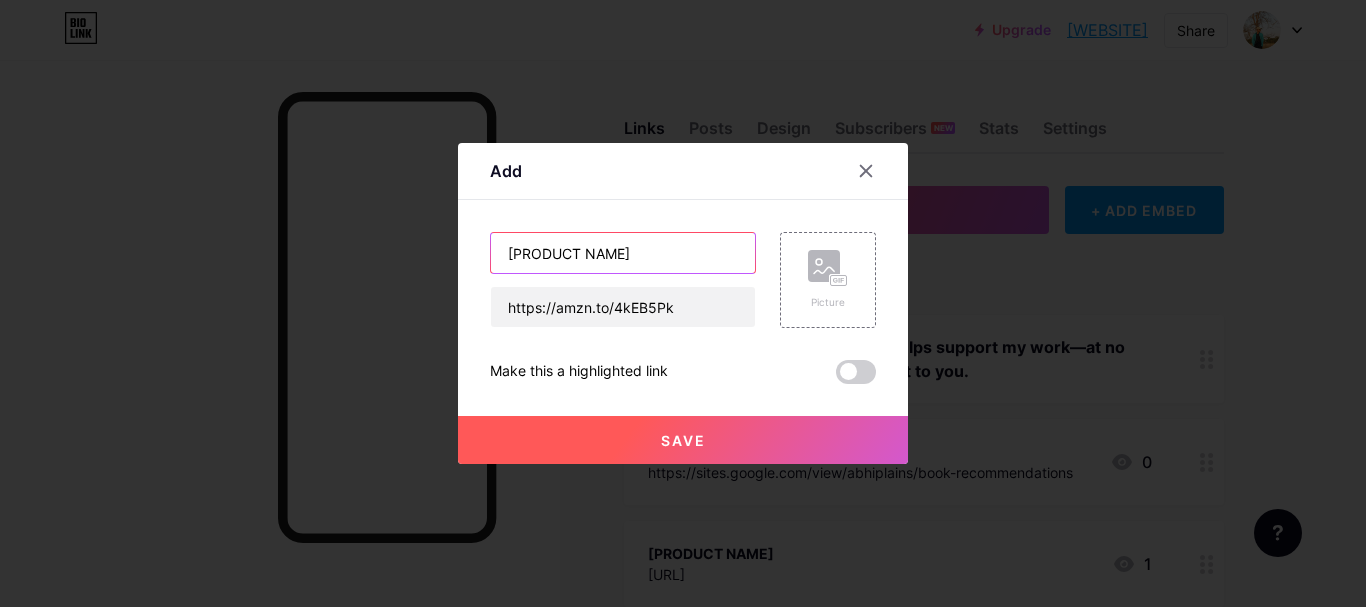 click on "[PRODUCT NAME]" at bounding box center (623, 253) 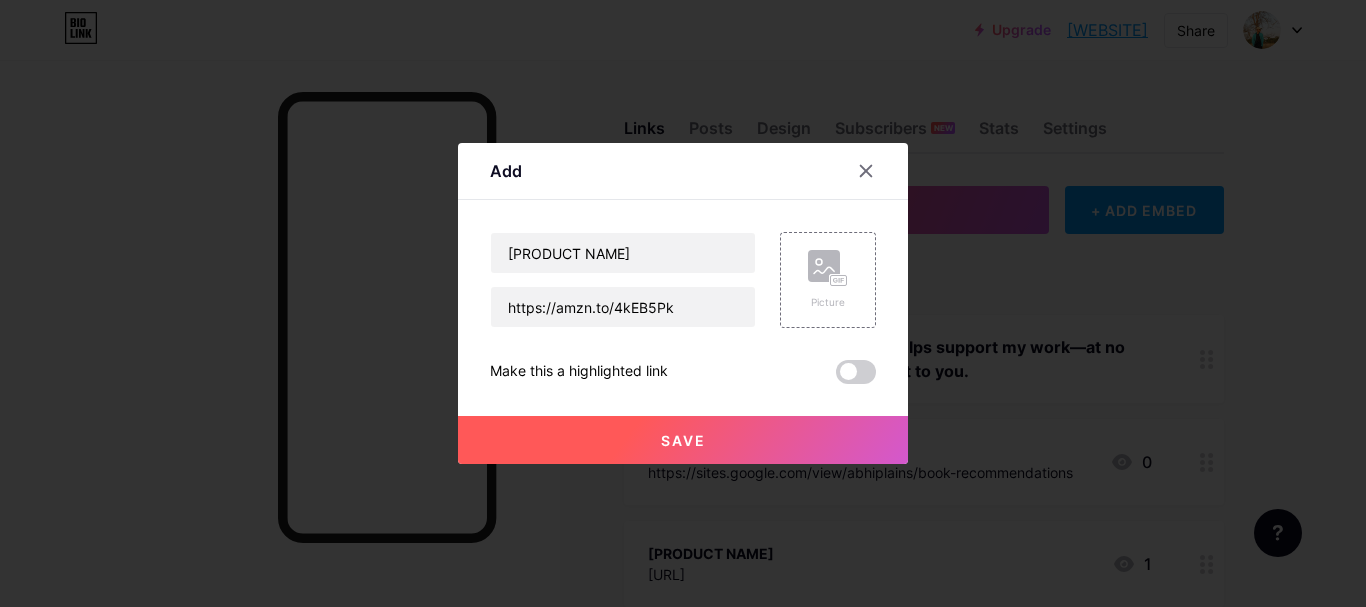 click on "Save" at bounding box center (683, 440) 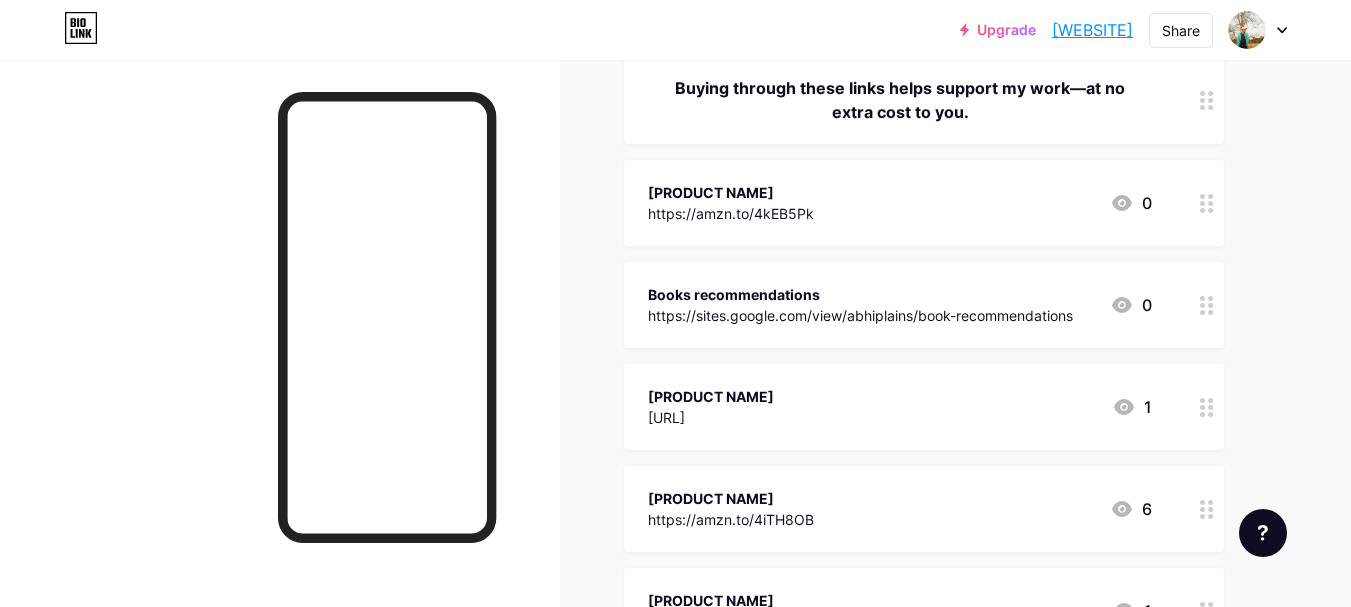 scroll, scrollTop: 253, scrollLeft: 0, axis: vertical 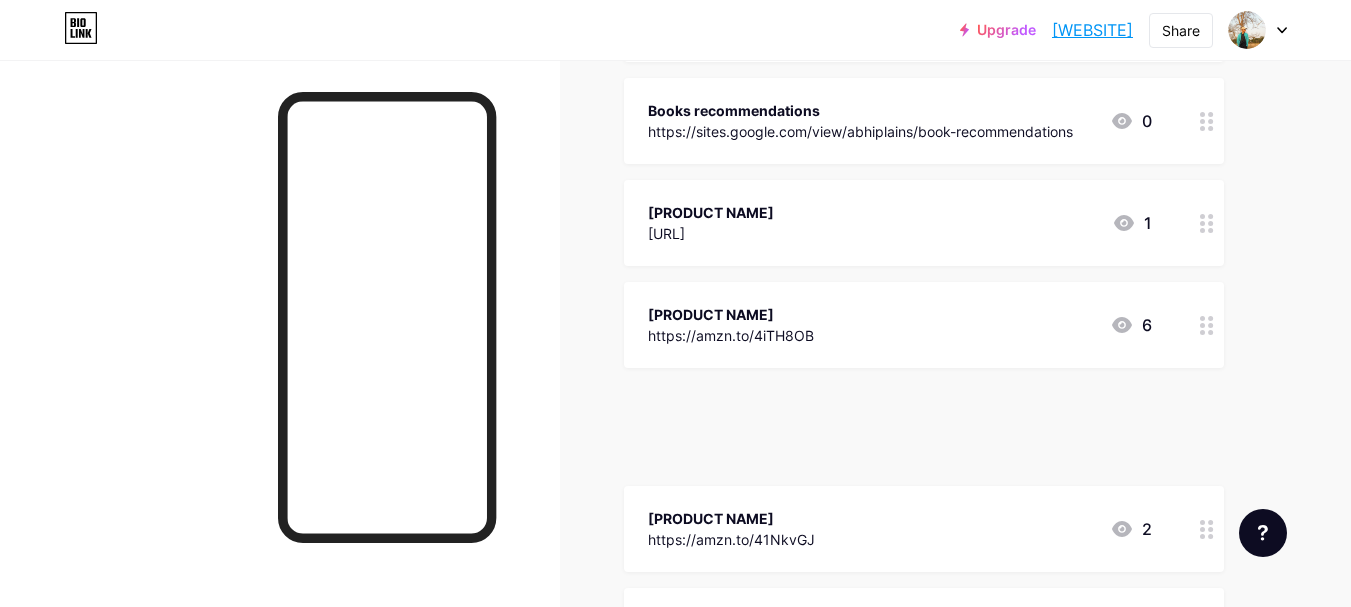type 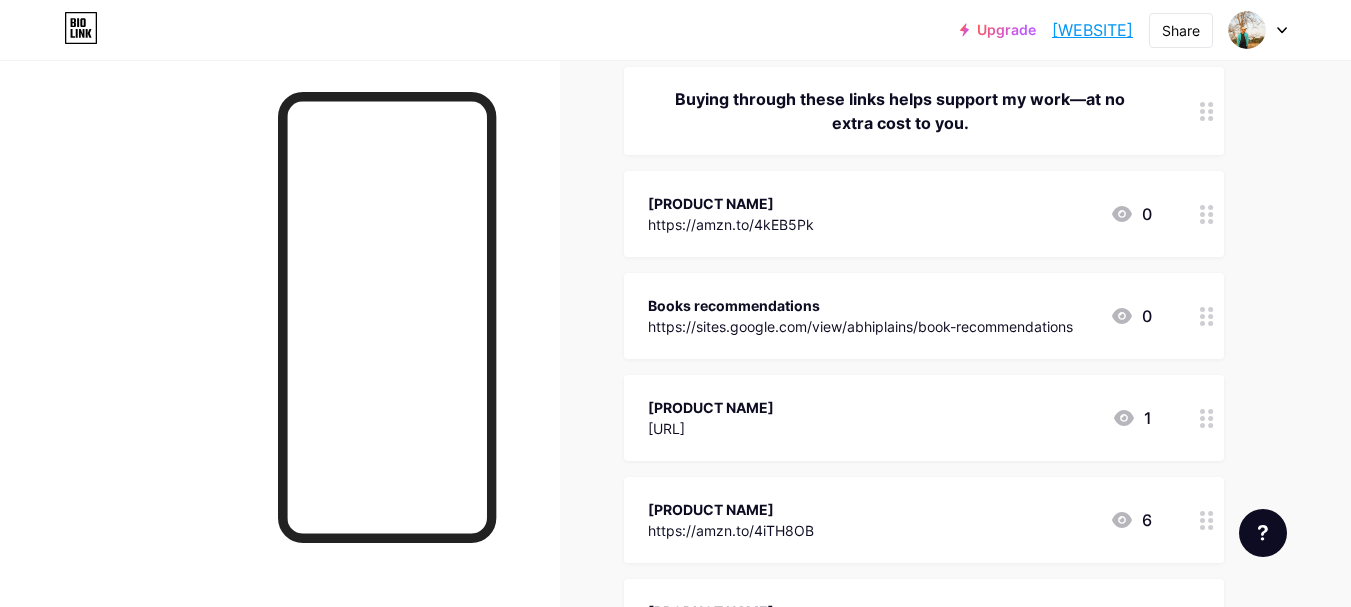 scroll, scrollTop: 217, scrollLeft: 0, axis: vertical 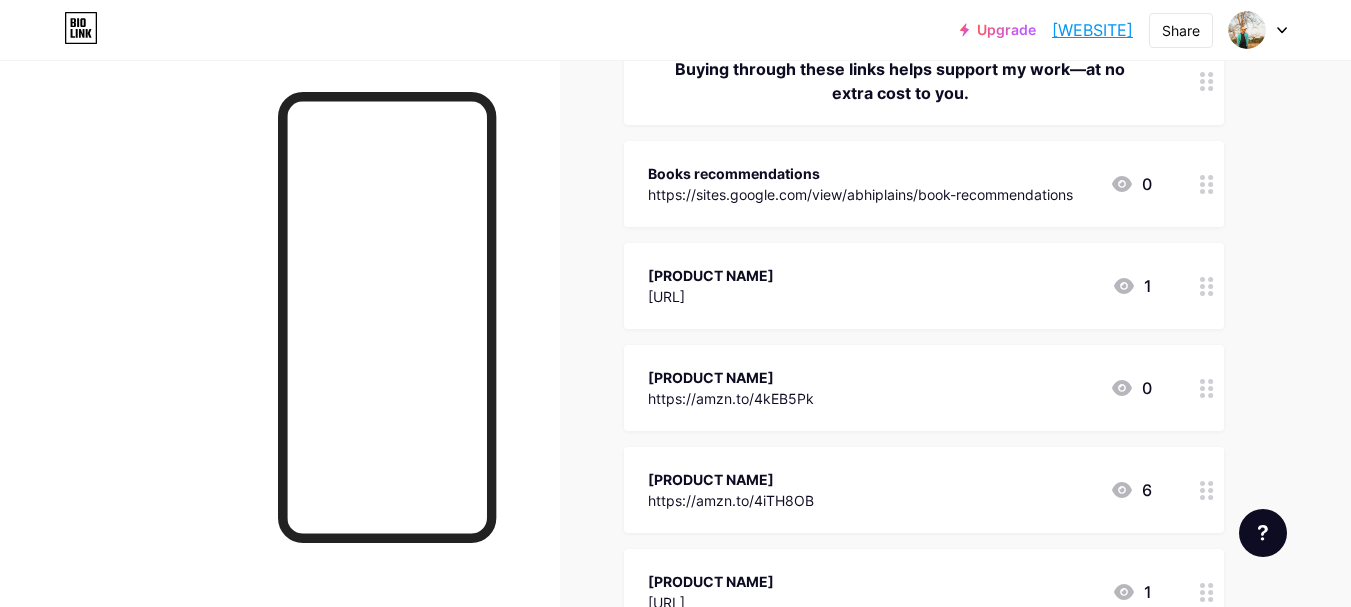 click on "[PRODUCT NAME]" at bounding box center [711, 275] 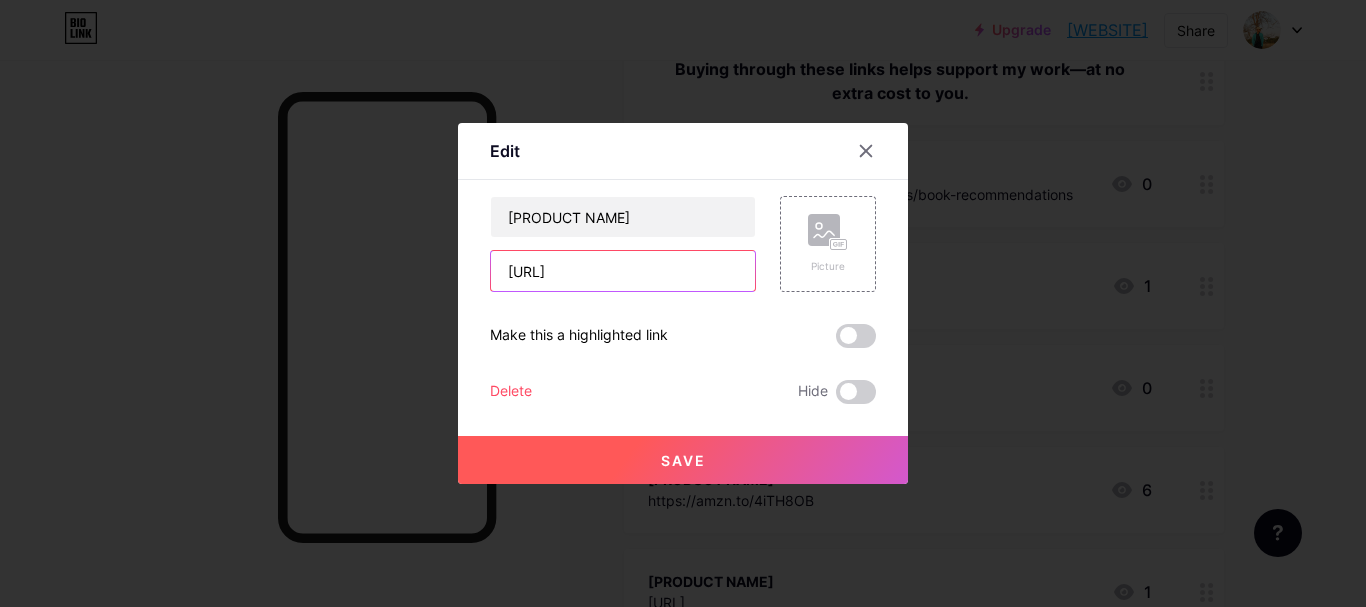 click on "[URL]" at bounding box center [623, 271] 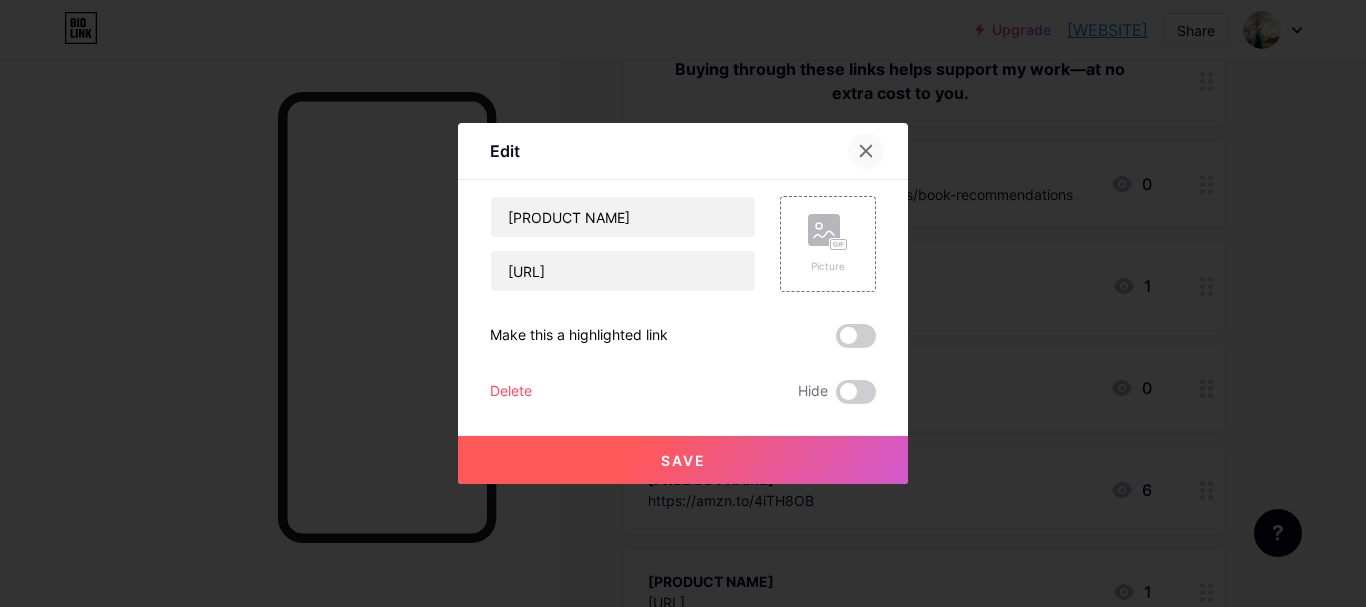 click 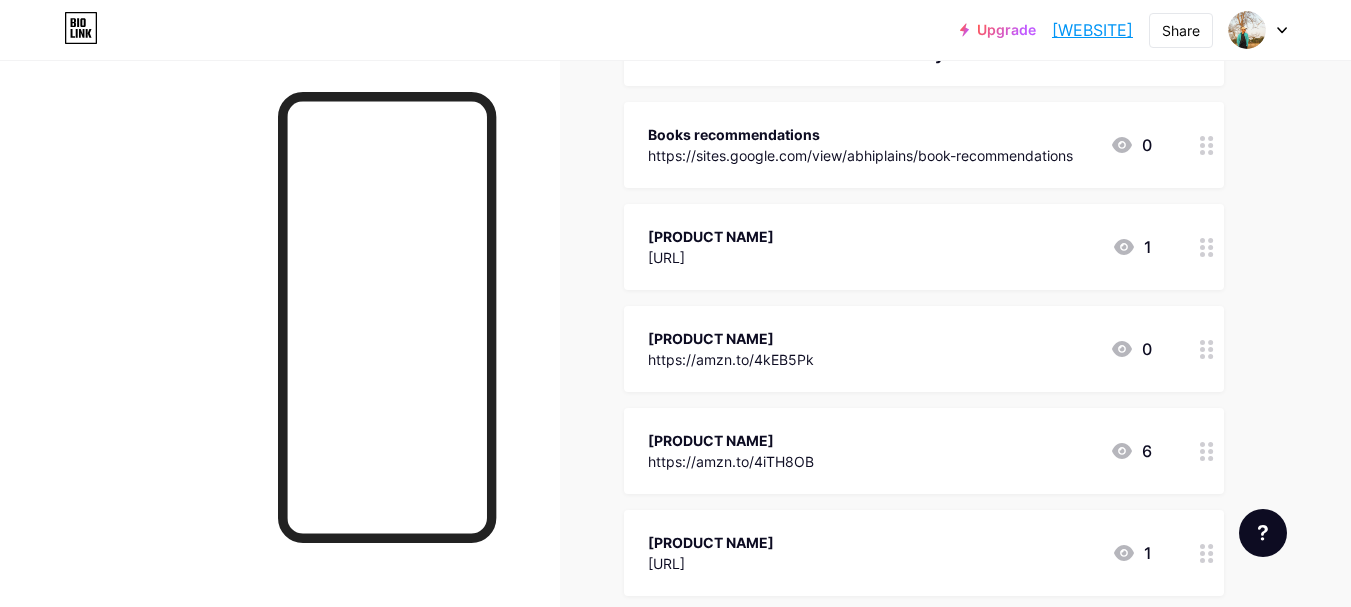scroll, scrollTop: 314, scrollLeft: 0, axis: vertical 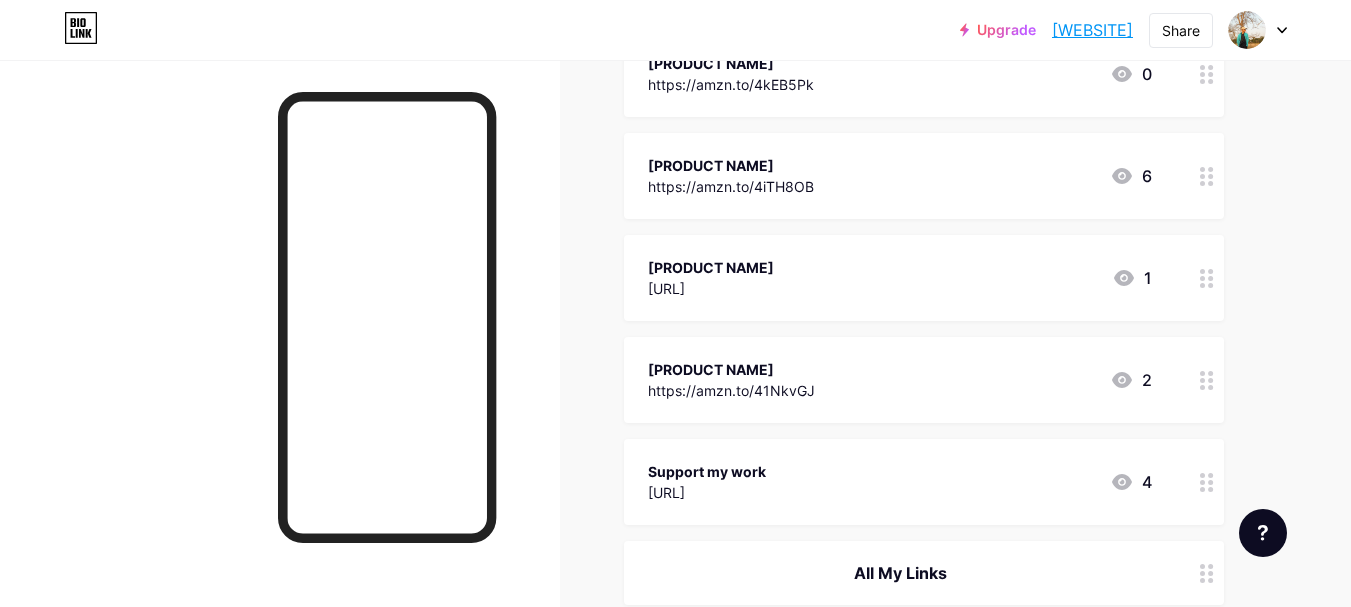 click on "[PRODUCT NAME]" at bounding box center (711, 267) 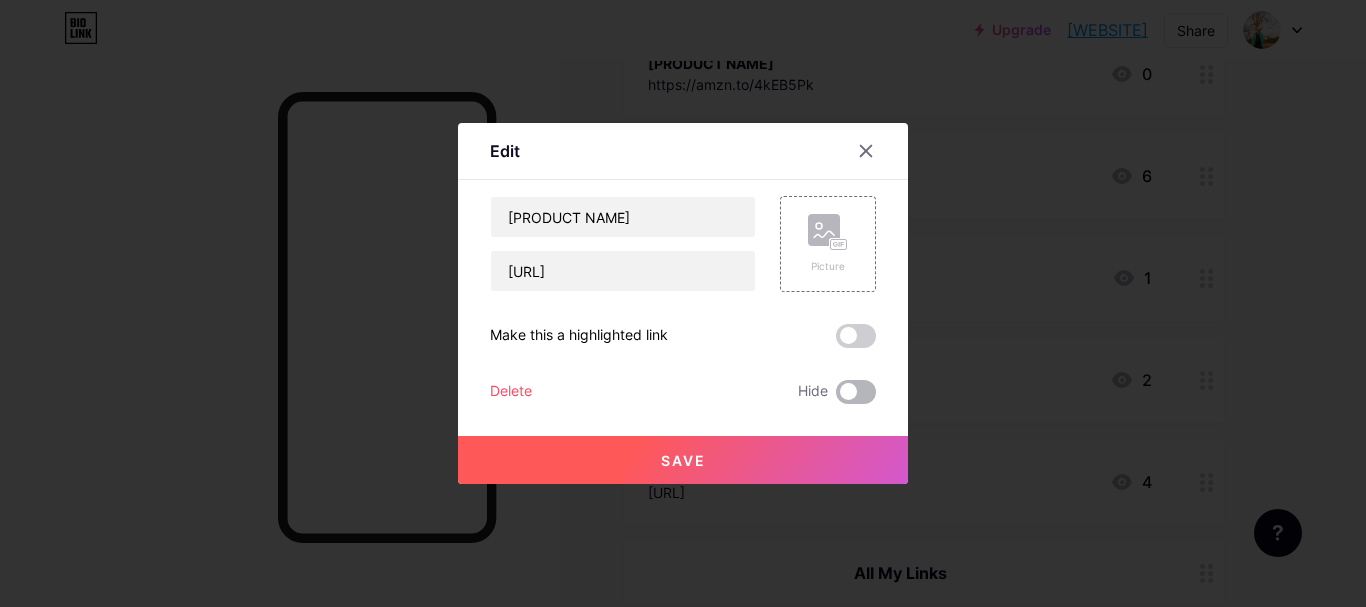 click at bounding box center (856, 392) 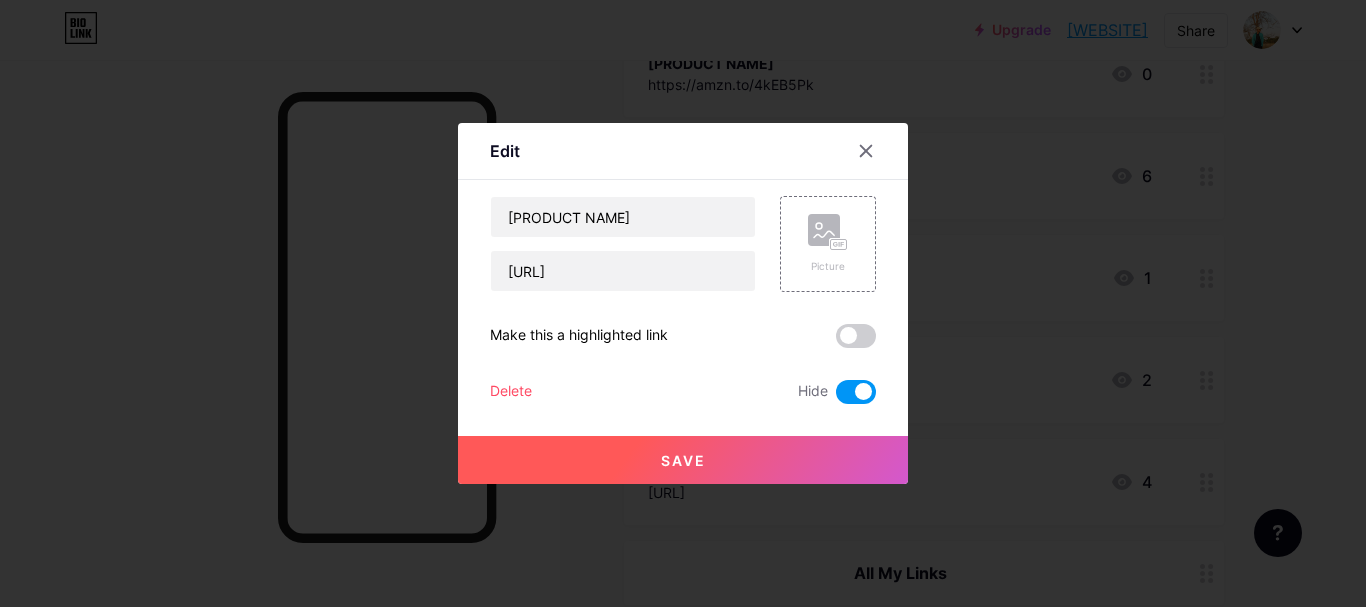 click on "Save" at bounding box center (683, 460) 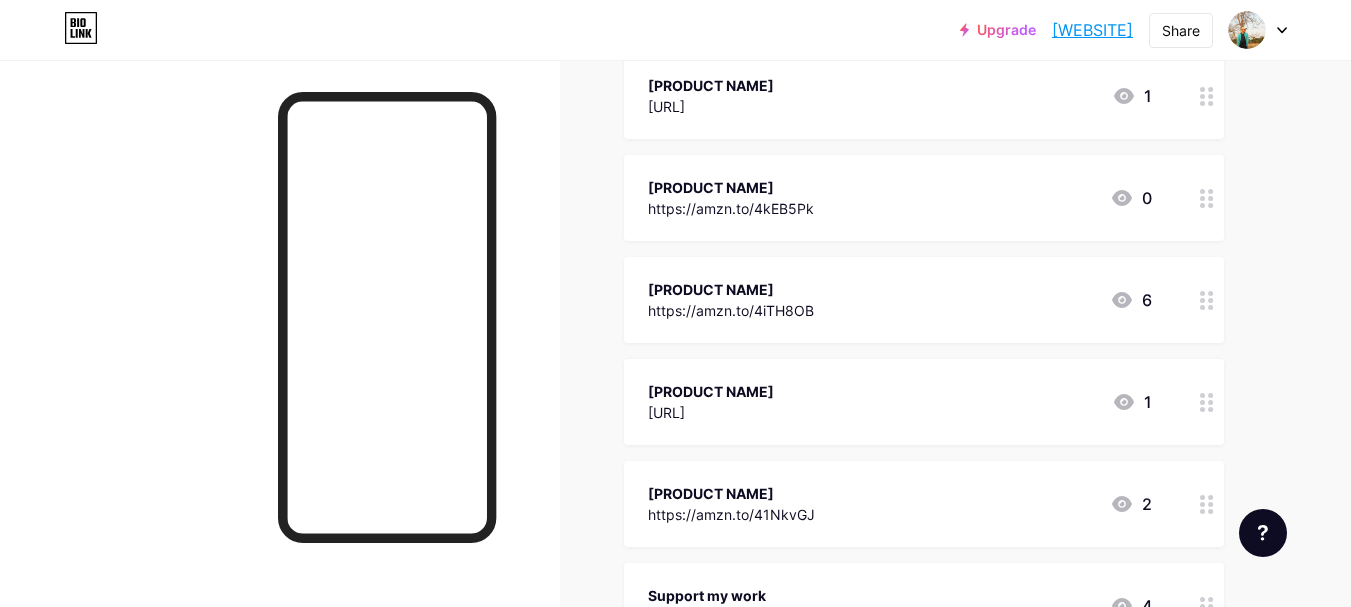 scroll, scrollTop: 484, scrollLeft: 0, axis: vertical 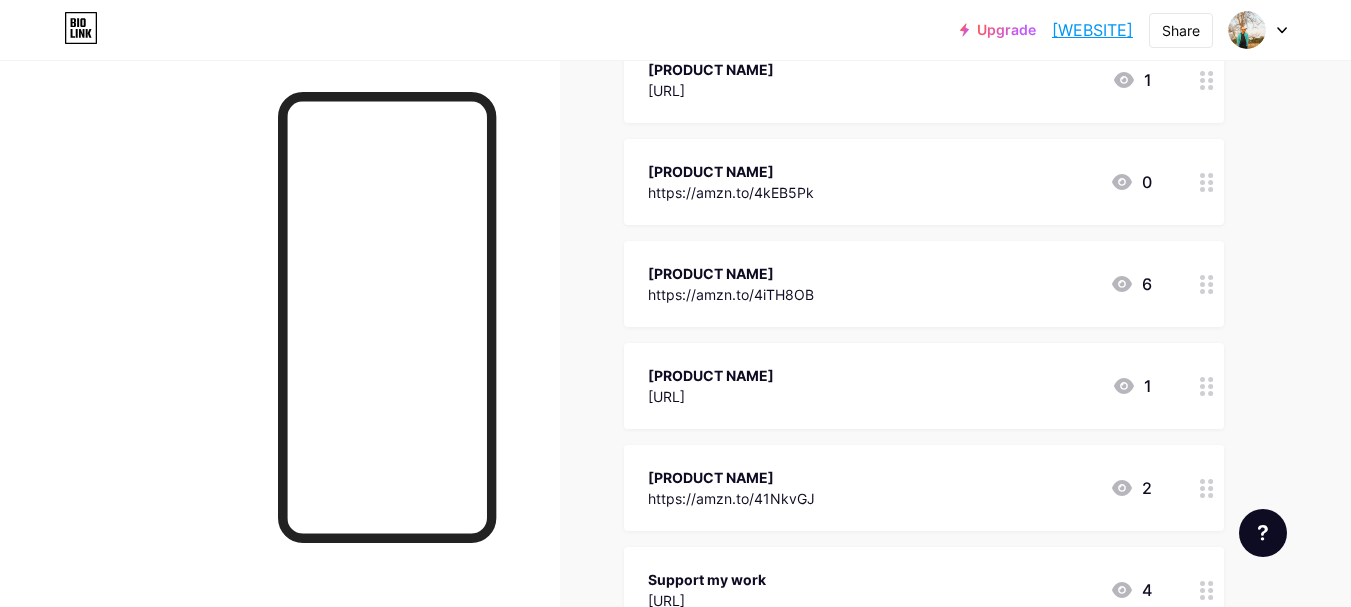 click on "[PRODUCT NAME]" at bounding box center [711, 69] 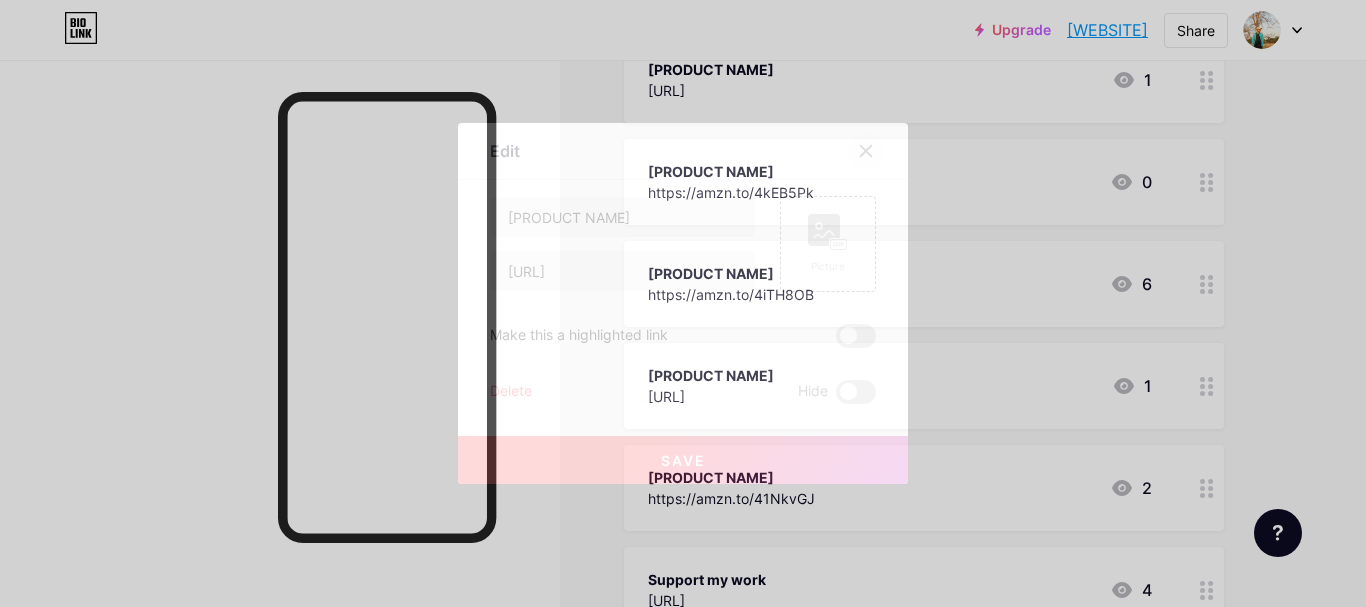 click at bounding box center (866, 151) 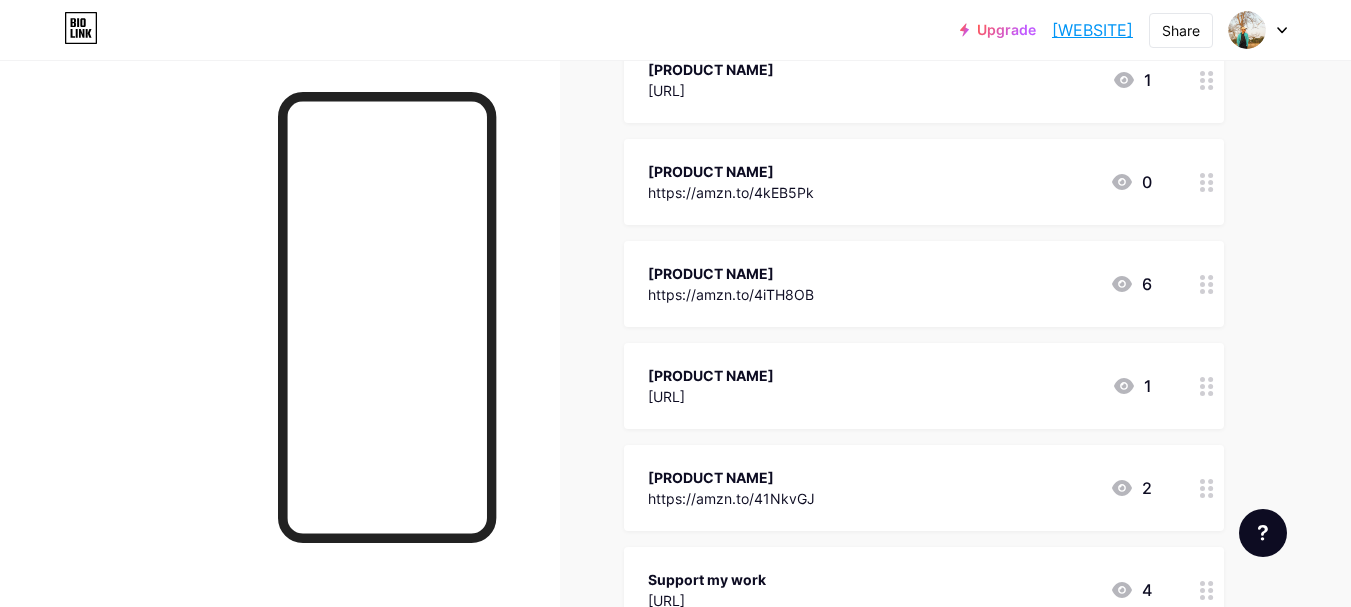 click on "https://amzn.to/4kEB5Pk" at bounding box center [731, 192] 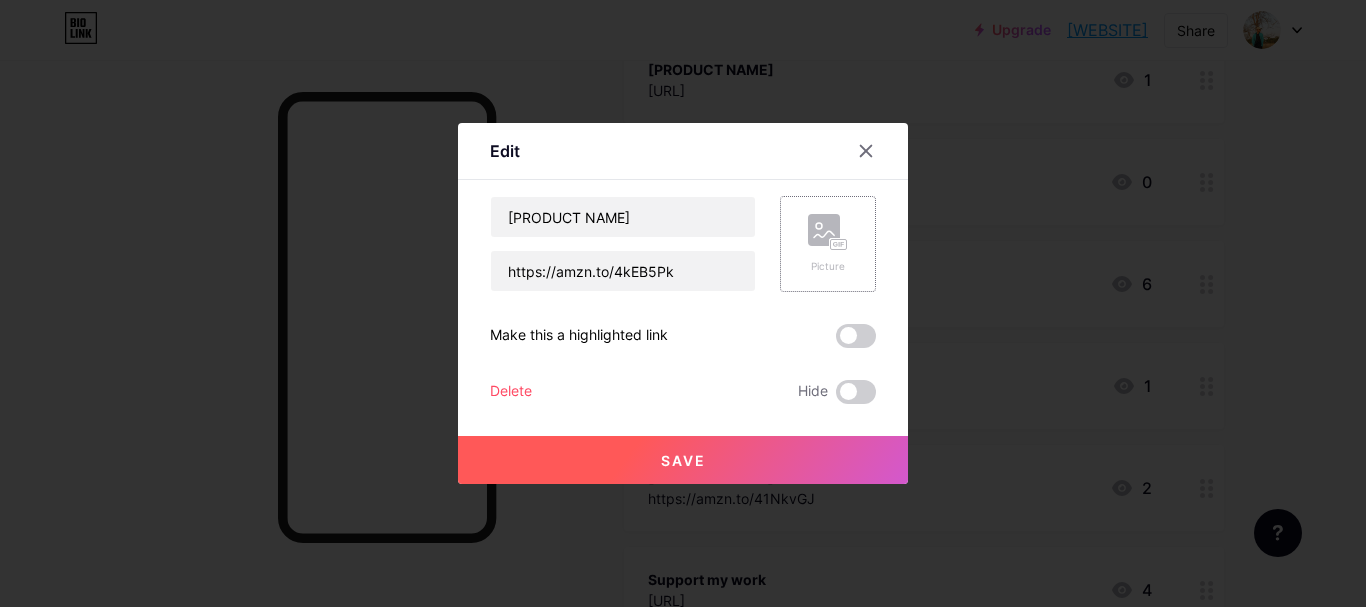 click on "Picture" at bounding box center (828, 244) 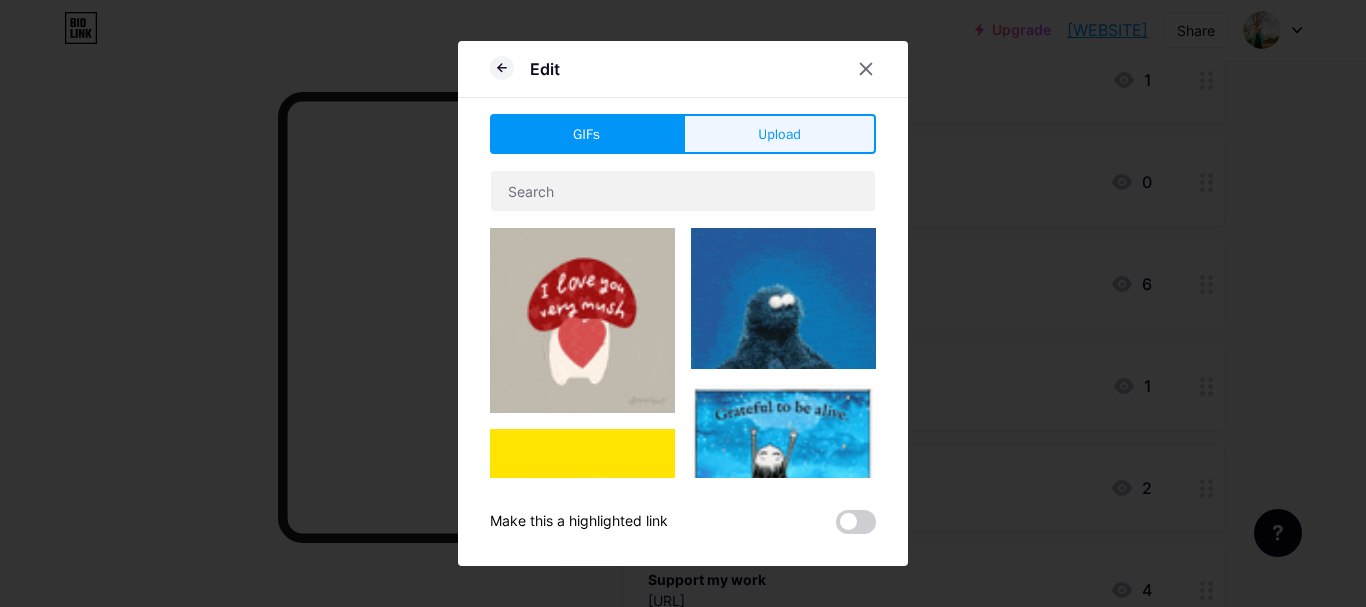 click on "Upload" at bounding box center [779, 134] 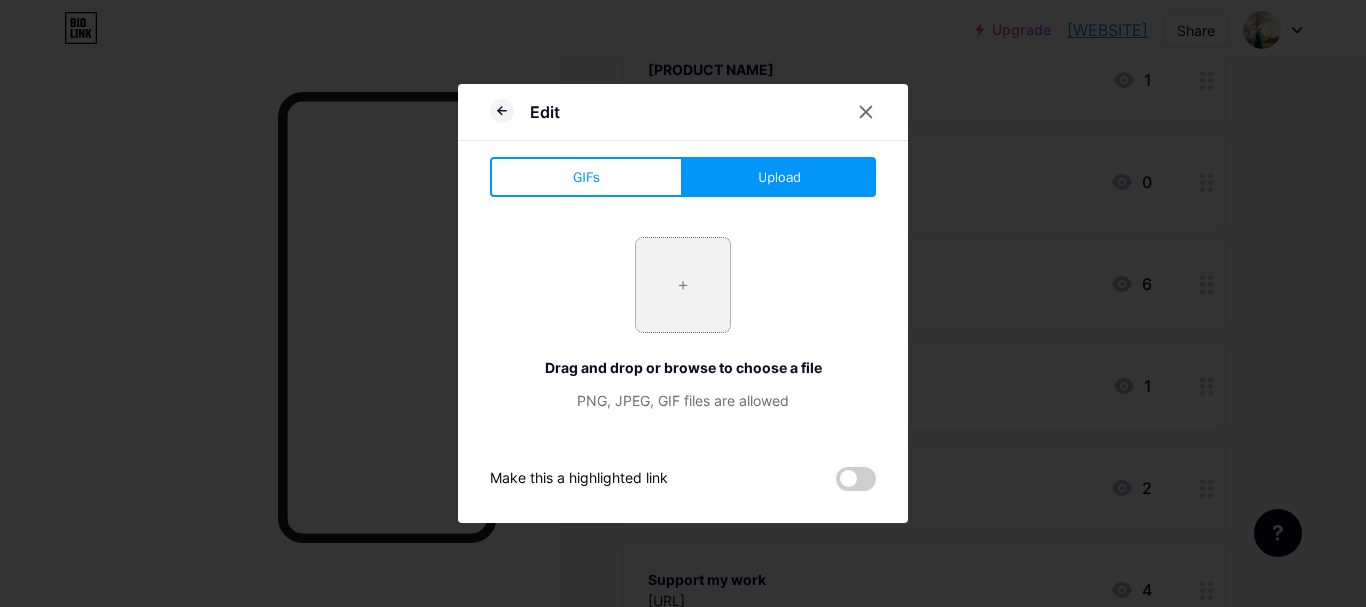 click at bounding box center (683, 285) 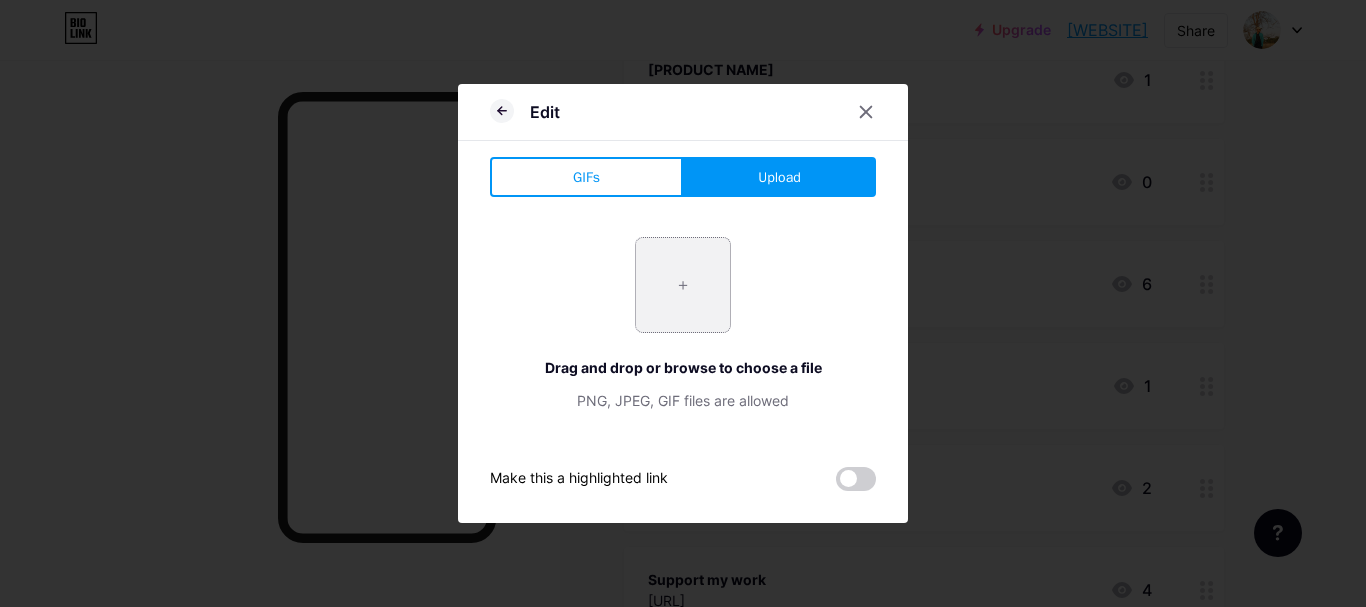 type on "C:\fakepath\[FILENAME]" 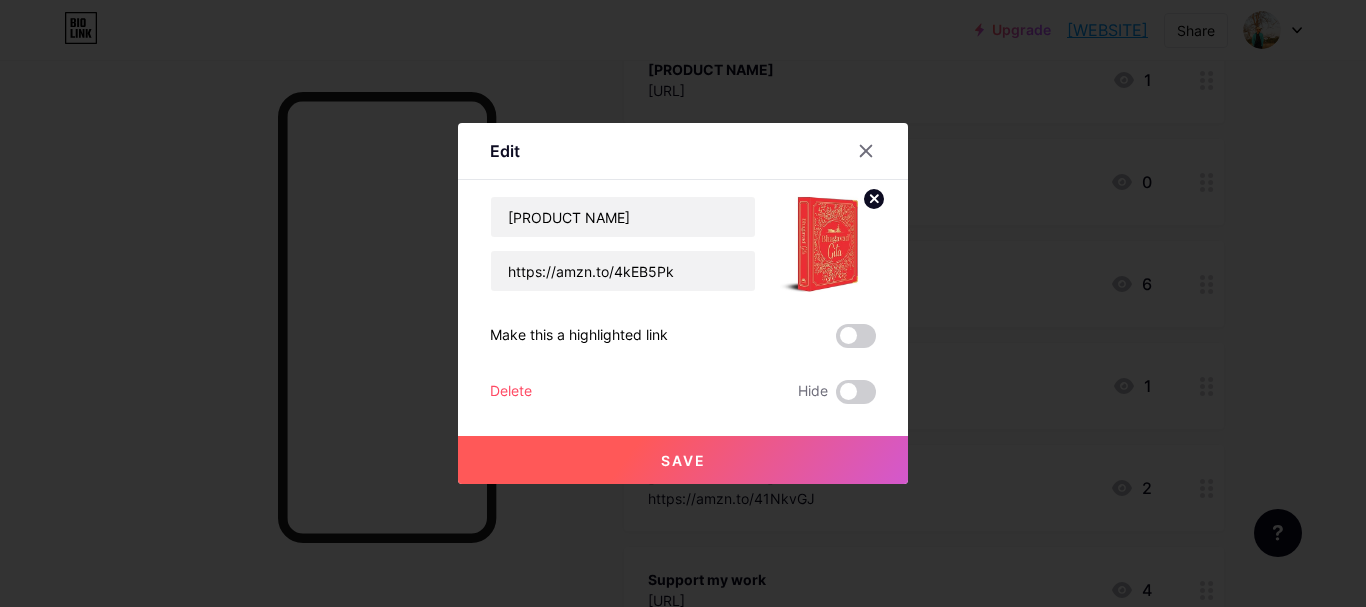 click on "Save" at bounding box center [683, 460] 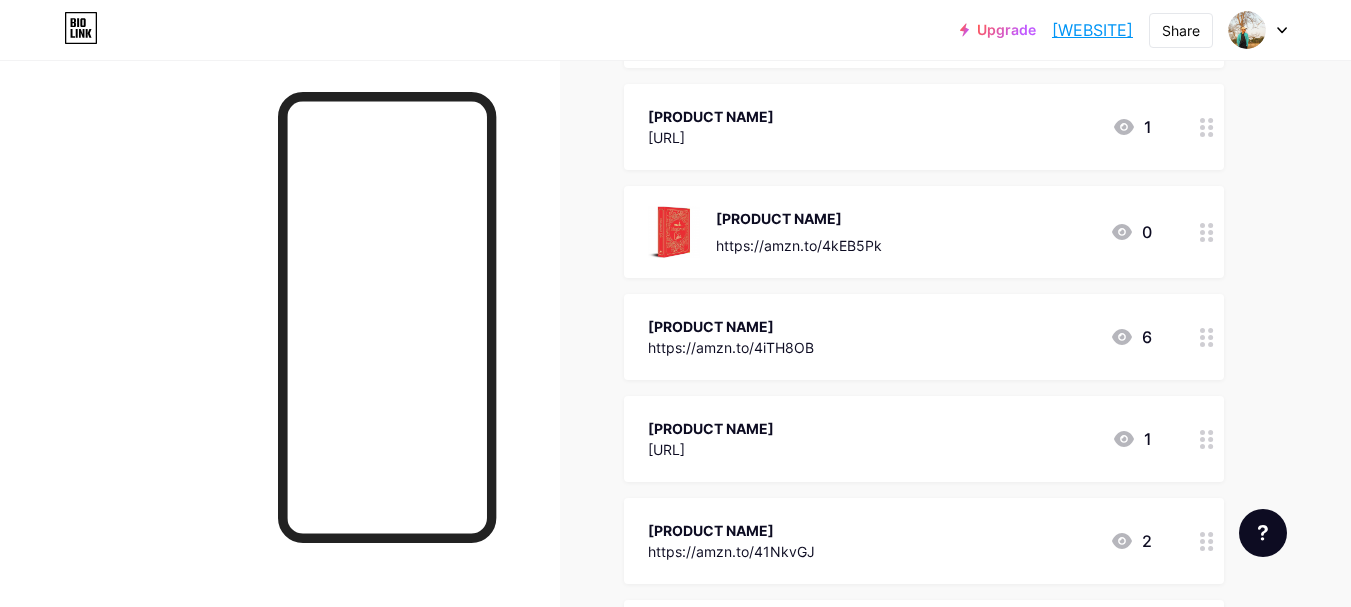 scroll, scrollTop: 435, scrollLeft: 0, axis: vertical 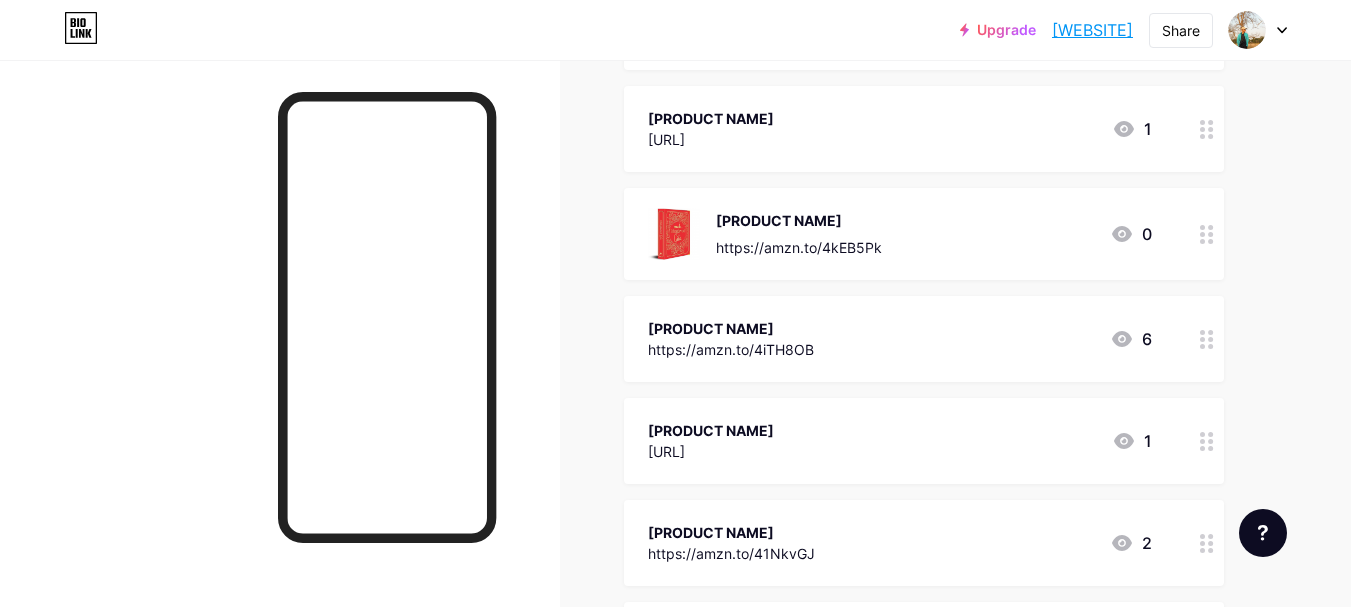 click on "[PRODUCT NAME]" at bounding box center (711, 118) 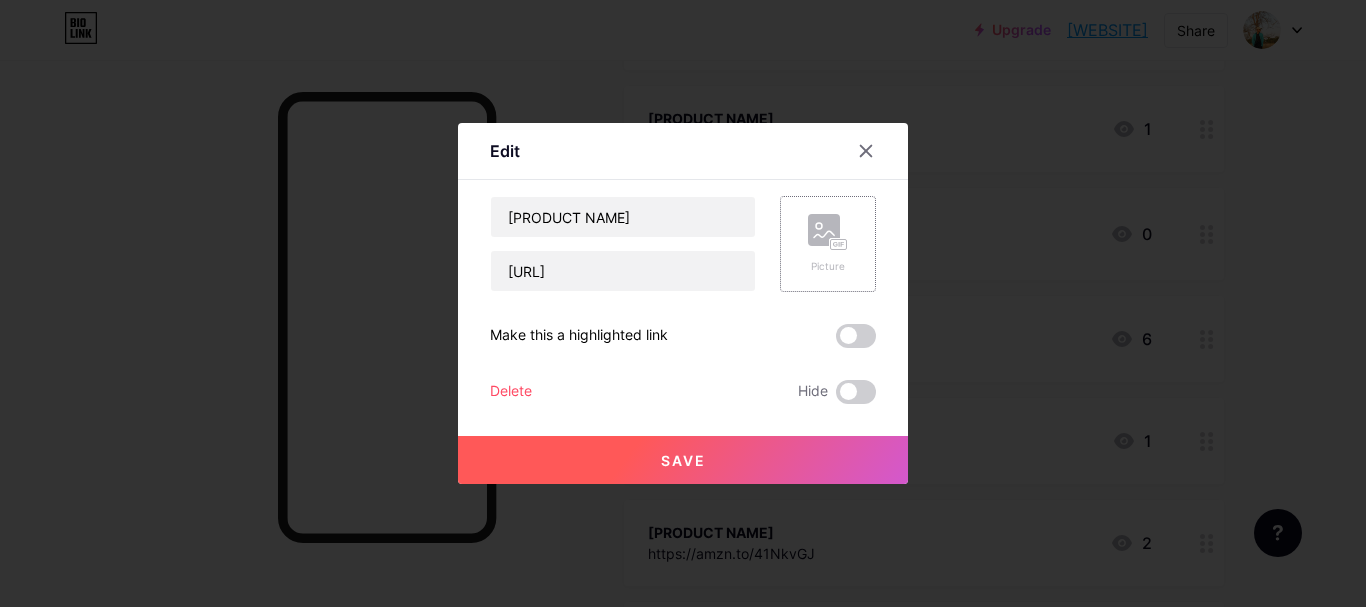 click 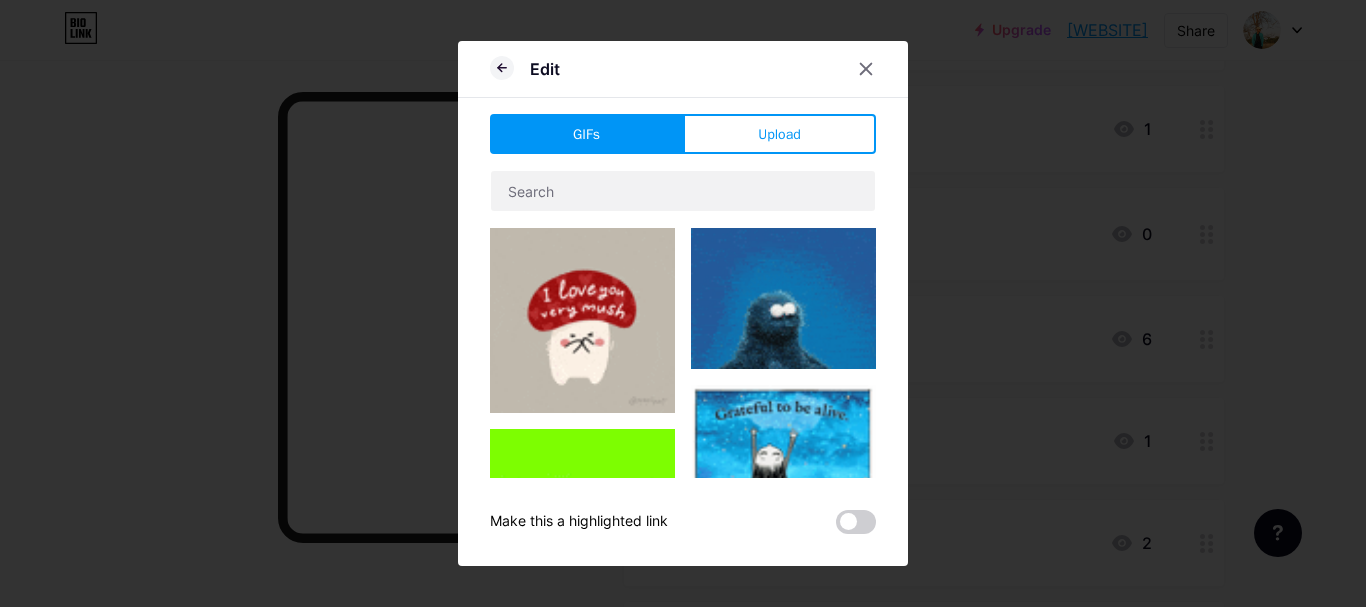 click on "Edit       GIFs     Upload       Content
YouTube
Play YouTube video without leaving your page.
ADD
Vimeo
Play Vimeo video without leaving your page.
ADD
Tiktok
Grow your TikTok following
ADD
Tweet
Embed a tweet.
ADD
Reddit
Showcase your Reddit profile
ADD
Spotify
Embed Spotify to play the preview of a track.
ADD
Twitch
Play Twitch video without leaving your page.
ADD
ADD" at bounding box center (683, 303) 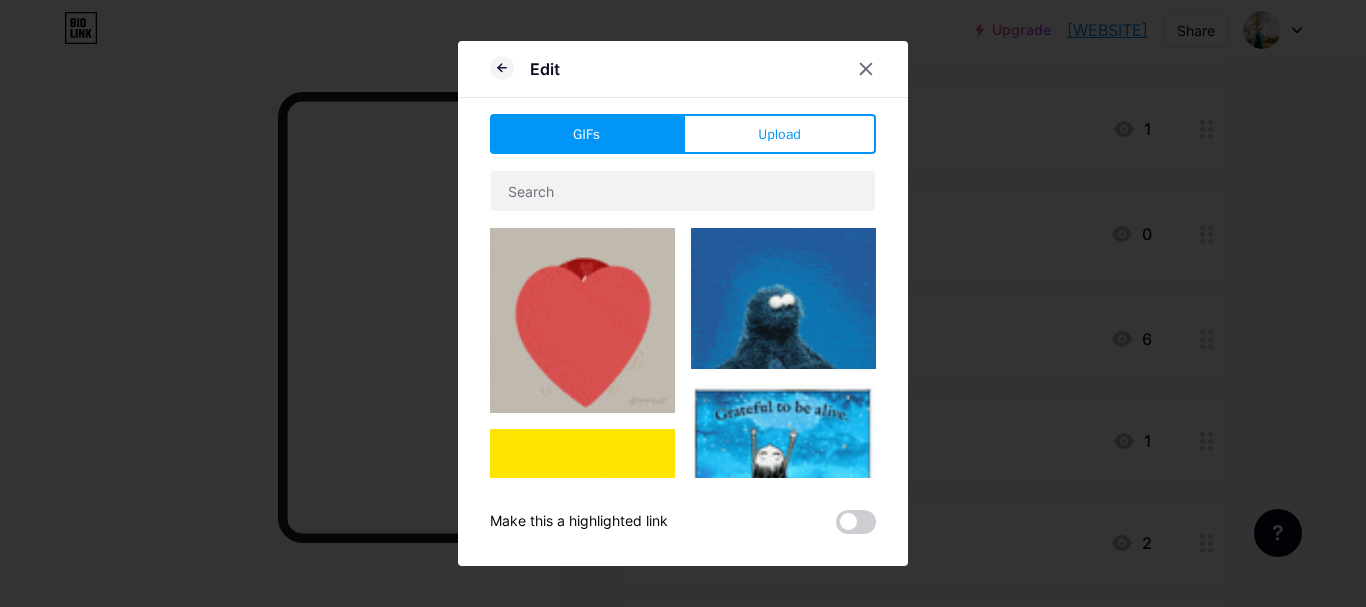click on "Edit       GIFs     Upload       Content
YouTube
Play YouTube video without leaving your page.
ADD
Vimeo
Play Vimeo video without leaving your page.
ADD
Tiktok
Grow your TikTok following
ADD
Tweet
Embed a tweet.
ADD
Reddit
Showcase your Reddit profile
ADD
Spotify
Embed Spotify to play the preview of a track.
ADD
Twitch
Play Twitch video without leaving your page.
ADD
ADD" at bounding box center [683, 303] 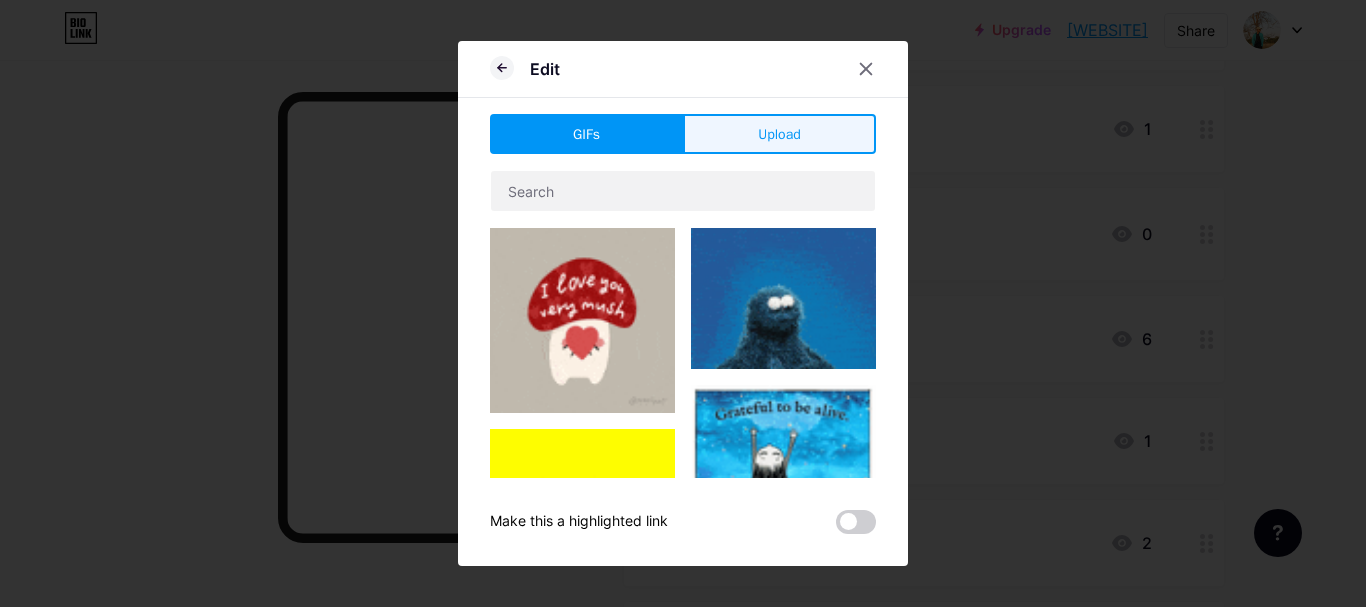 click on "Upload" at bounding box center [779, 134] 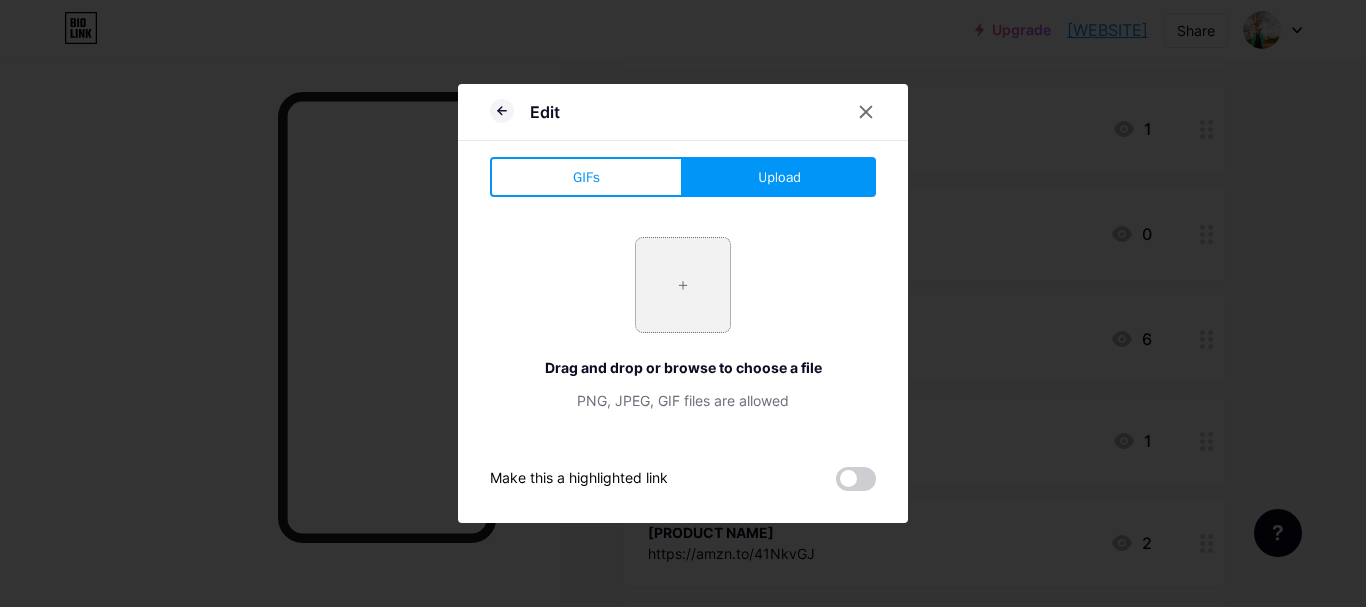 click at bounding box center (683, 285) 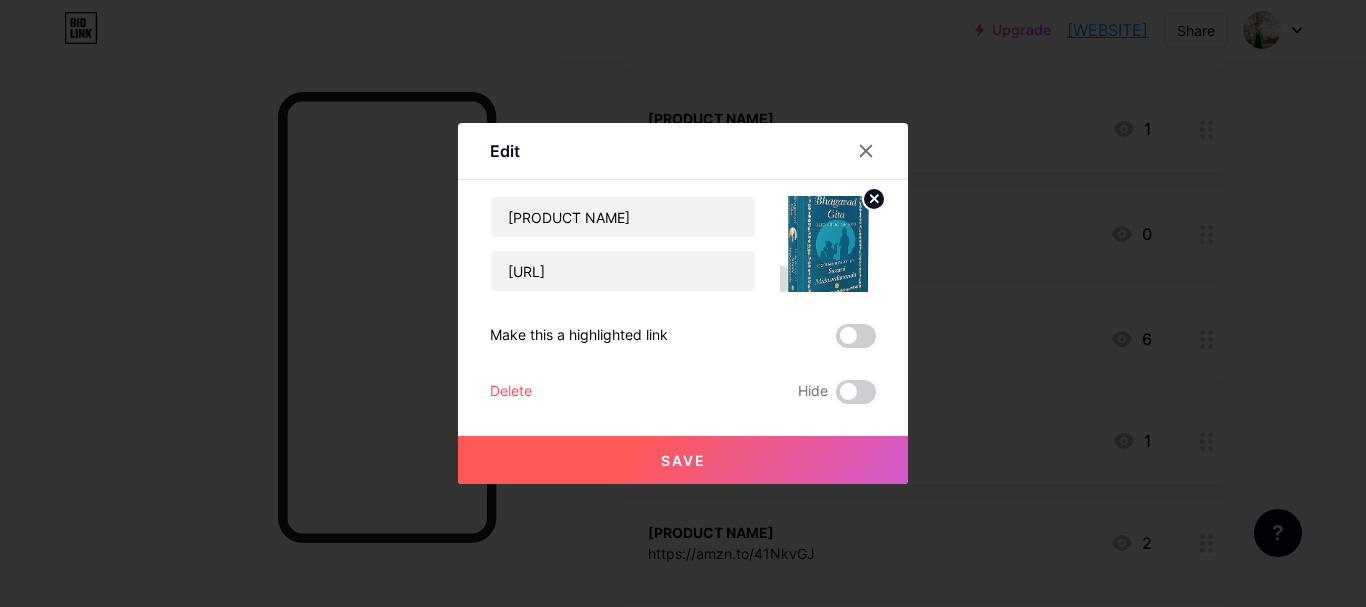 click on "Save" at bounding box center (683, 460) 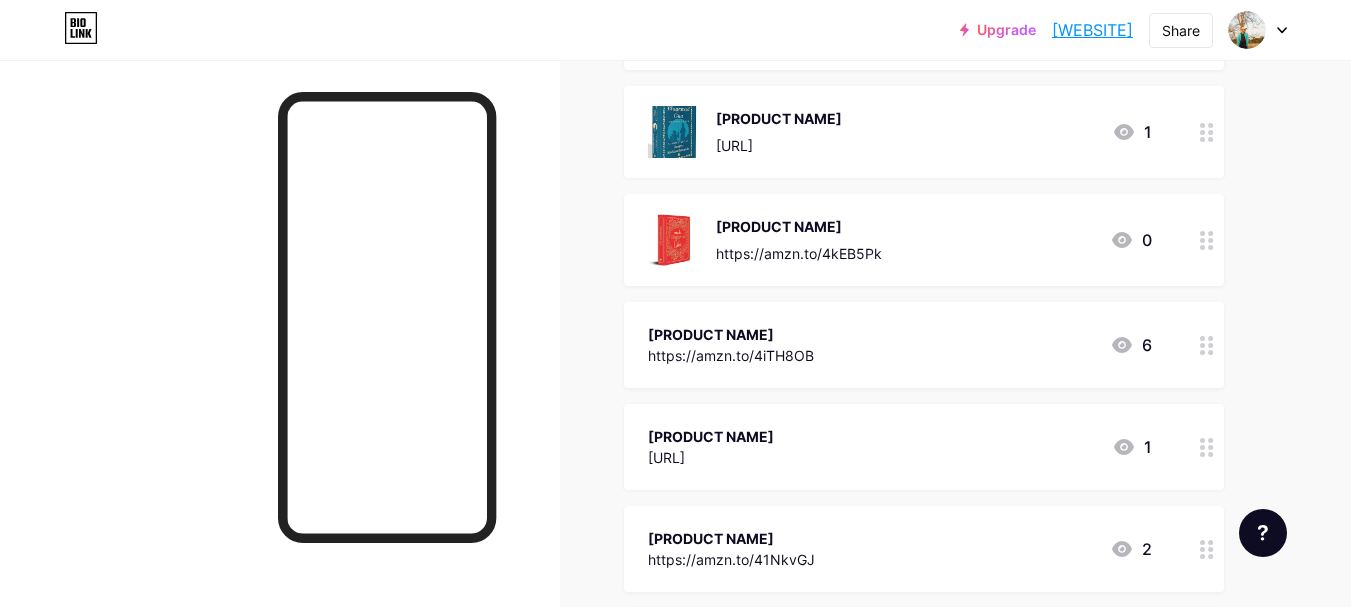 click on "https://amzn.to/4iTH8OB" at bounding box center (731, 355) 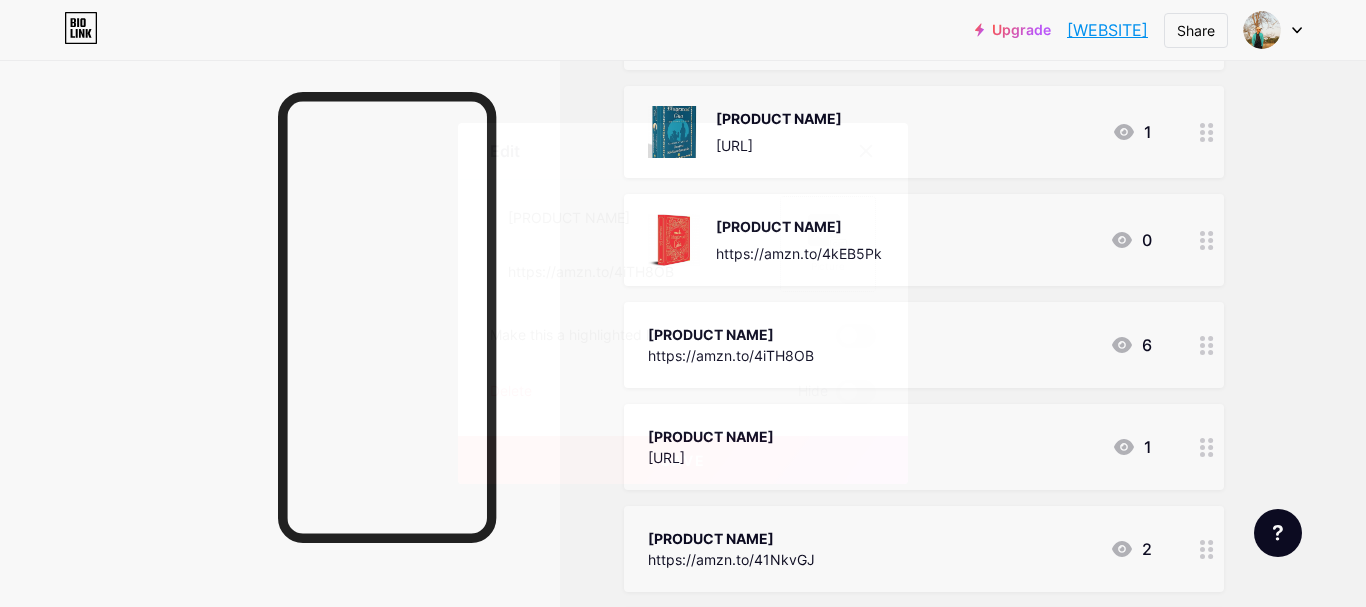 click 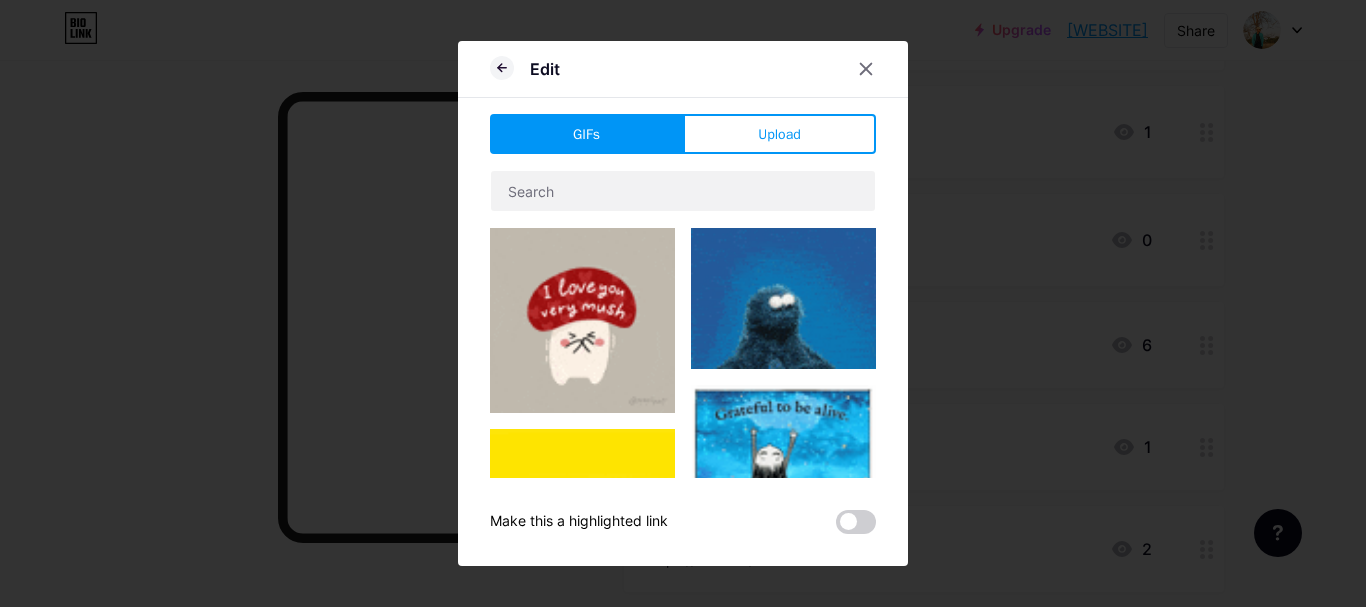 click on "Edit" at bounding box center [683, 74] 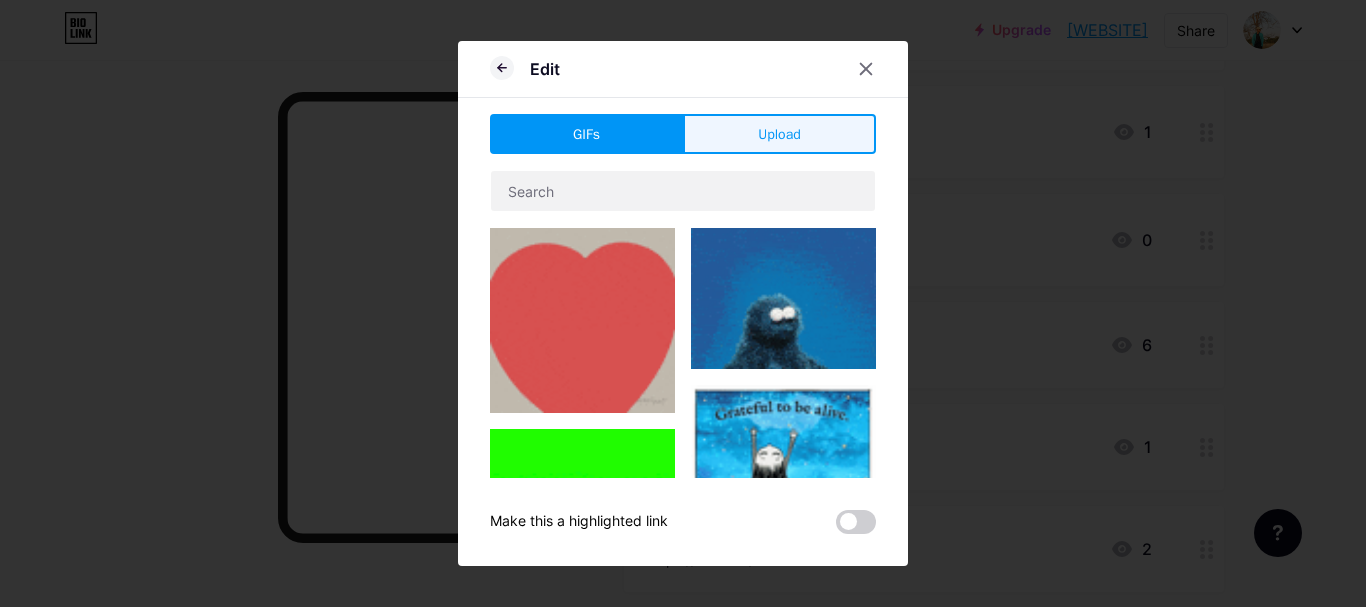 click on "Upload" at bounding box center [779, 134] 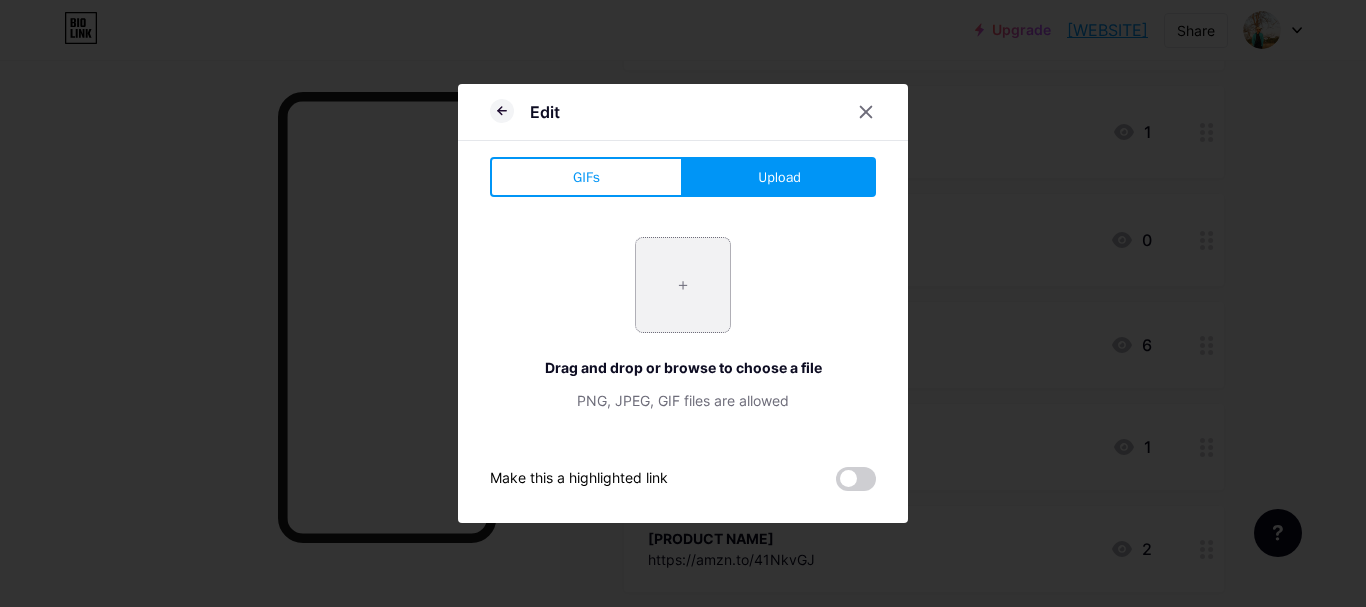 click at bounding box center [683, 285] 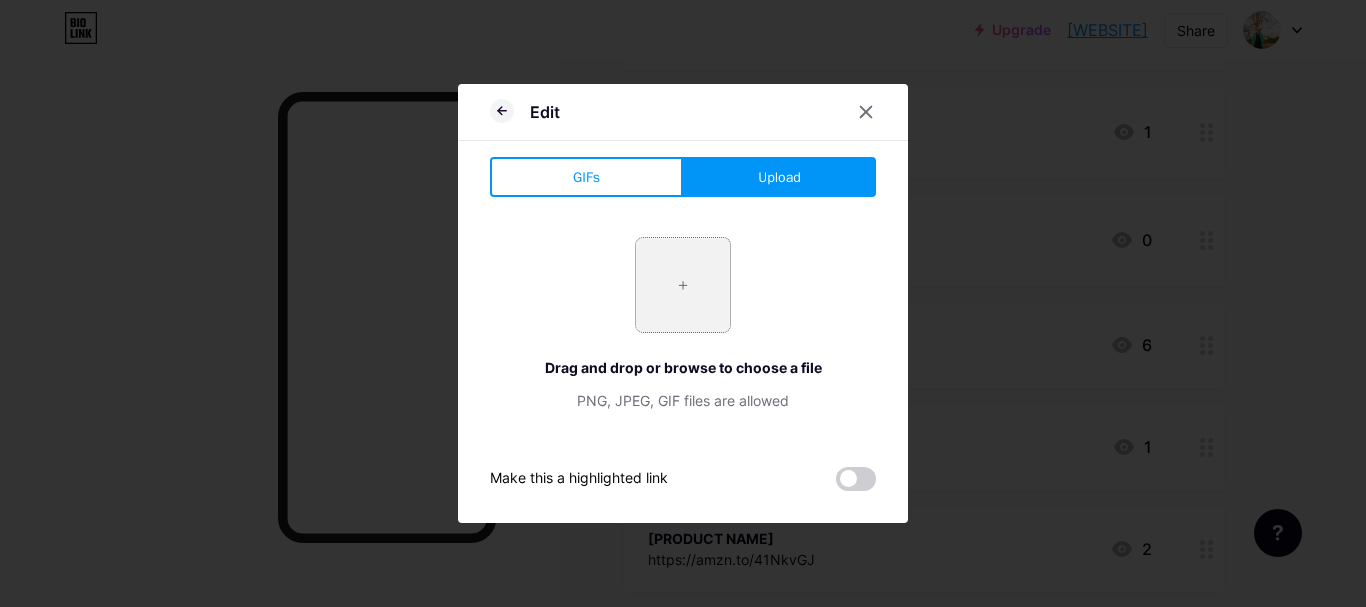 type on "C:\fakepath\[FILENAME]" 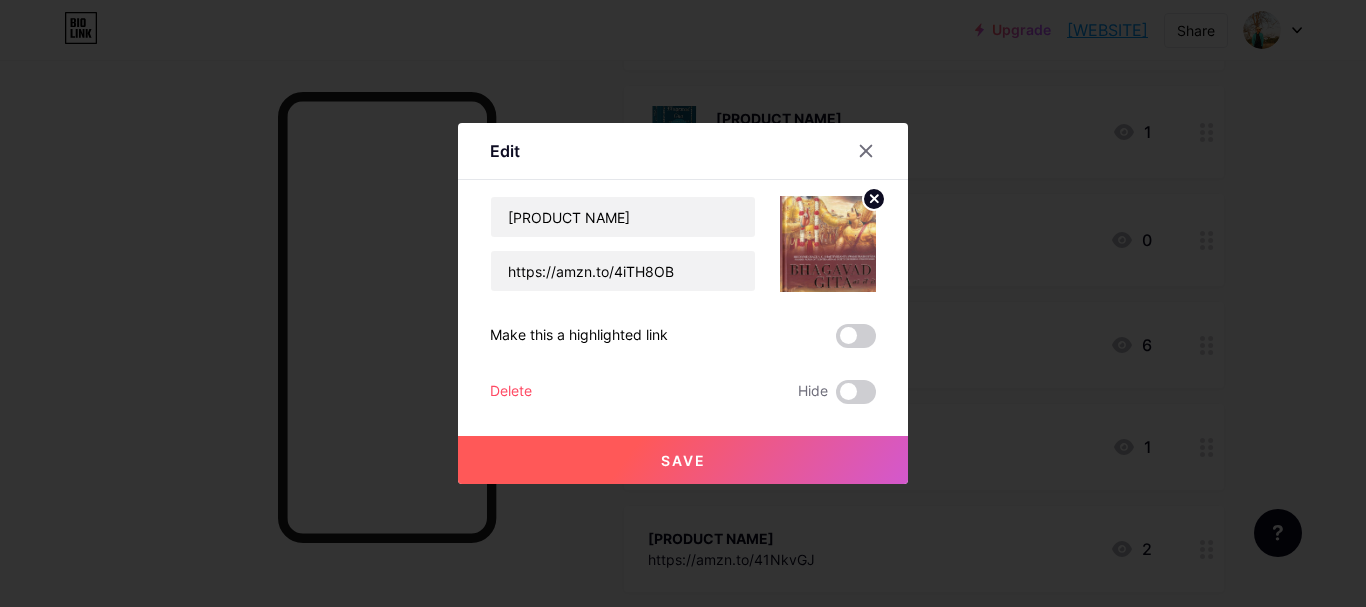 click on "Save" at bounding box center [683, 460] 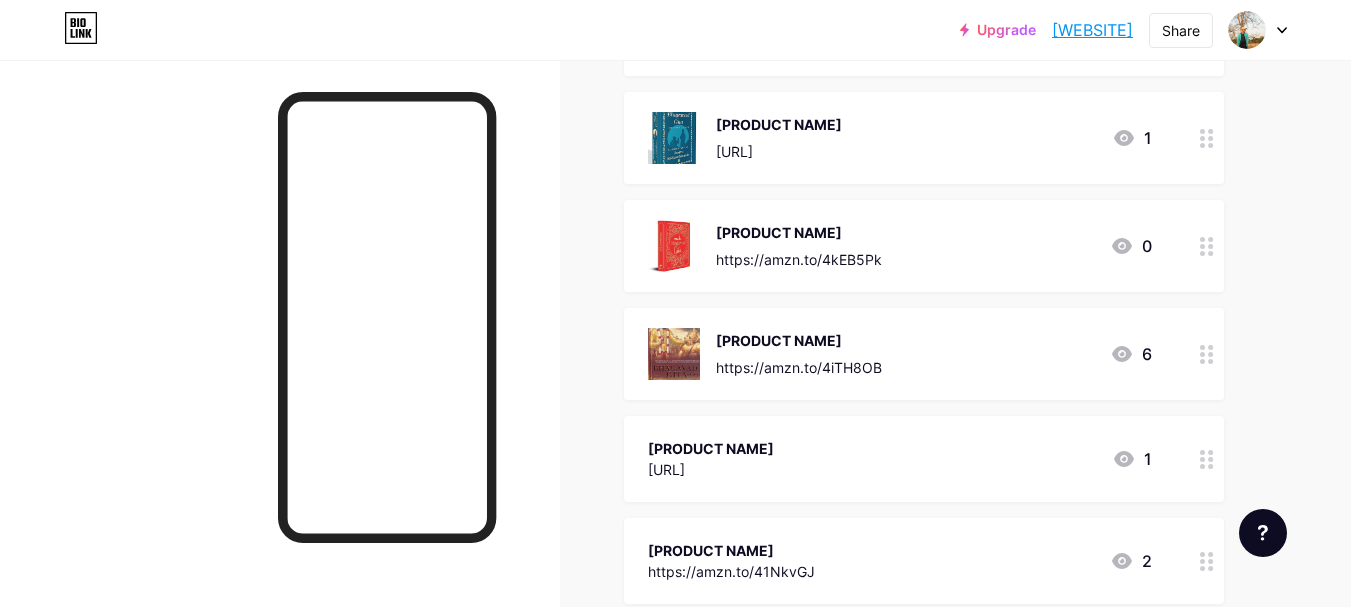 scroll, scrollTop: 440, scrollLeft: 0, axis: vertical 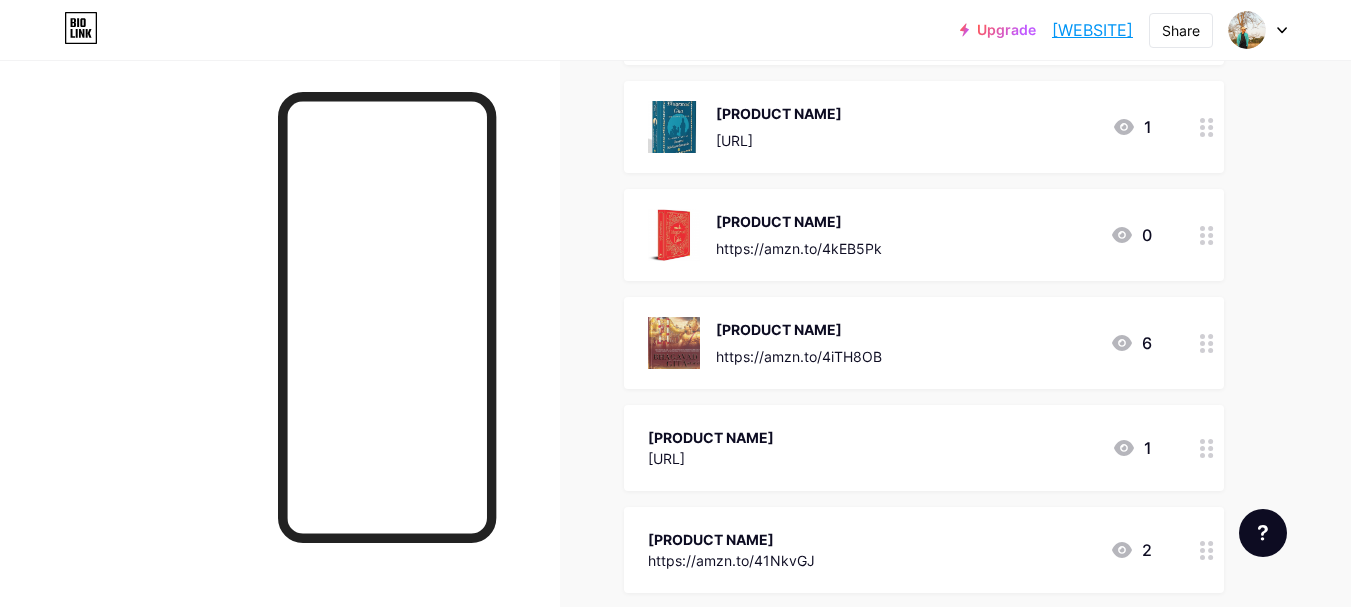 click on "[PRODUCT NAME]" at bounding box center [731, 539] 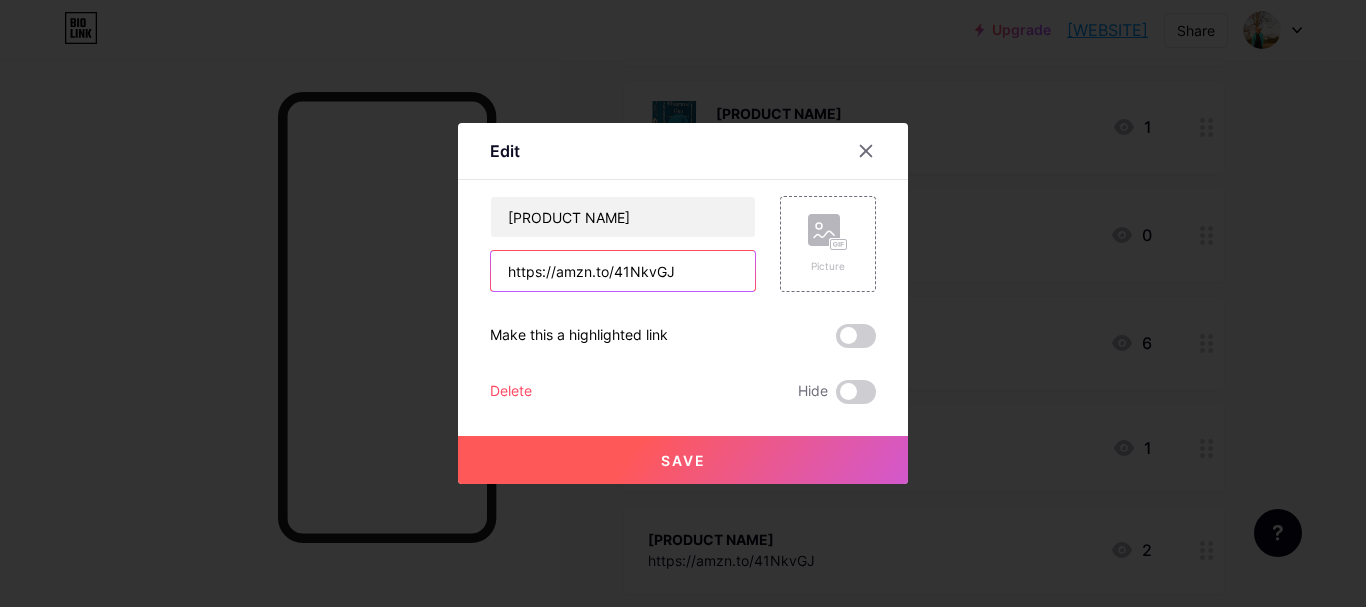 click on "https://amzn.to/41NkvGJ" at bounding box center [623, 271] 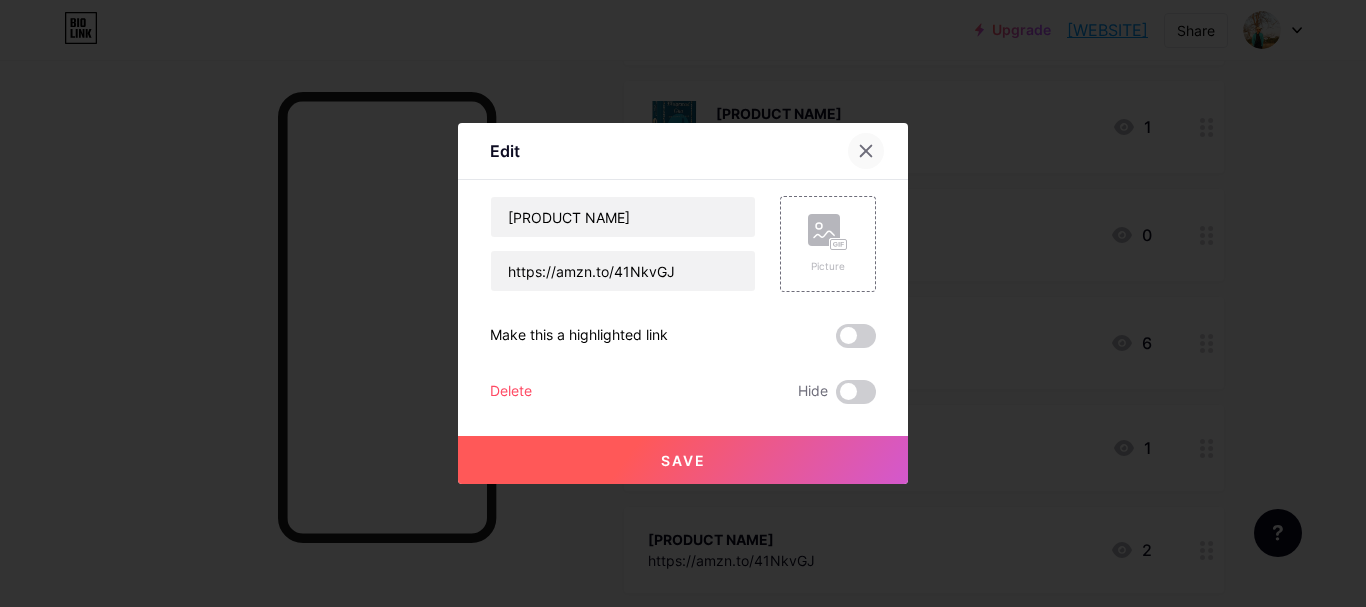 click 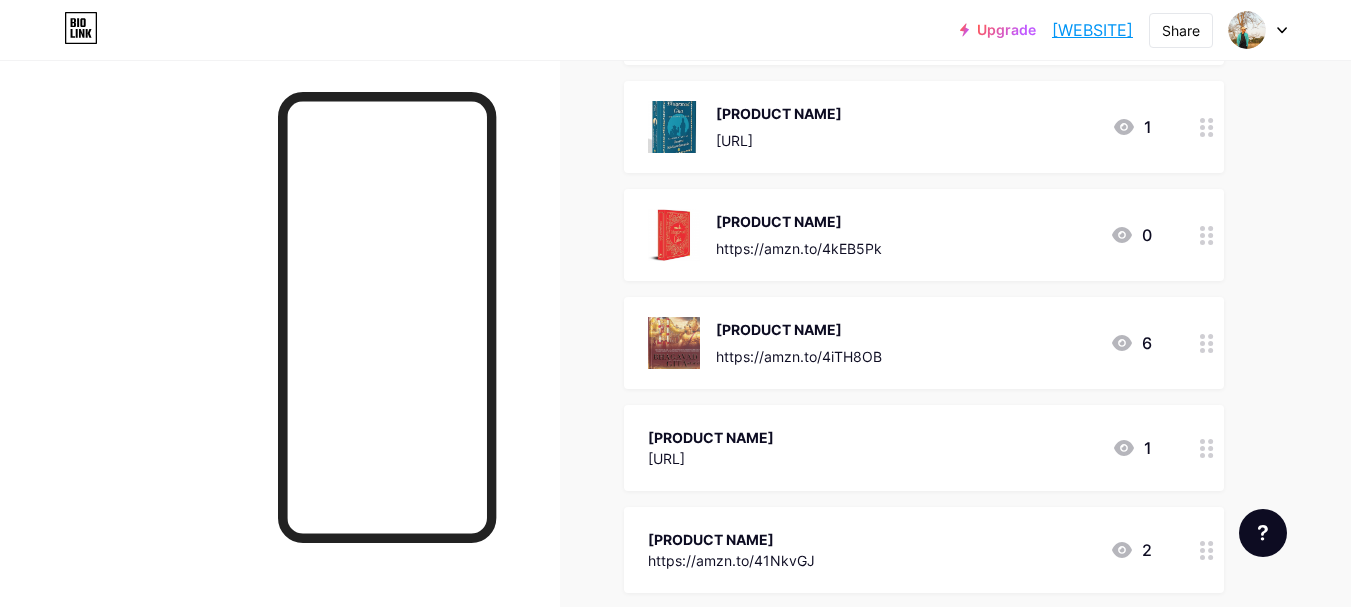 click on "[URL]" at bounding box center (711, 458) 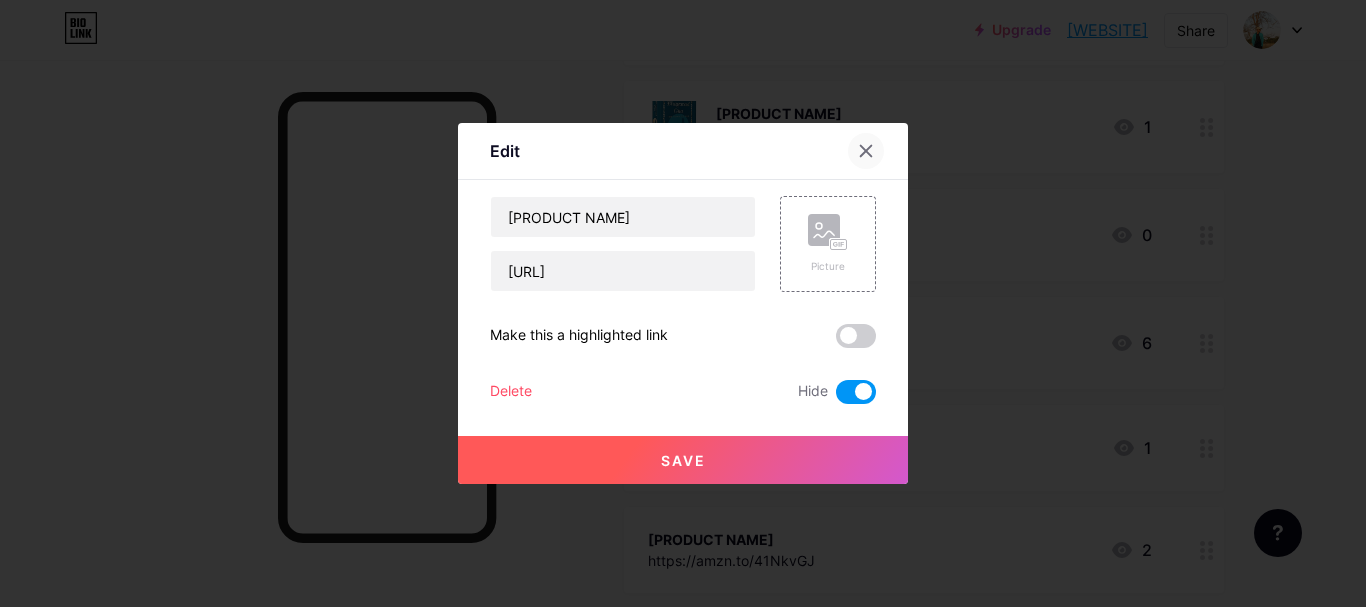 click 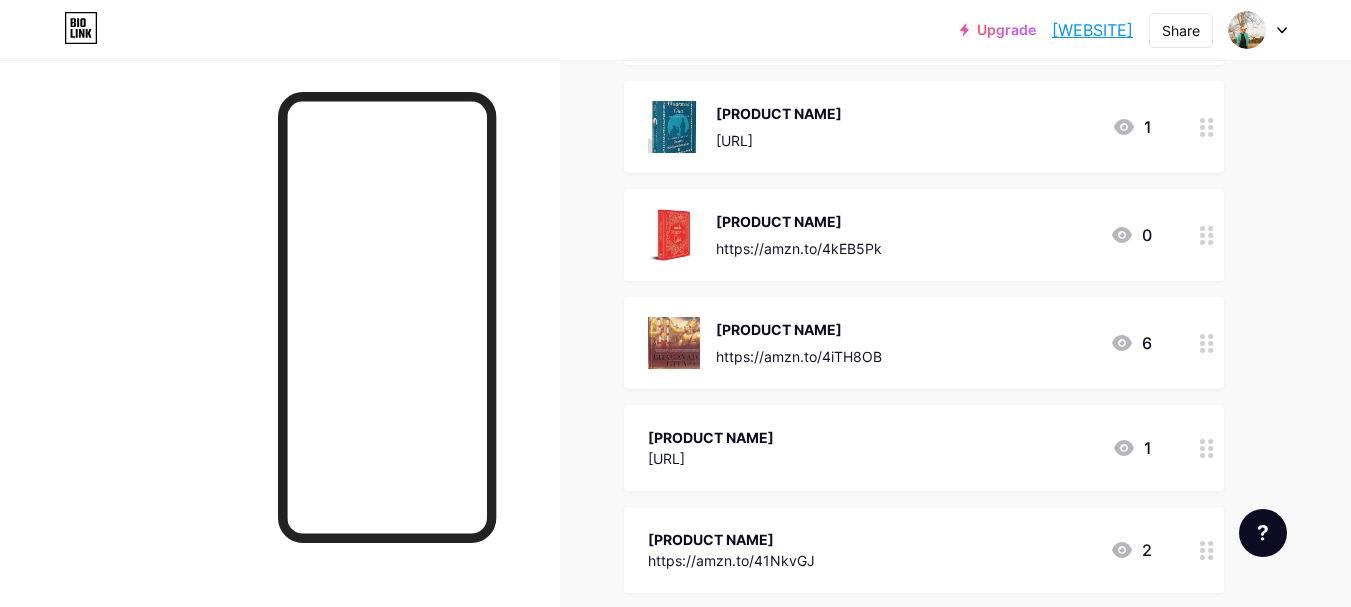 click on "[PRODUCT NAME]
[URL]
2" at bounding box center (900, 550) 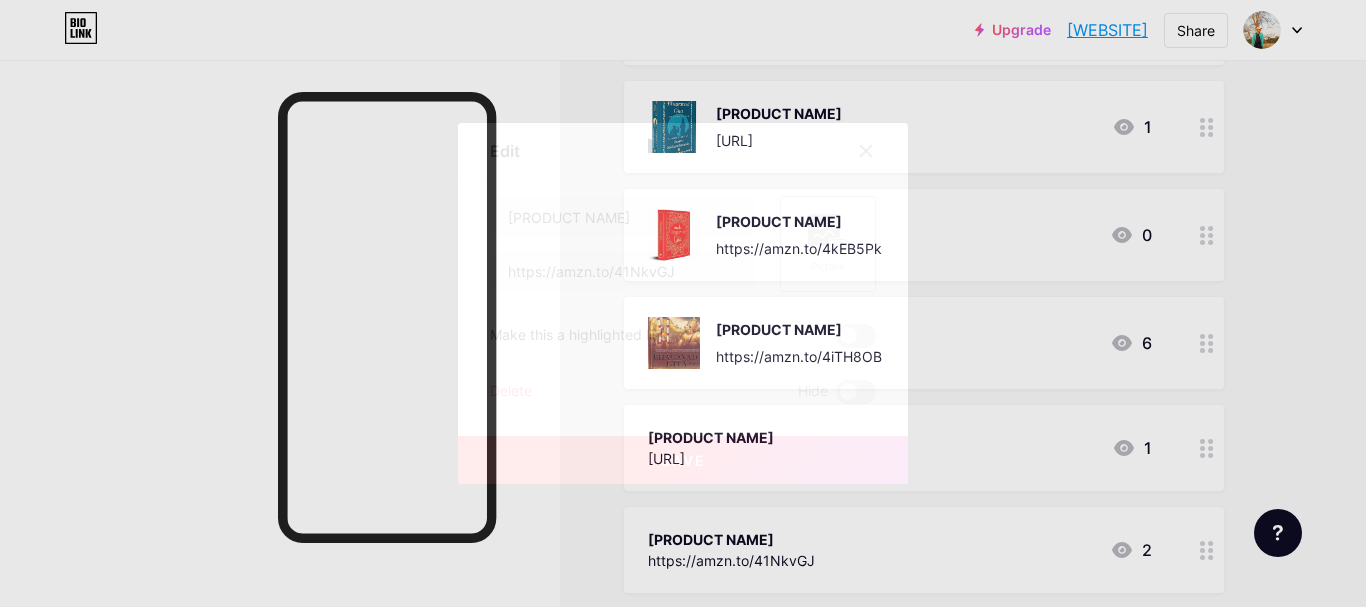 click 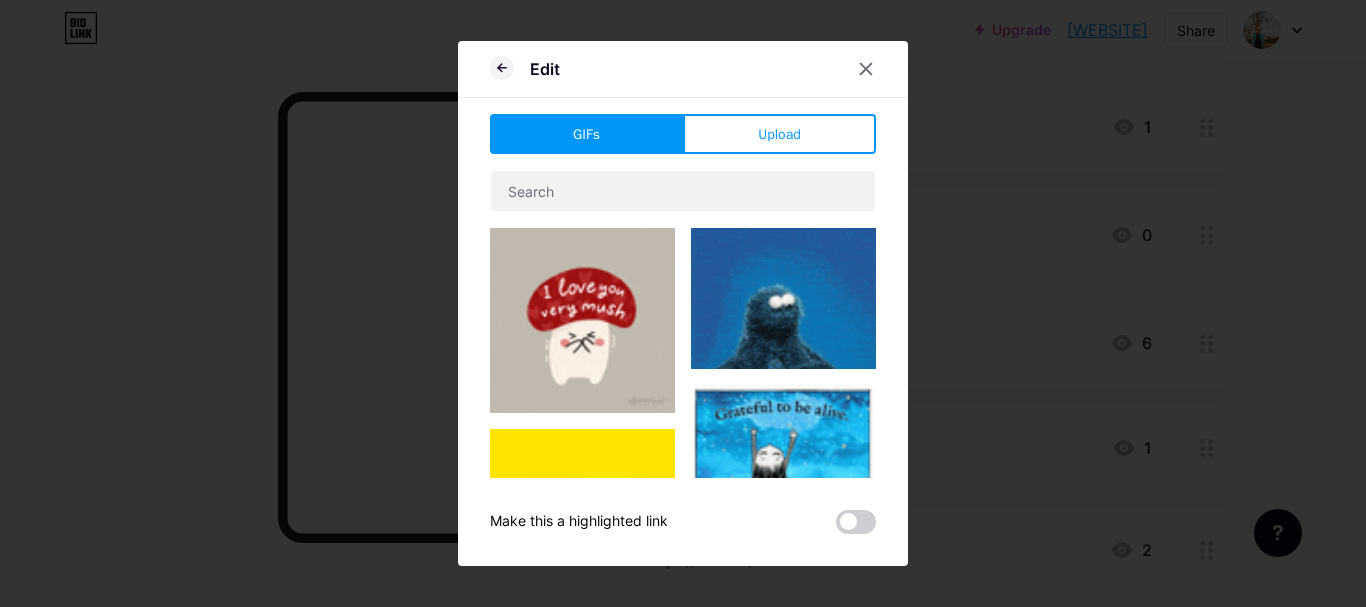 click on "Edit       GIFs     Upload       Content
YouTube
Play YouTube video without leaving your page.
ADD
Vimeo
Play Vimeo video without leaving your page.
ADD
Tiktok
Grow your TikTok following
ADD
Tweet
Embed a tweet.
ADD
Reddit
Showcase your Reddit profile
ADD
Spotify
Embed Spotify to play the preview of a track.
ADD
Twitch
Play Twitch video without leaving your page.
ADD
ADD" at bounding box center [683, 303] 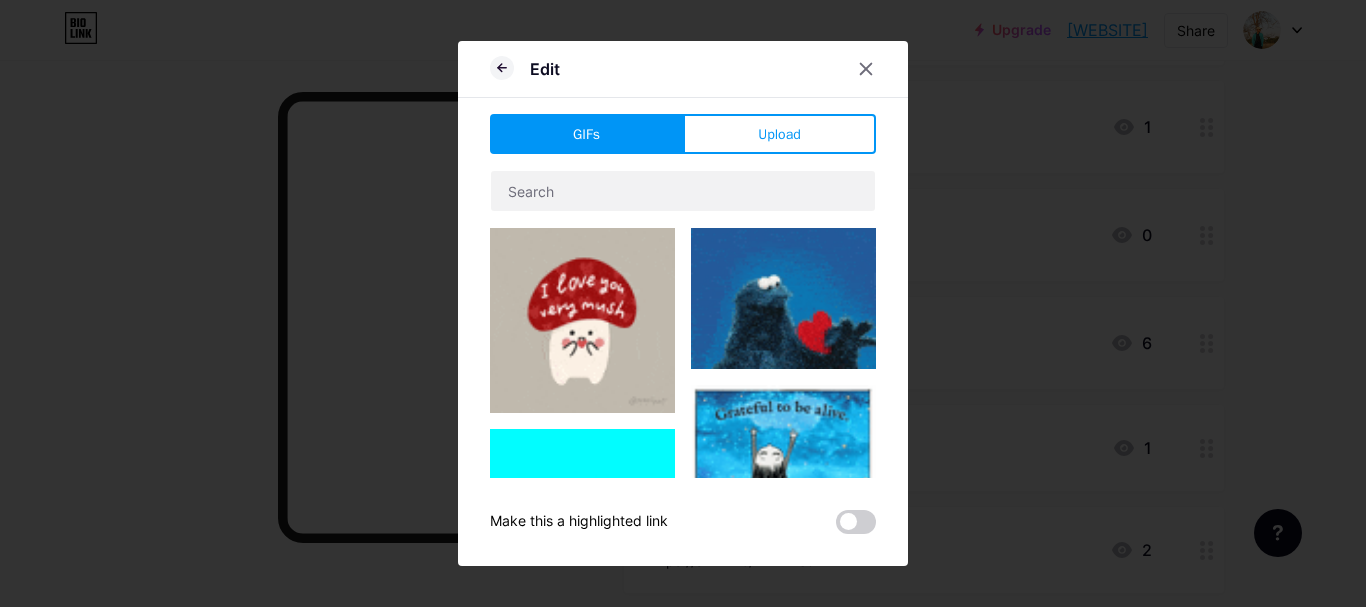 click on "Edit       GIFs     Upload       Content
YouTube
Play YouTube video without leaving your page.
ADD
Vimeo
Play Vimeo video without leaving your page.
ADD
Tiktok
Grow your TikTok following
ADD
Tweet
Embed a tweet.
ADD
Reddit
Showcase your Reddit profile
ADD
Spotify
Embed Spotify to play the preview of a track.
ADD
Twitch
Play Twitch video without leaving your page.
ADD
ADD" at bounding box center [683, 303] 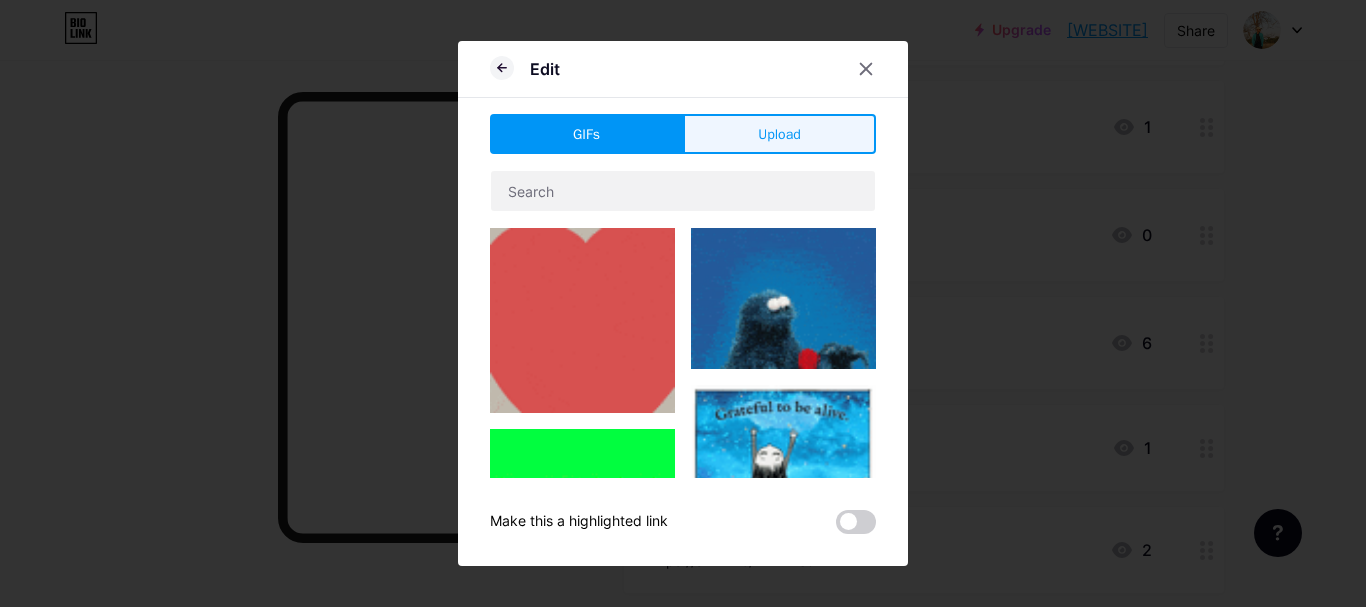 click on "Upload" at bounding box center [779, 134] 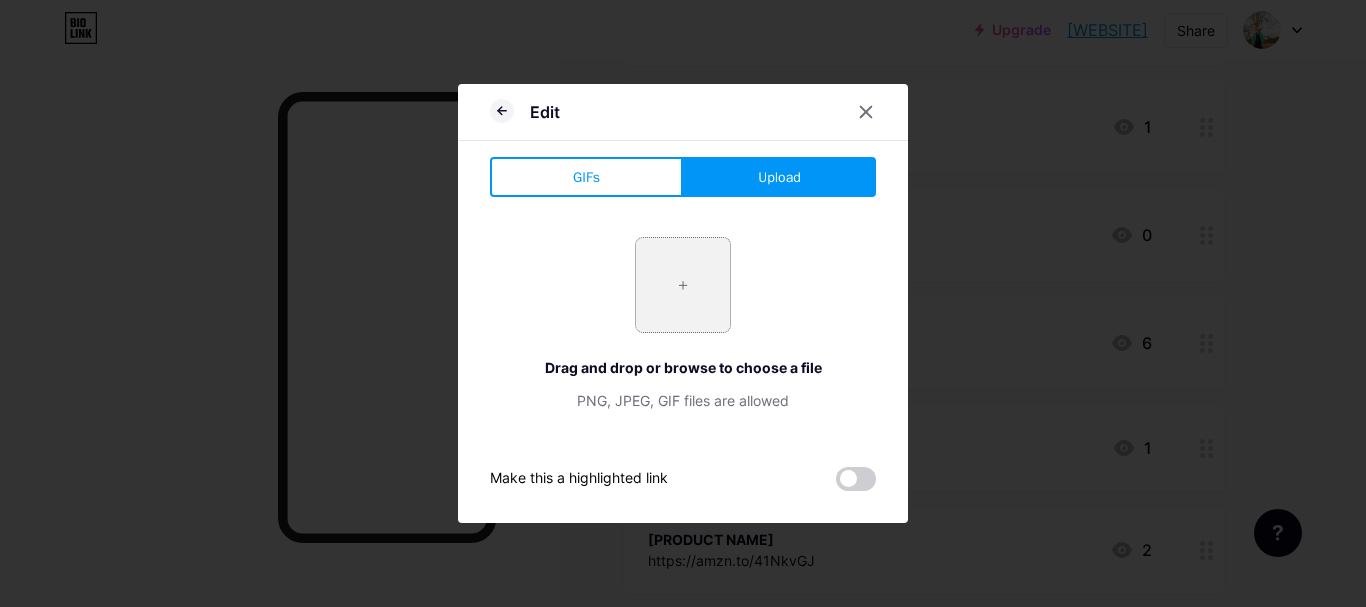 click at bounding box center (683, 285) 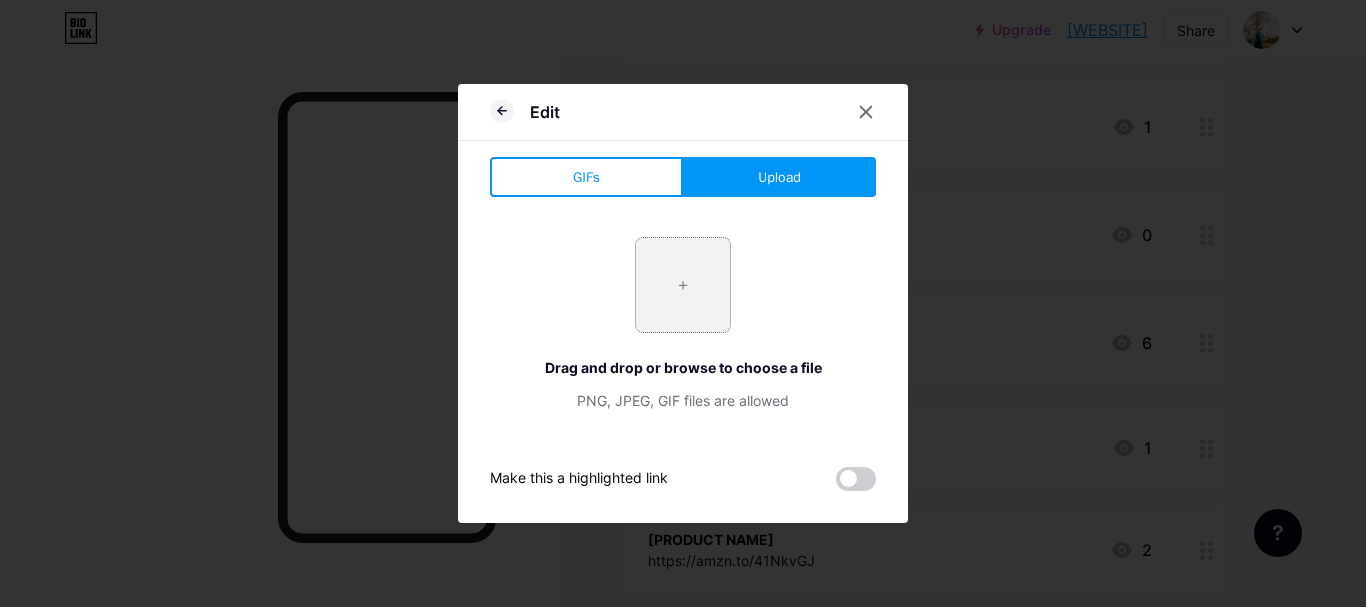 type on "C:\fakepath\[FILENAME]" 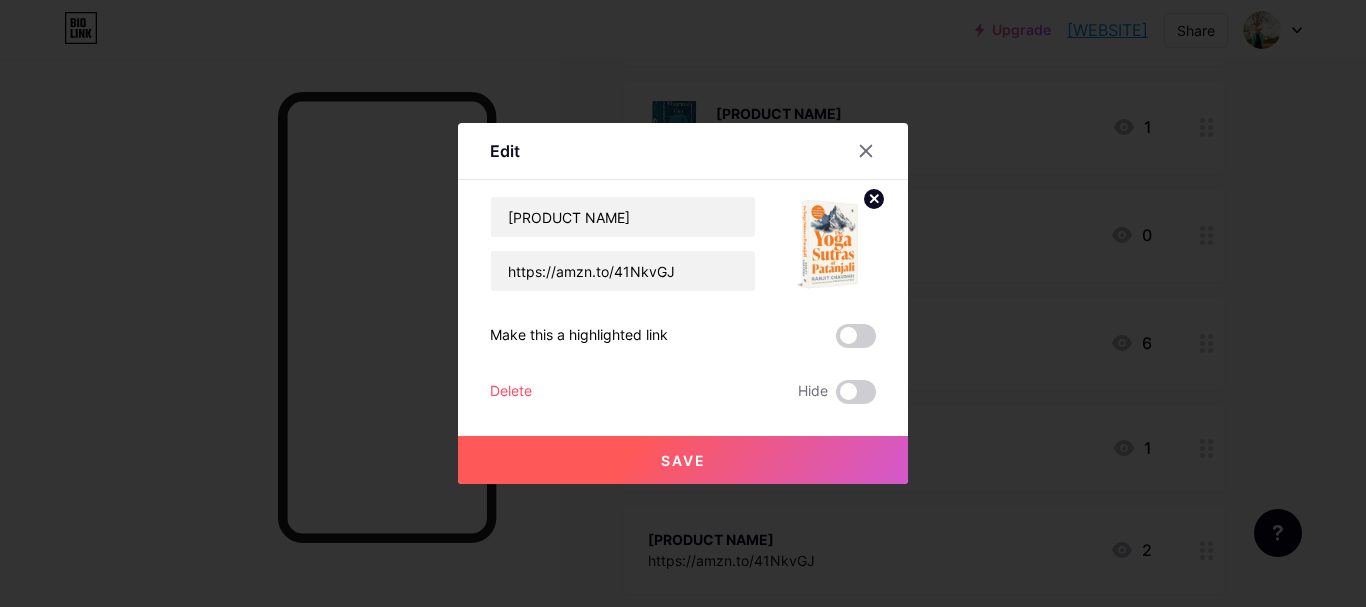 click on "Save" at bounding box center [683, 460] 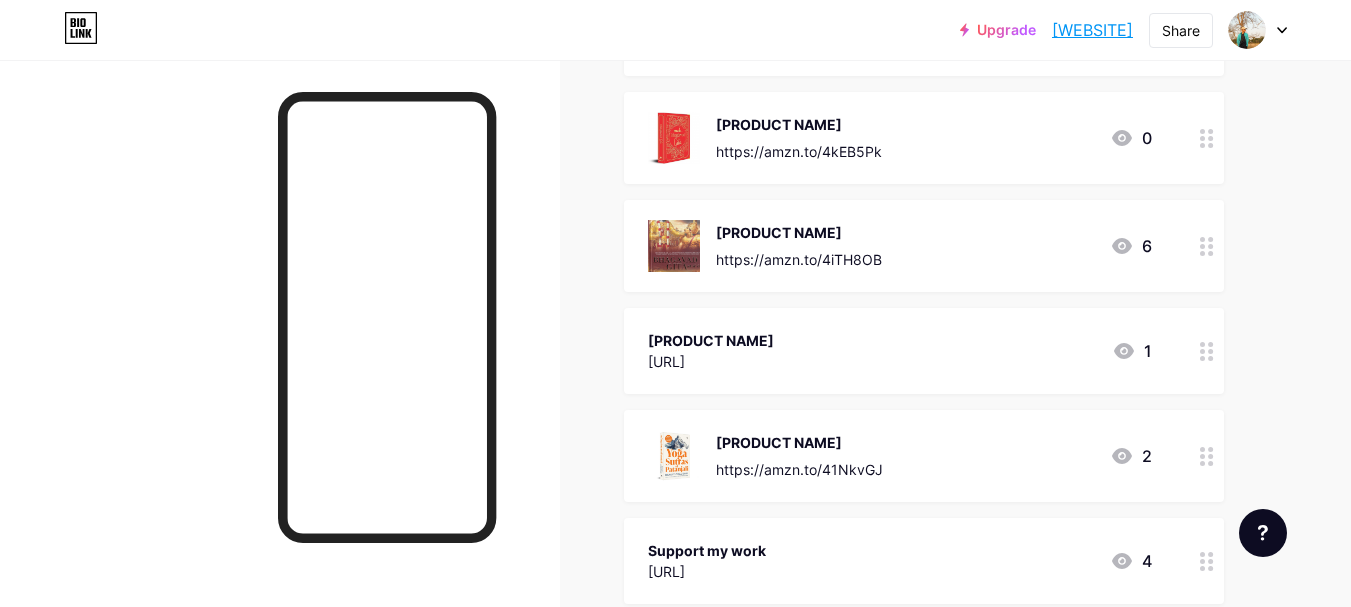 scroll, scrollTop: 493, scrollLeft: 0, axis: vertical 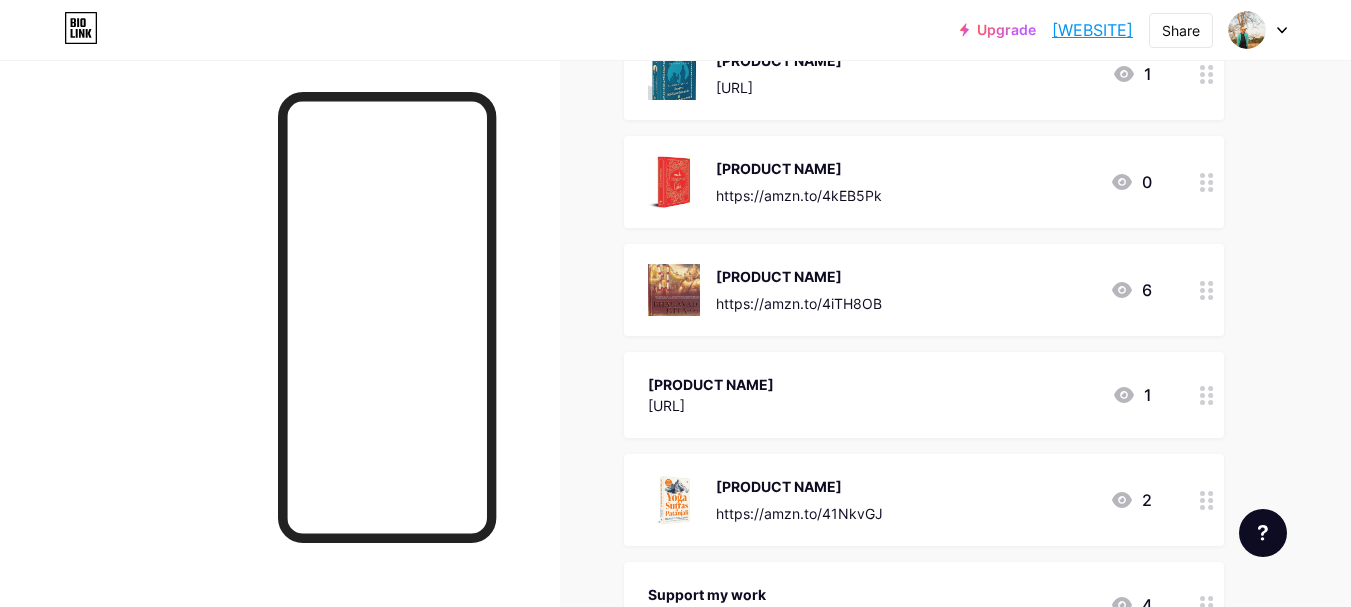 click on "https://amzn.to/4kEB5Pk" at bounding box center (799, 195) 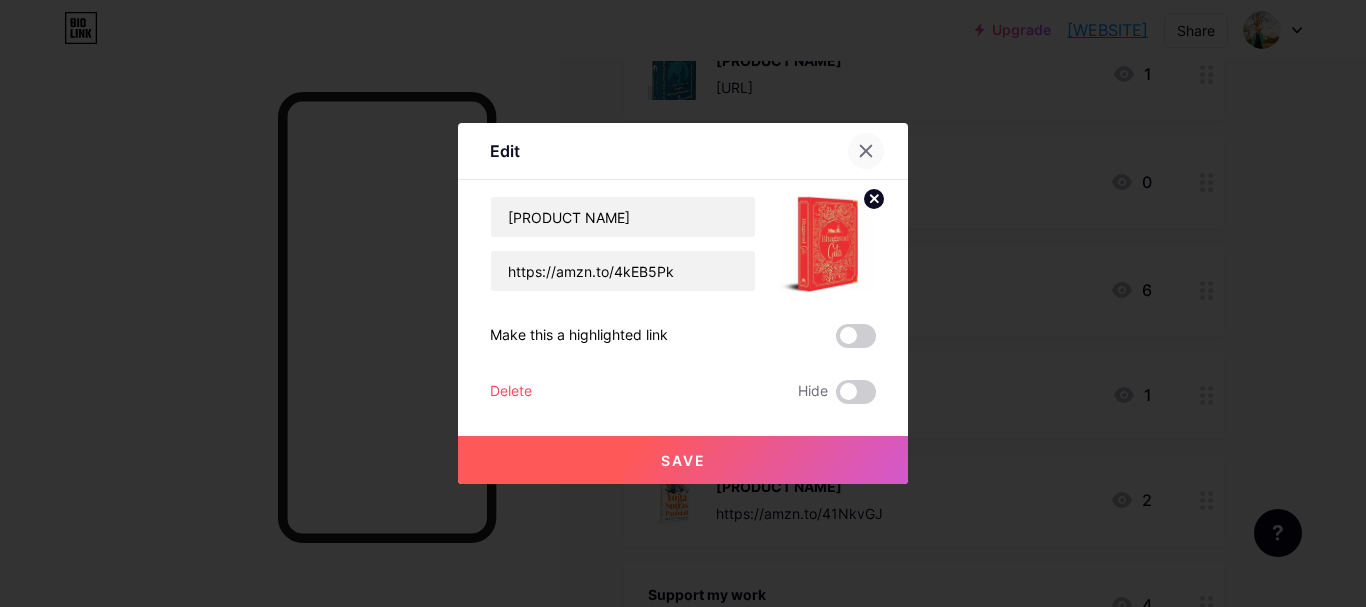 click 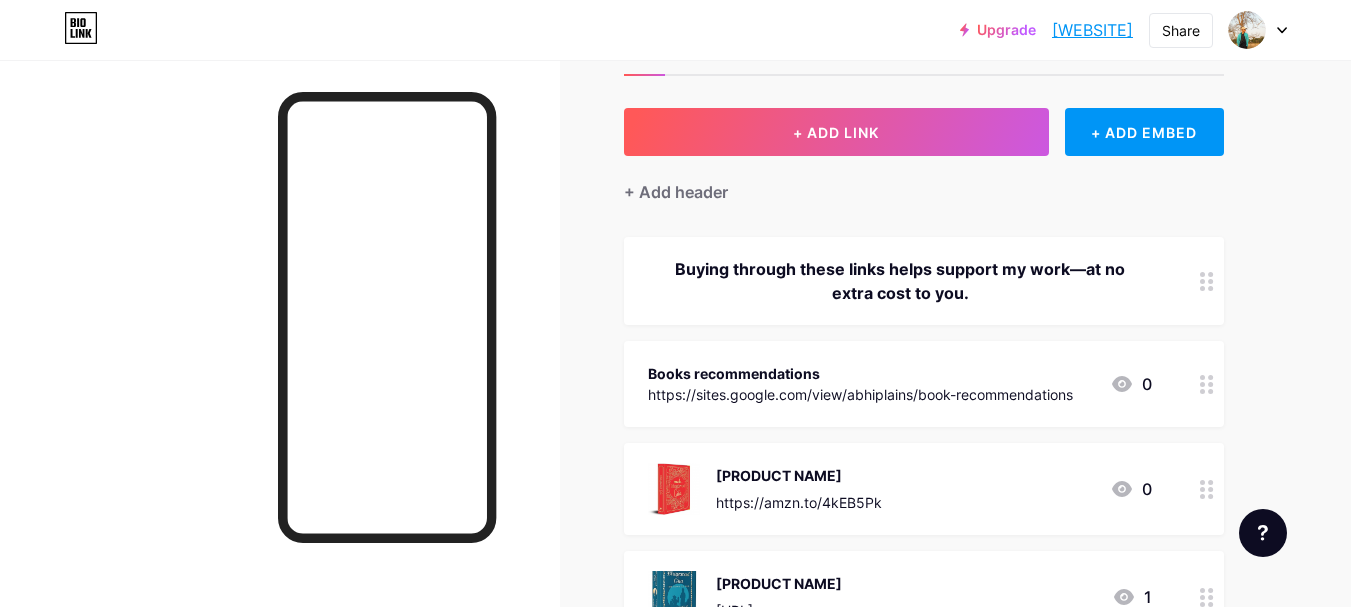 scroll, scrollTop: 0, scrollLeft: 0, axis: both 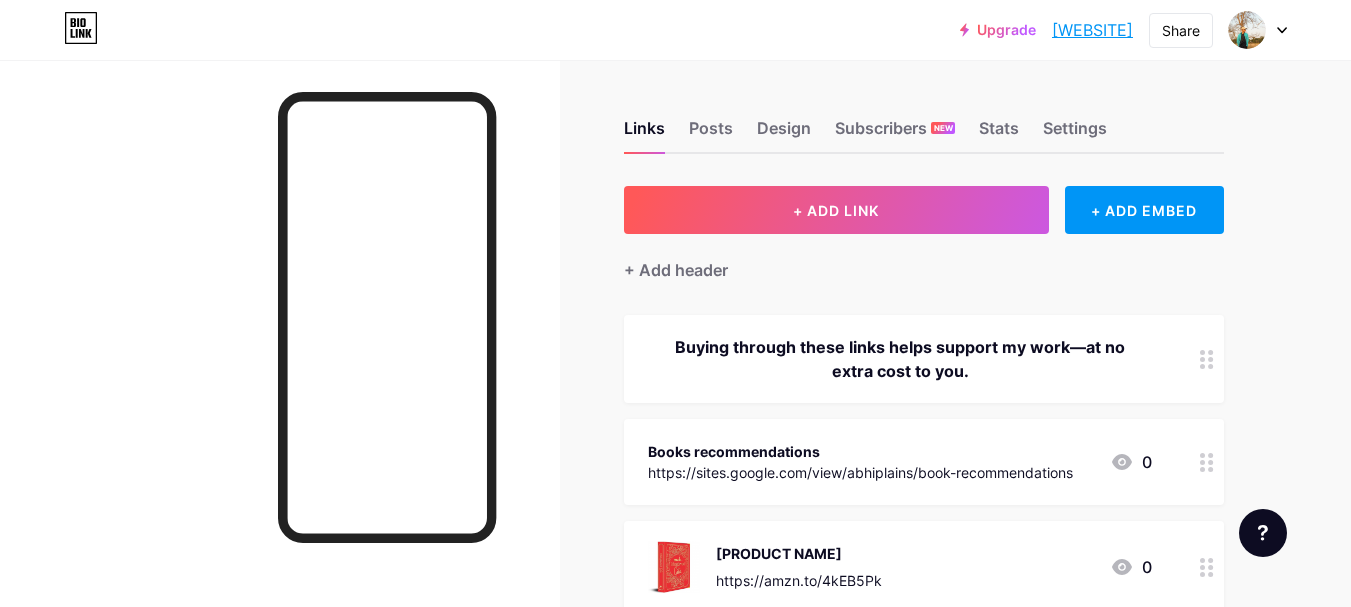 click on "[WEBSITE]" at bounding box center [1092, 30] 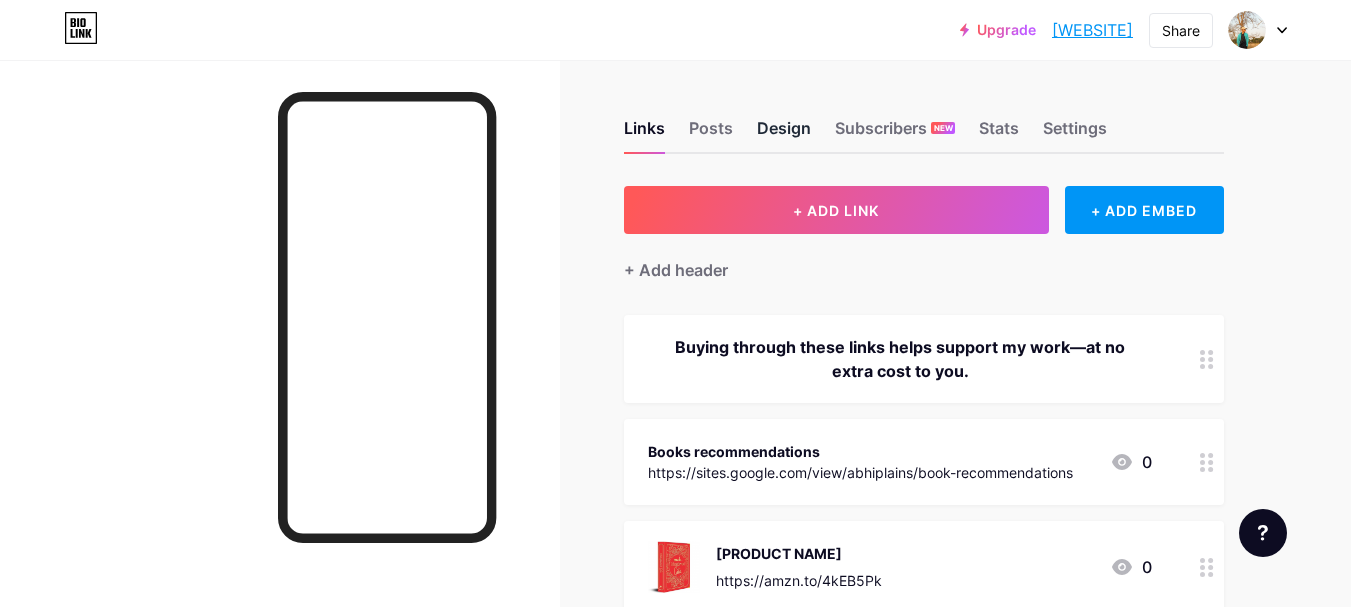click on "Design" at bounding box center (784, 134) 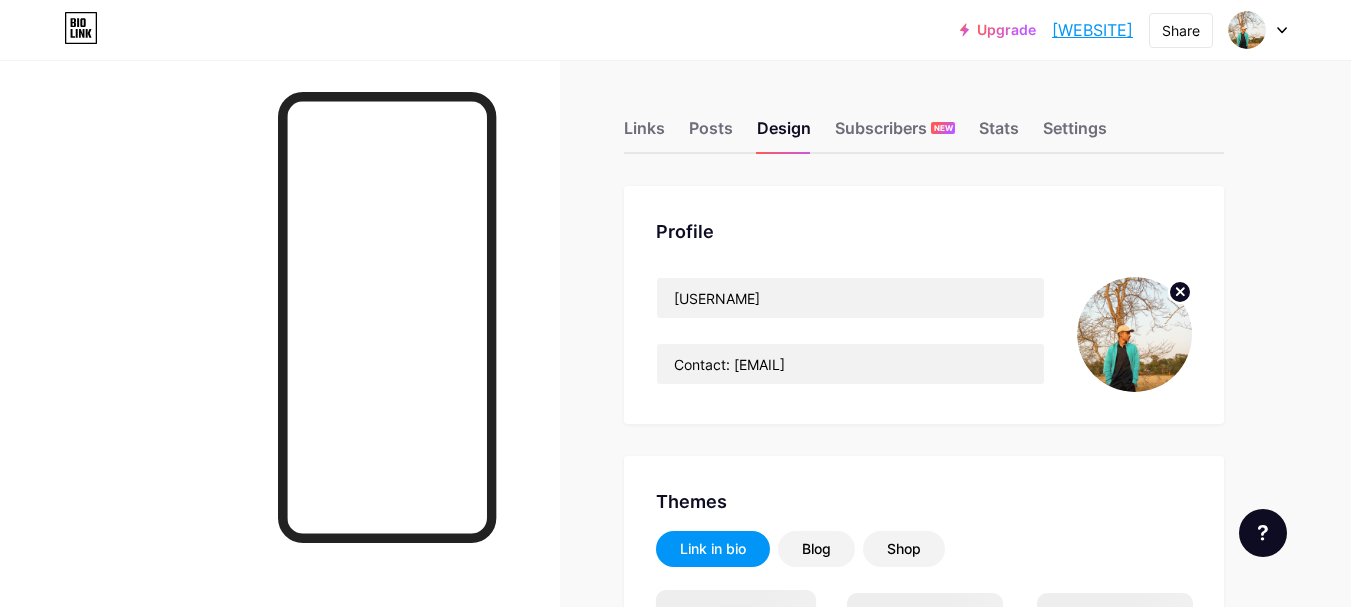 scroll, scrollTop: 531, scrollLeft: 0, axis: vertical 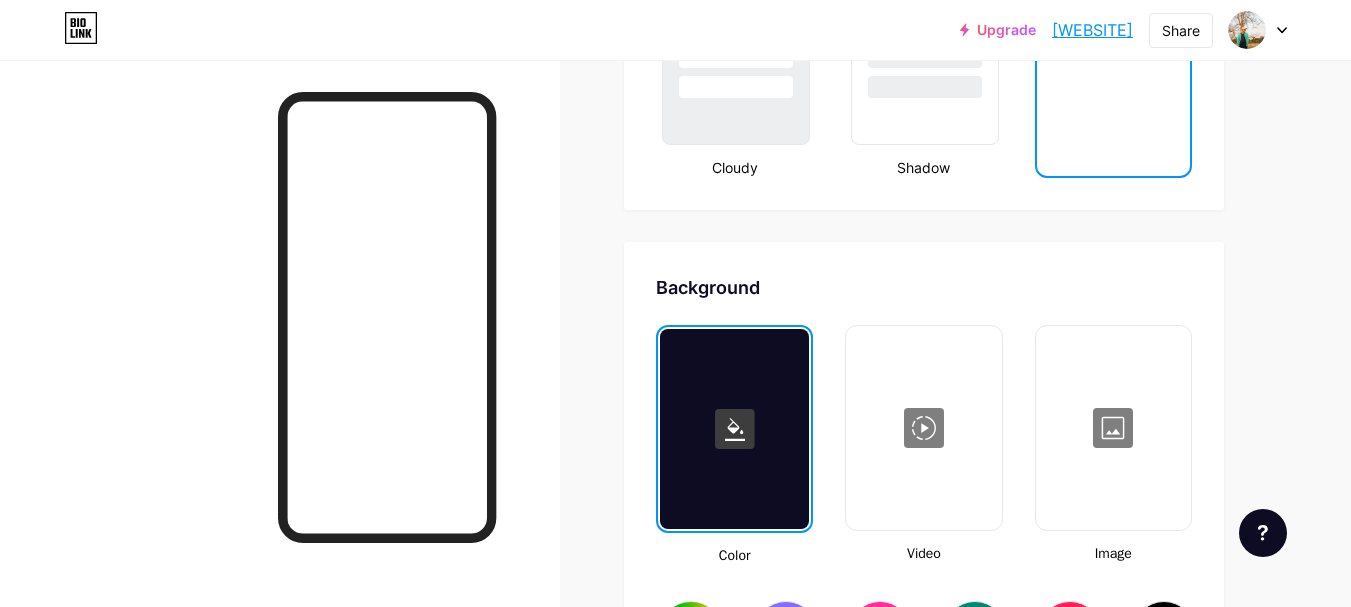 type on "#ffffff" 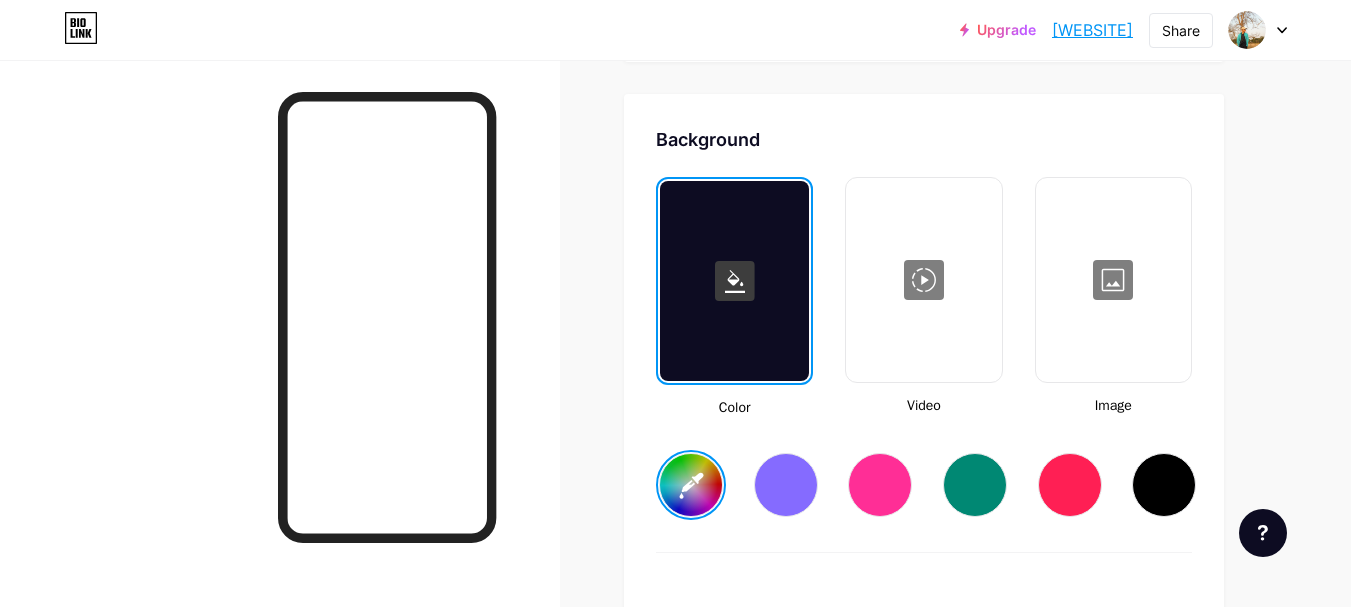 scroll, scrollTop: 2633, scrollLeft: 0, axis: vertical 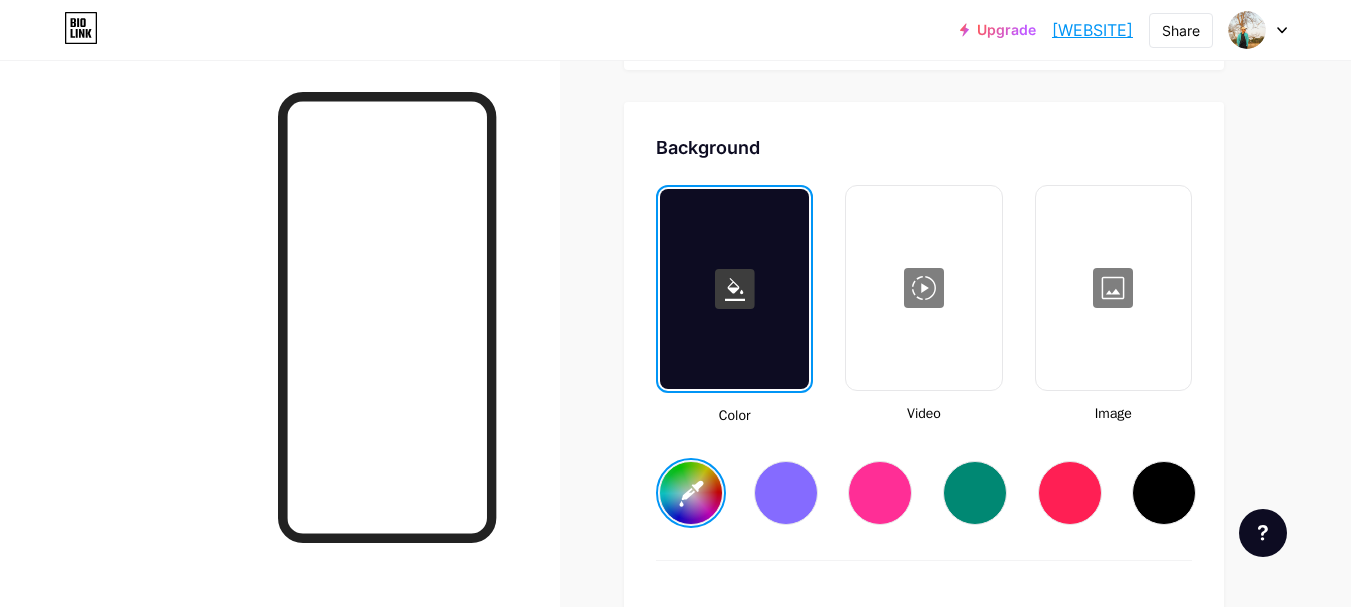 click at bounding box center (1164, 493) 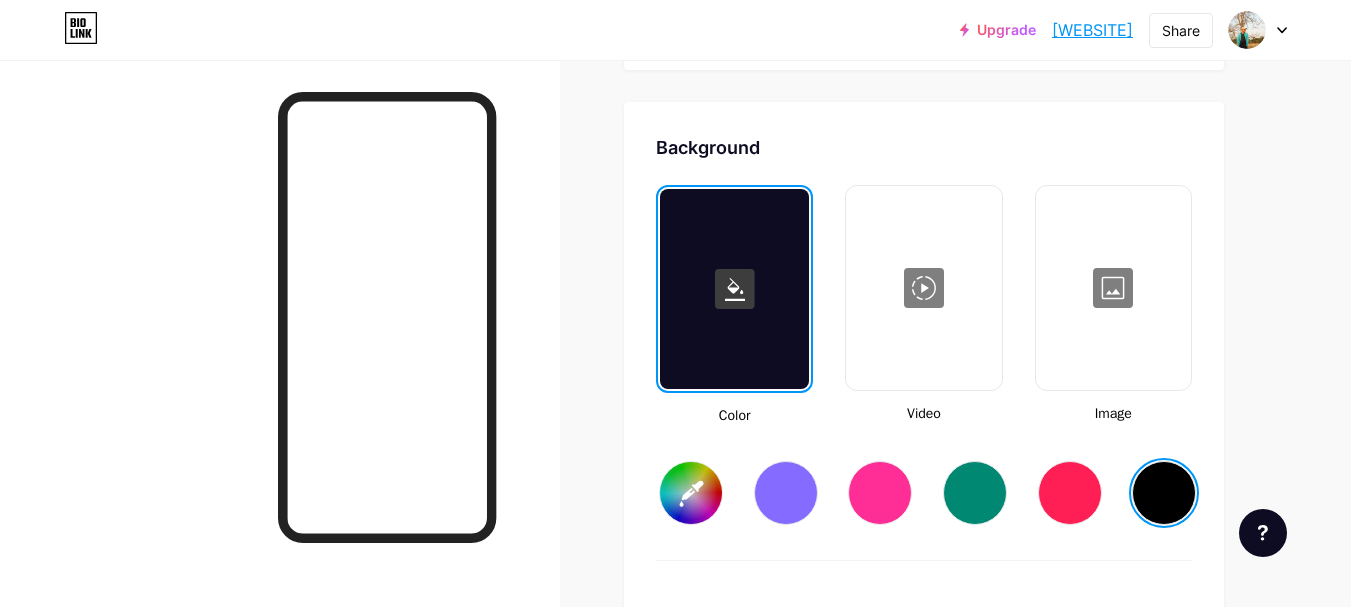 click 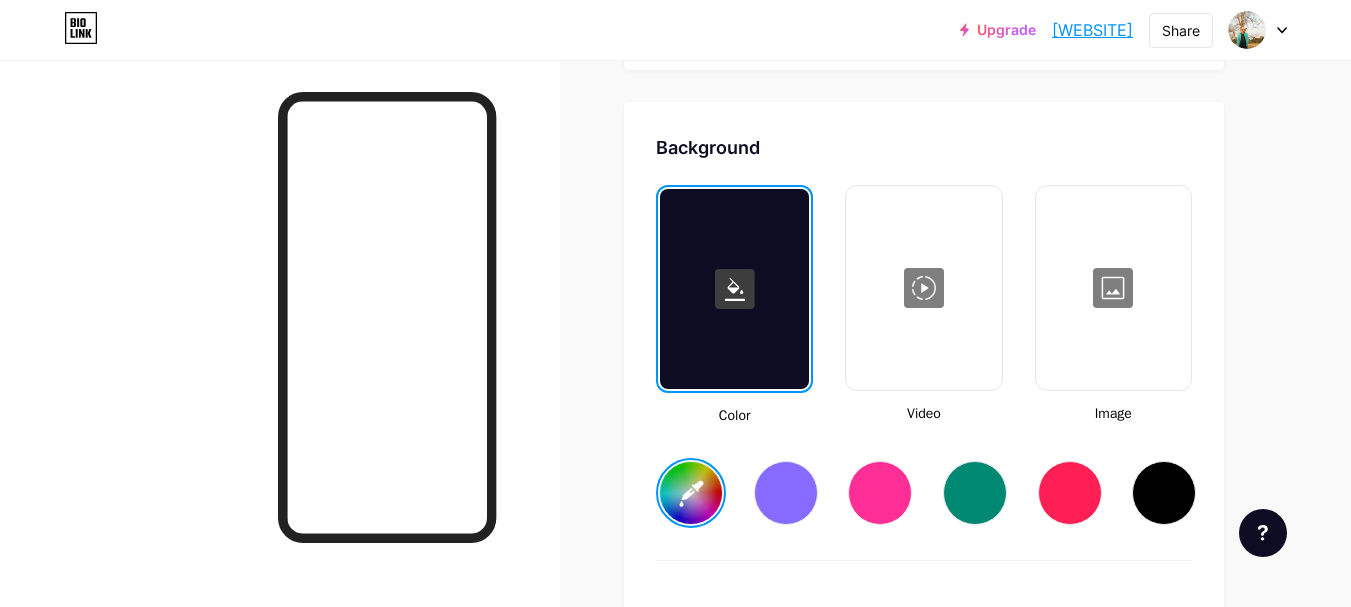 scroll, scrollTop: 3164, scrollLeft: 0, axis: vertical 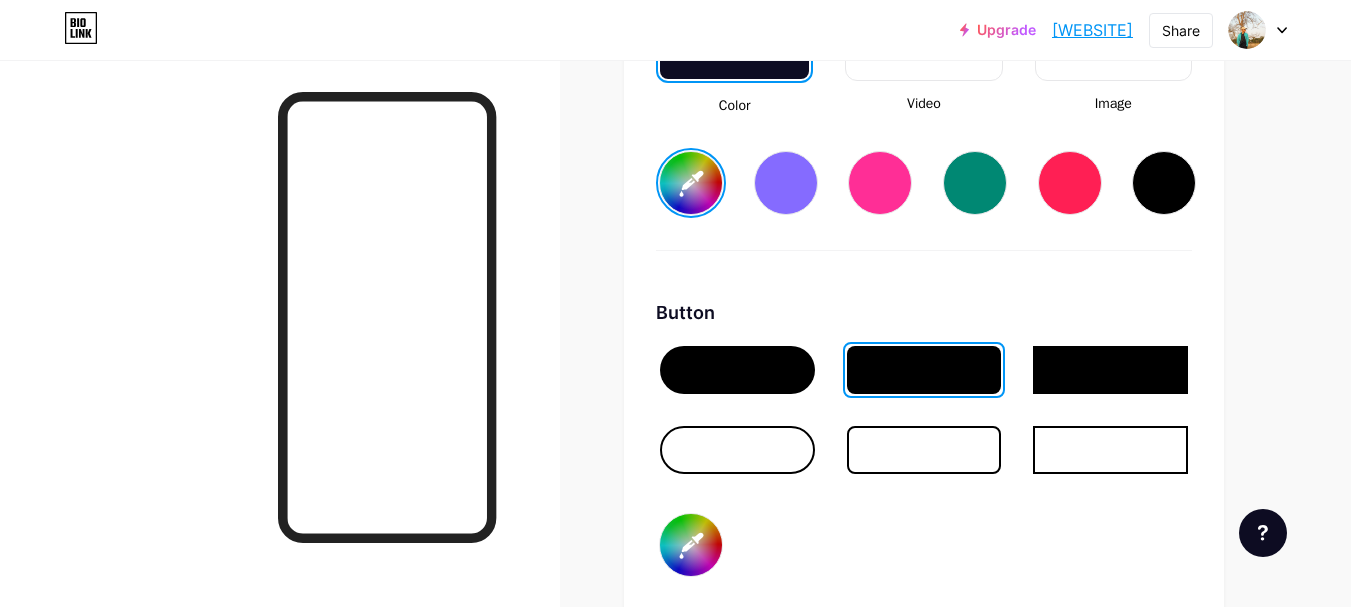 click at bounding box center [924, 370] 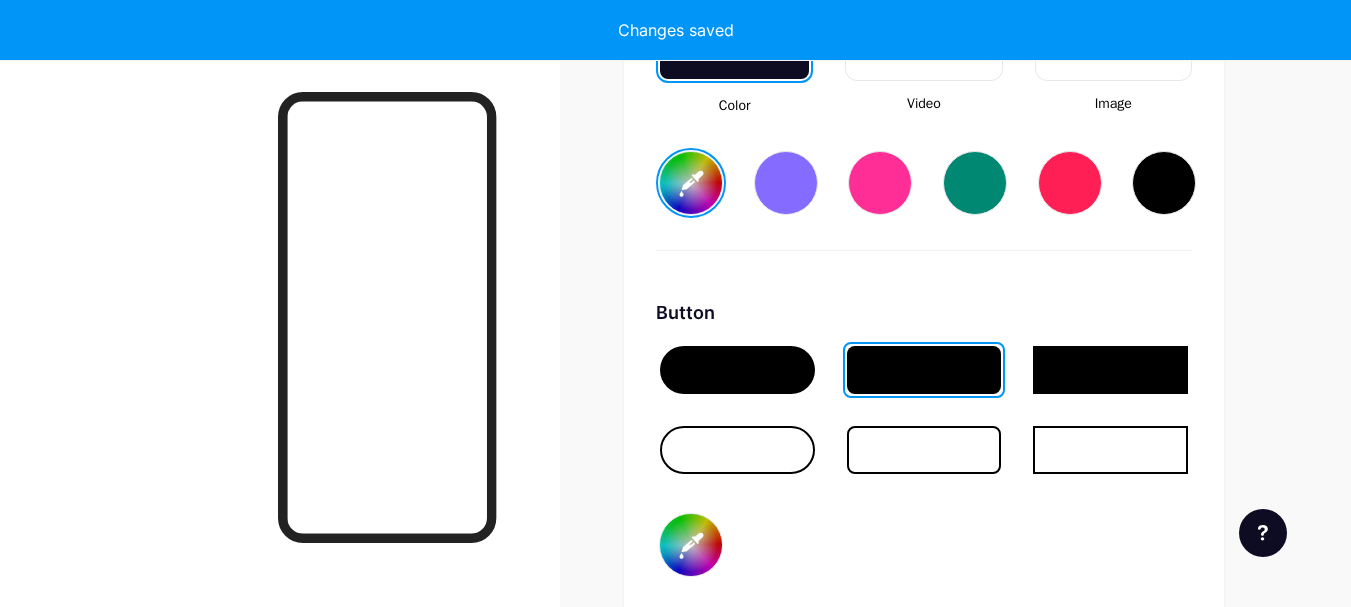 type on "#1f1e1e" 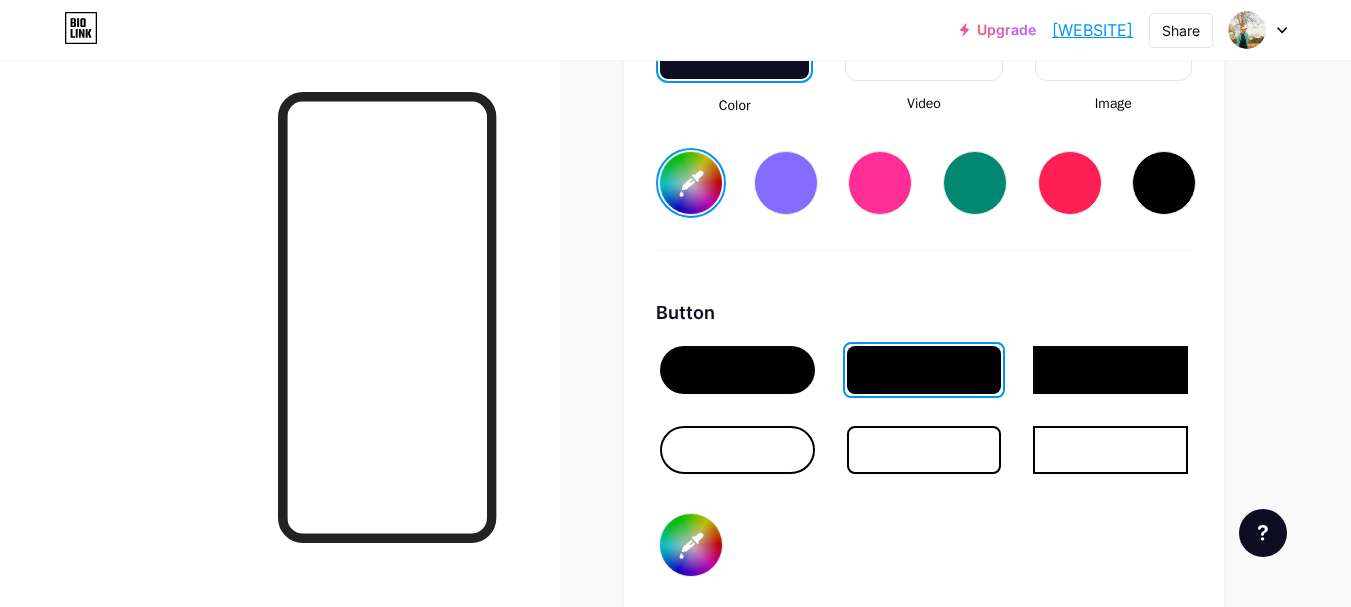 type on "#1f1e1e" 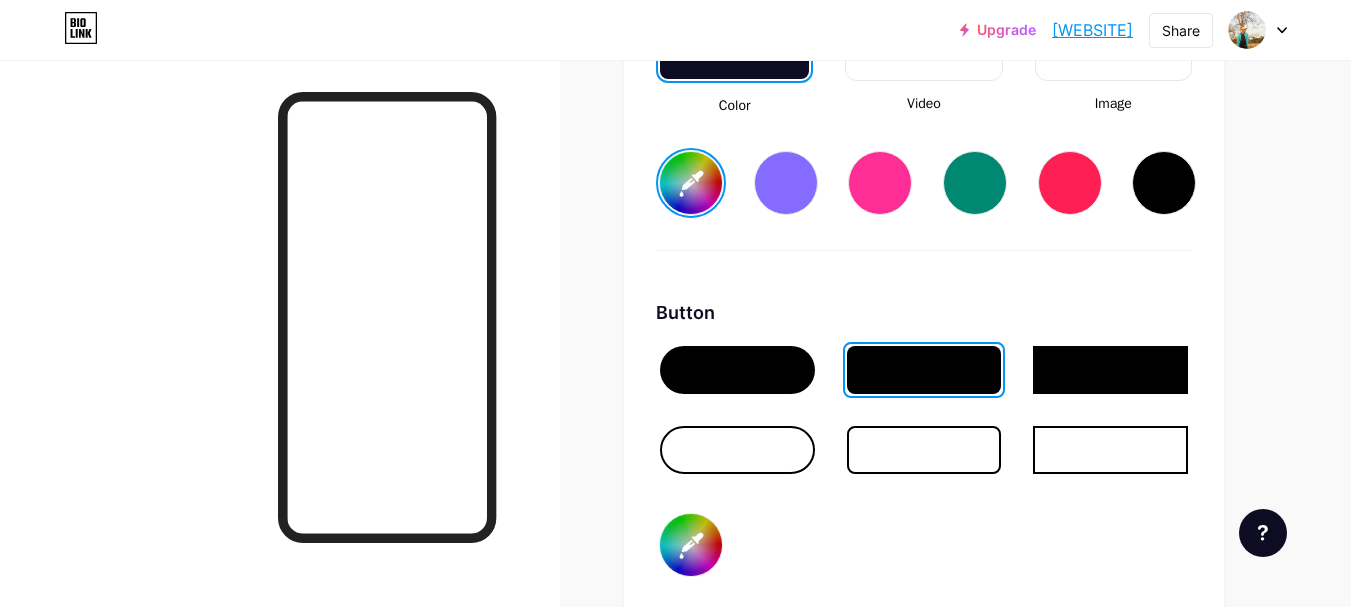 type on "#4dc9ff" 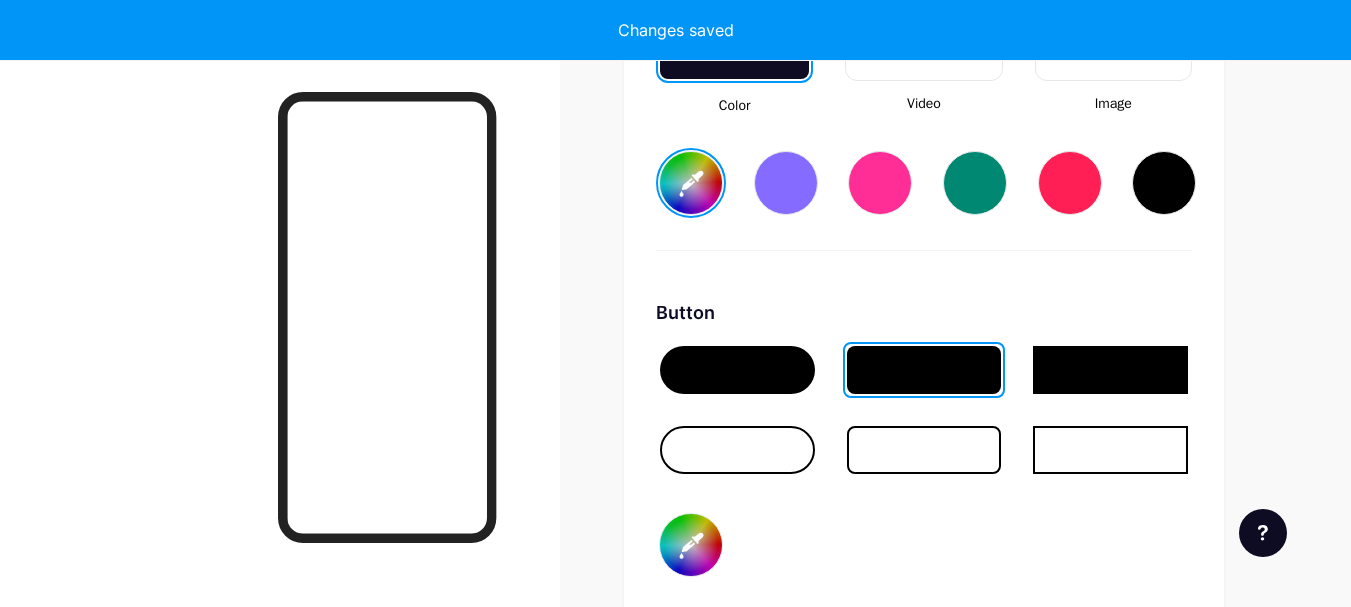 type on "#1f1e1e" 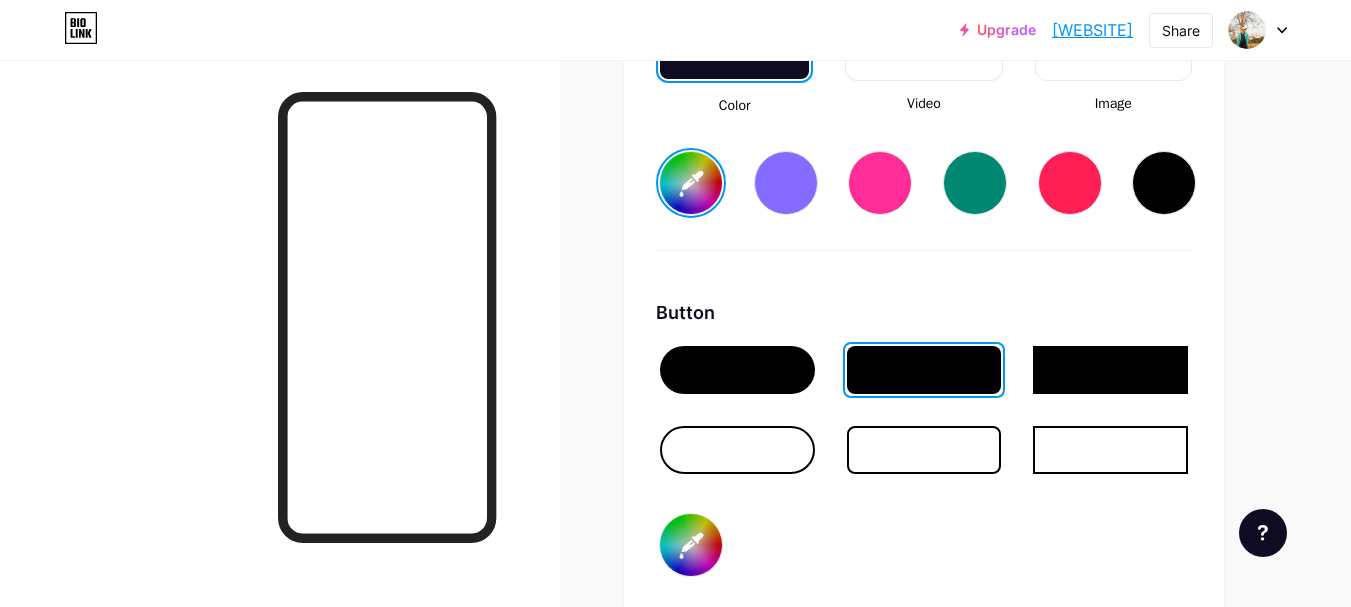 type on "#1f1e1e" 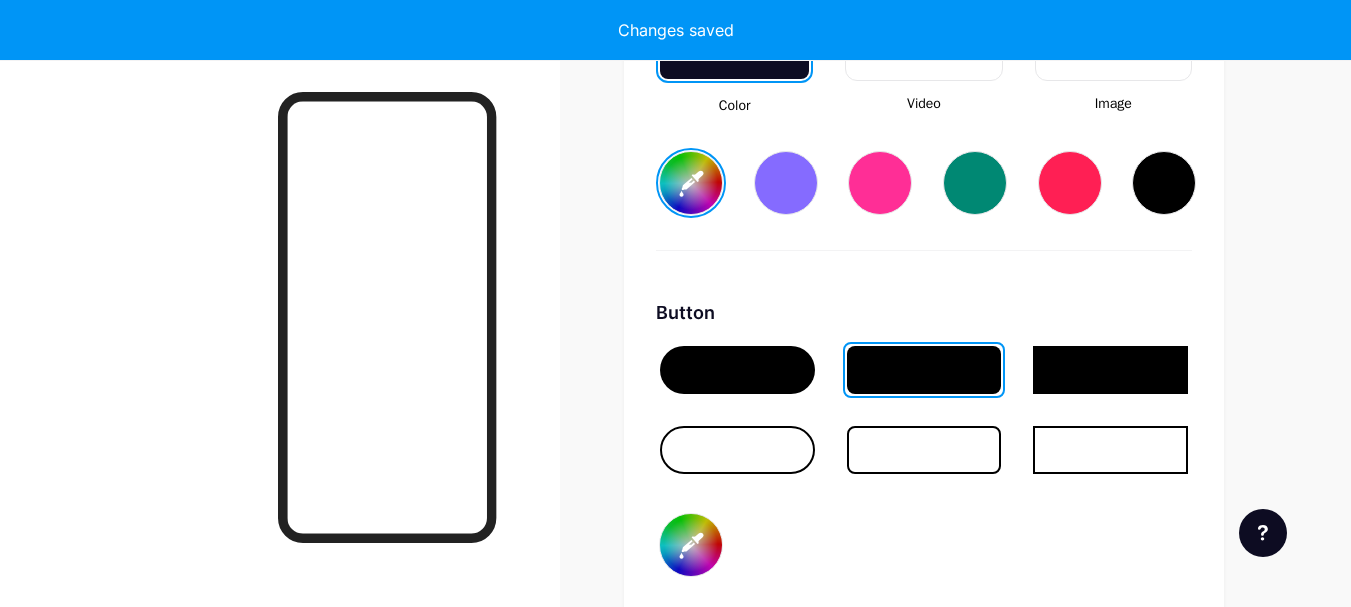 type on "#1f1e1e" 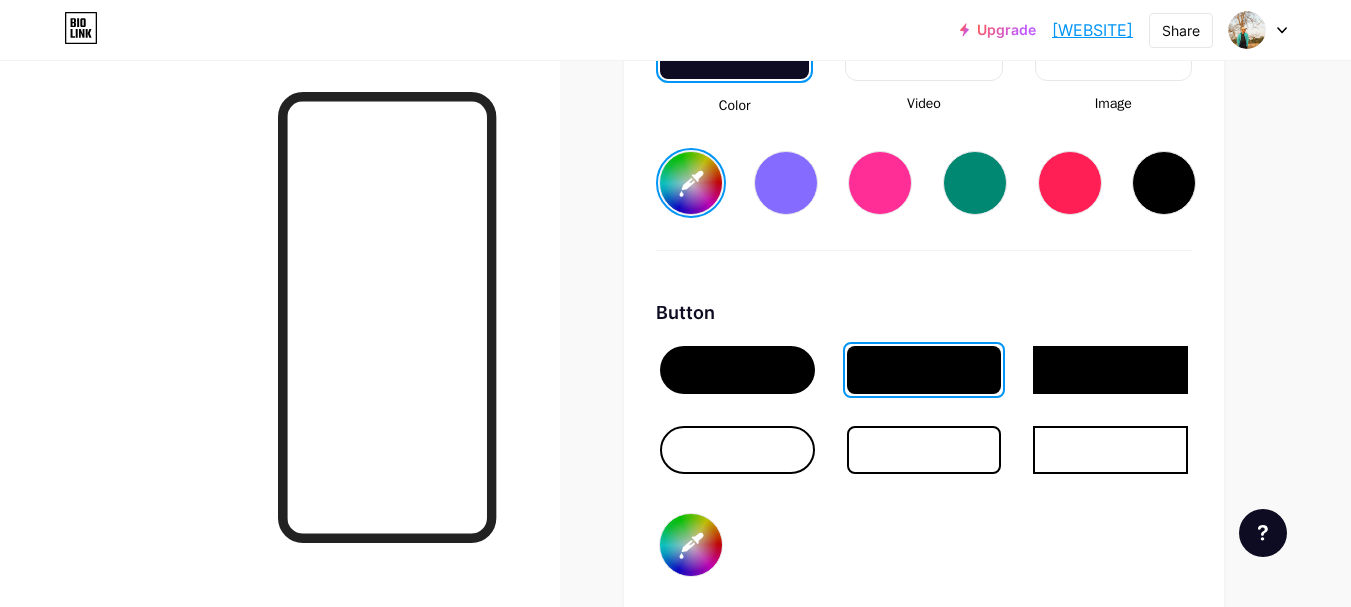 type on "#1f1e1e" 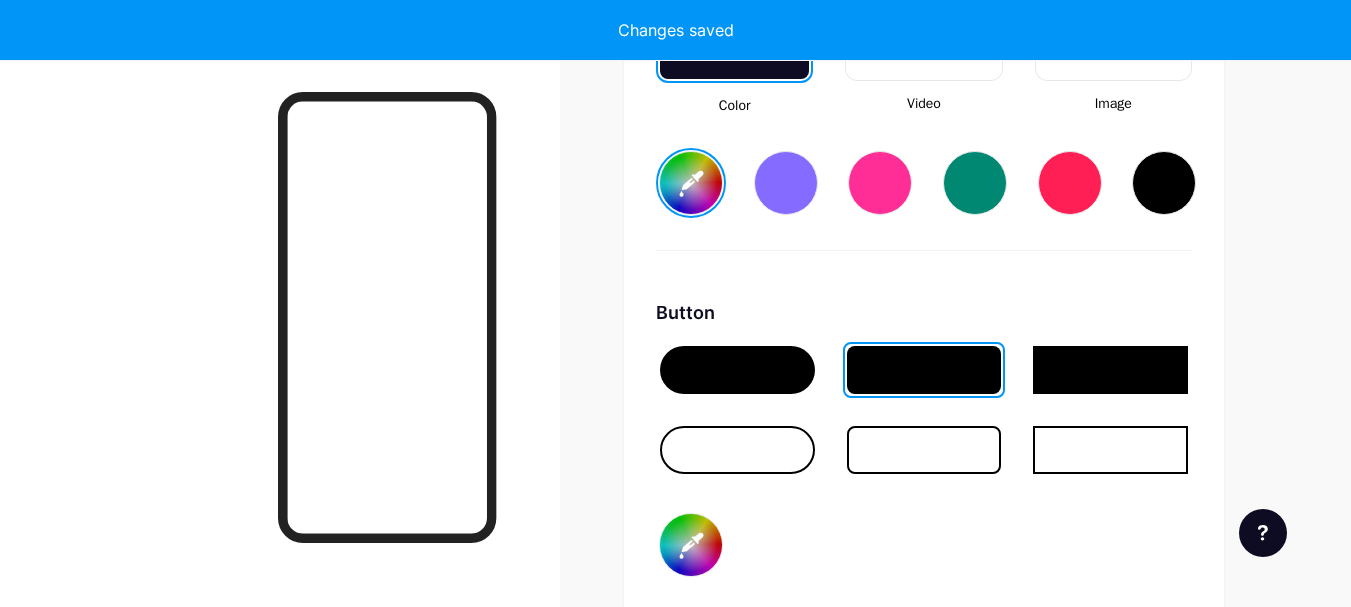 type on "#1f1e1e" 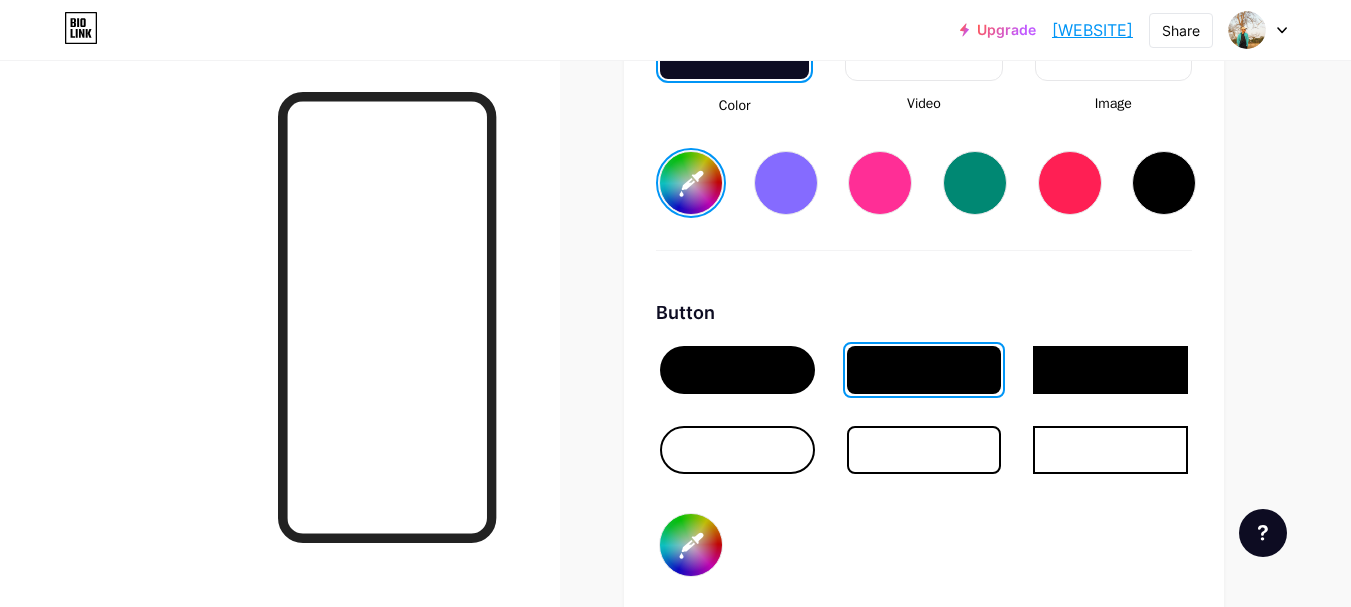 type on "#ccf0ff" 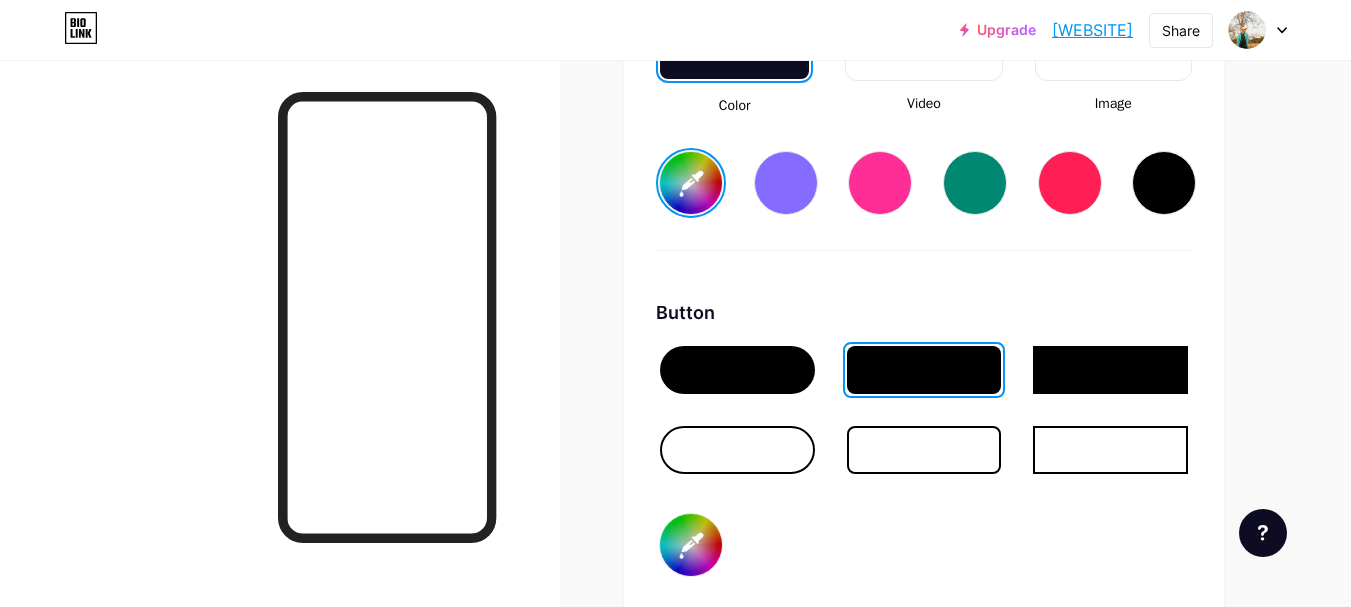 type on "#1f1e1e" 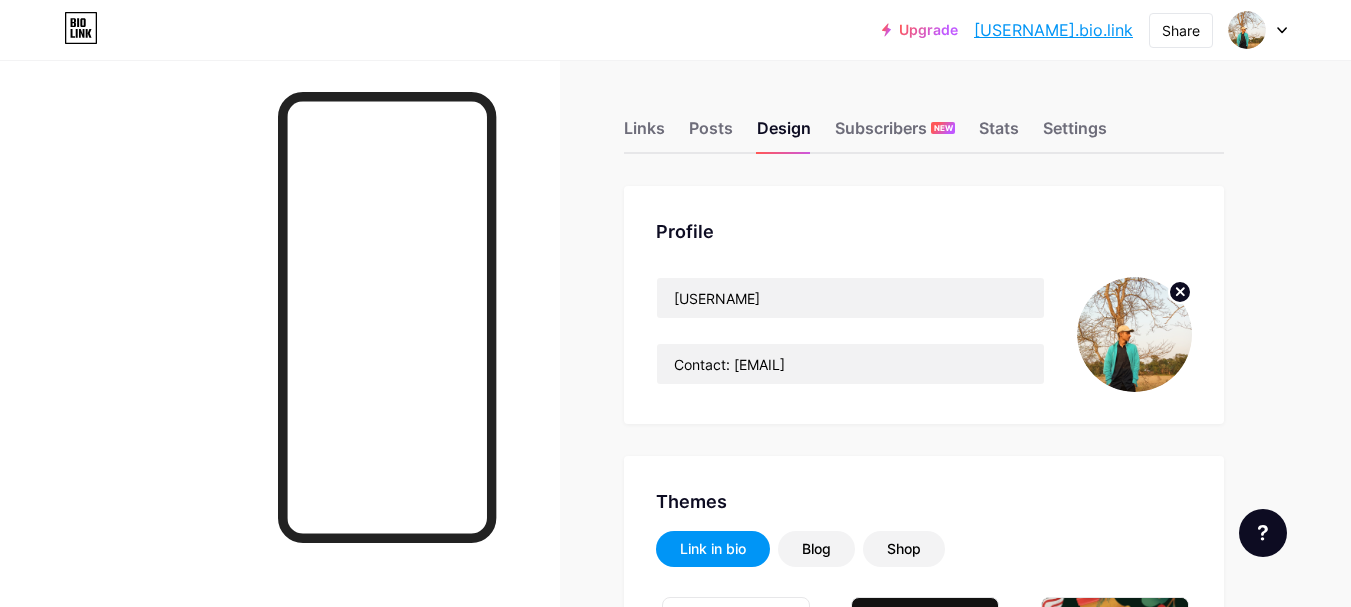 type on "#1f1e1e" 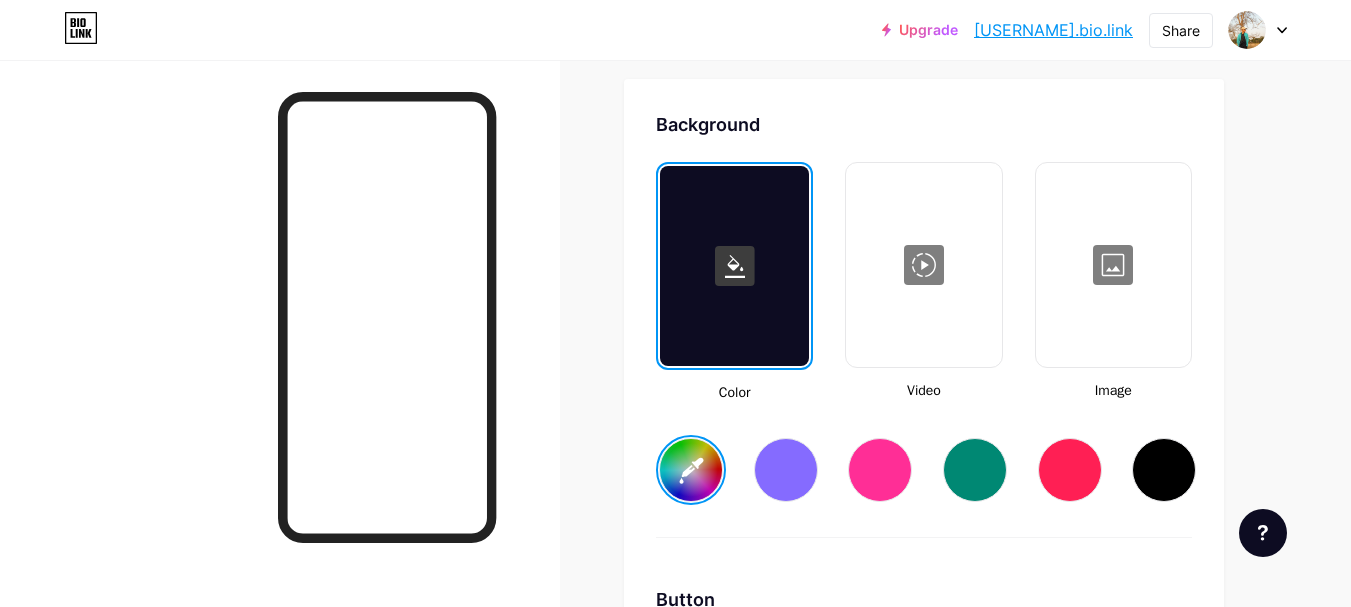 scroll, scrollTop: 3187, scrollLeft: 0, axis: vertical 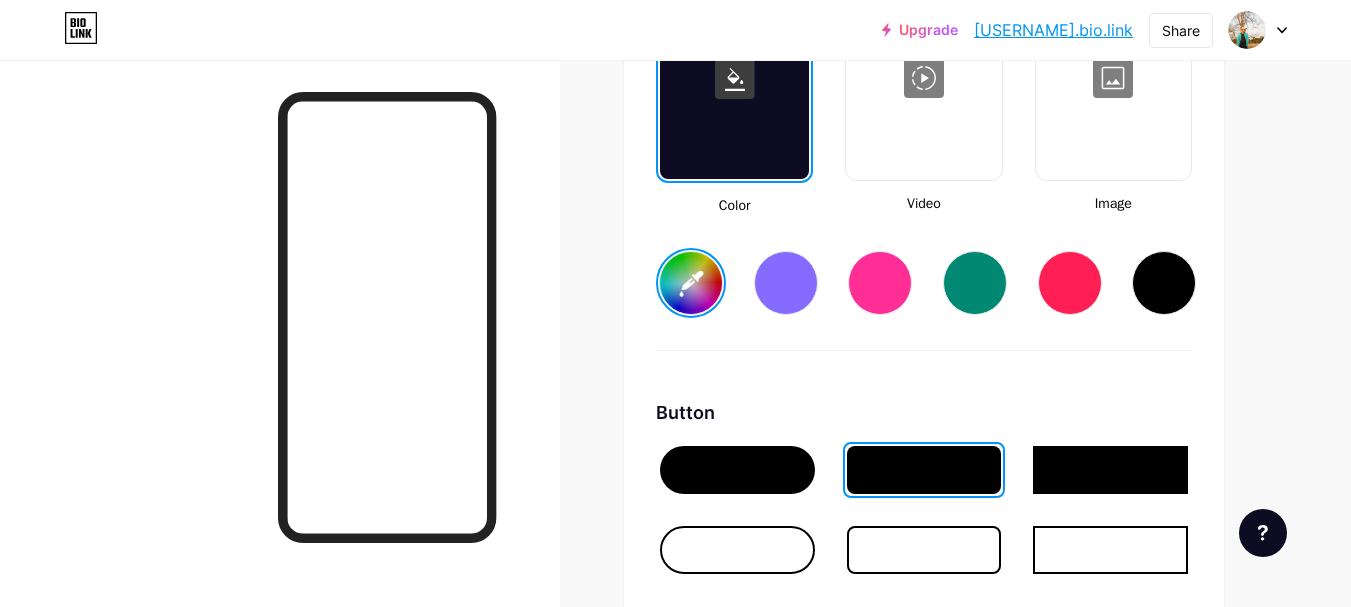 click on "#1f1e1e" at bounding box center [691, 283] 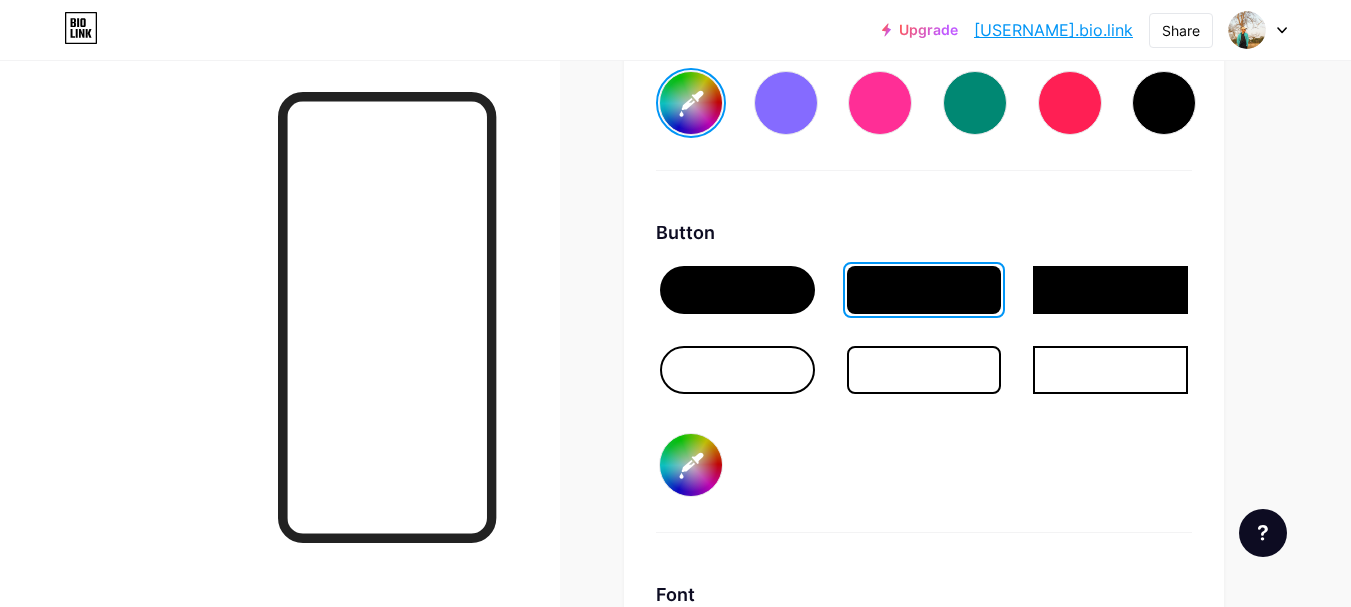 scroll, scrollTop: 3088, scrollLeft: 0, axis: vertical 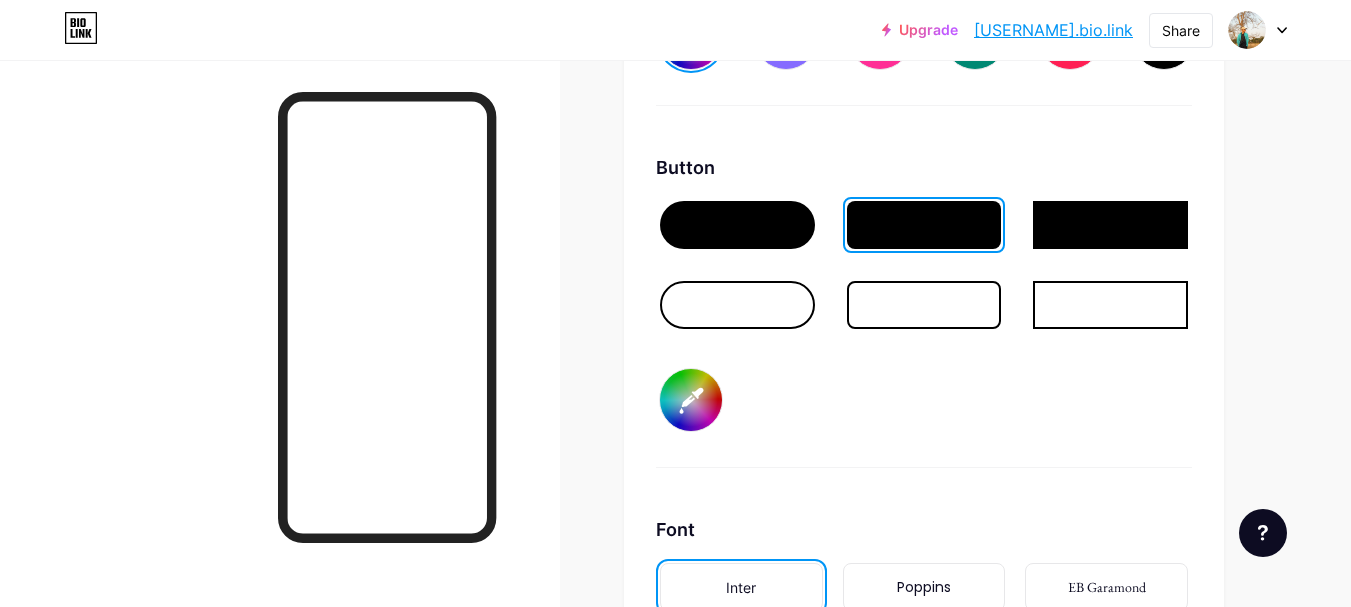 click on "#ccf0ff" at bounding box center [691, 400] 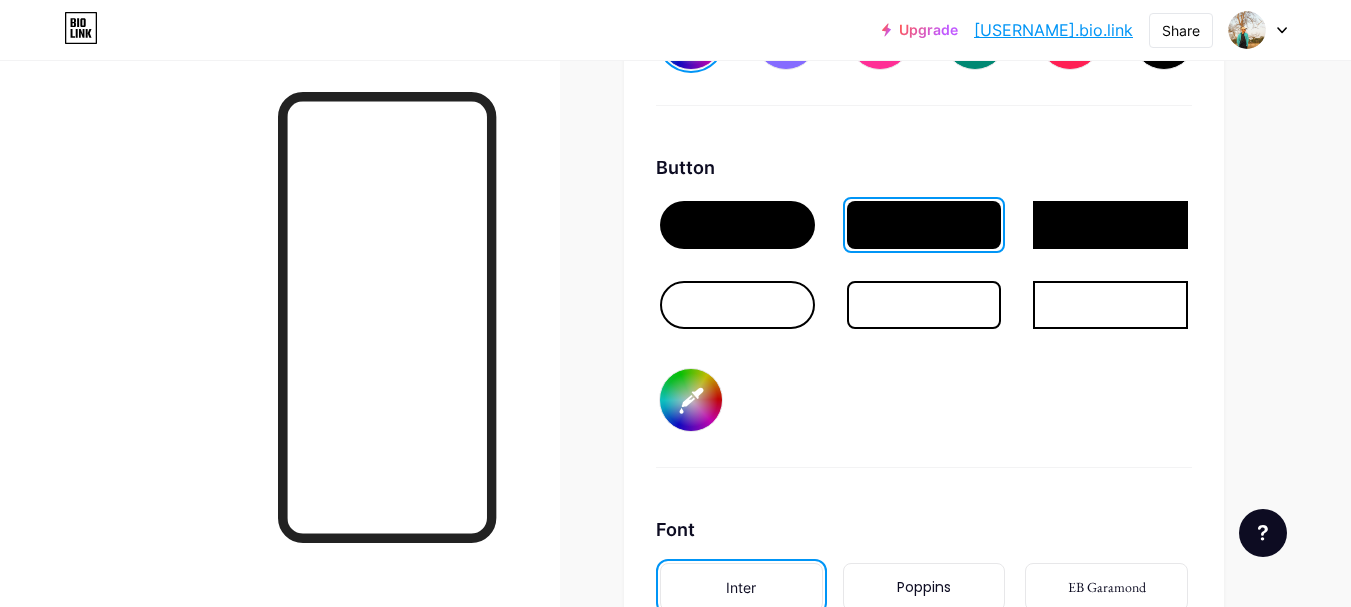type on "#1f1e1e" 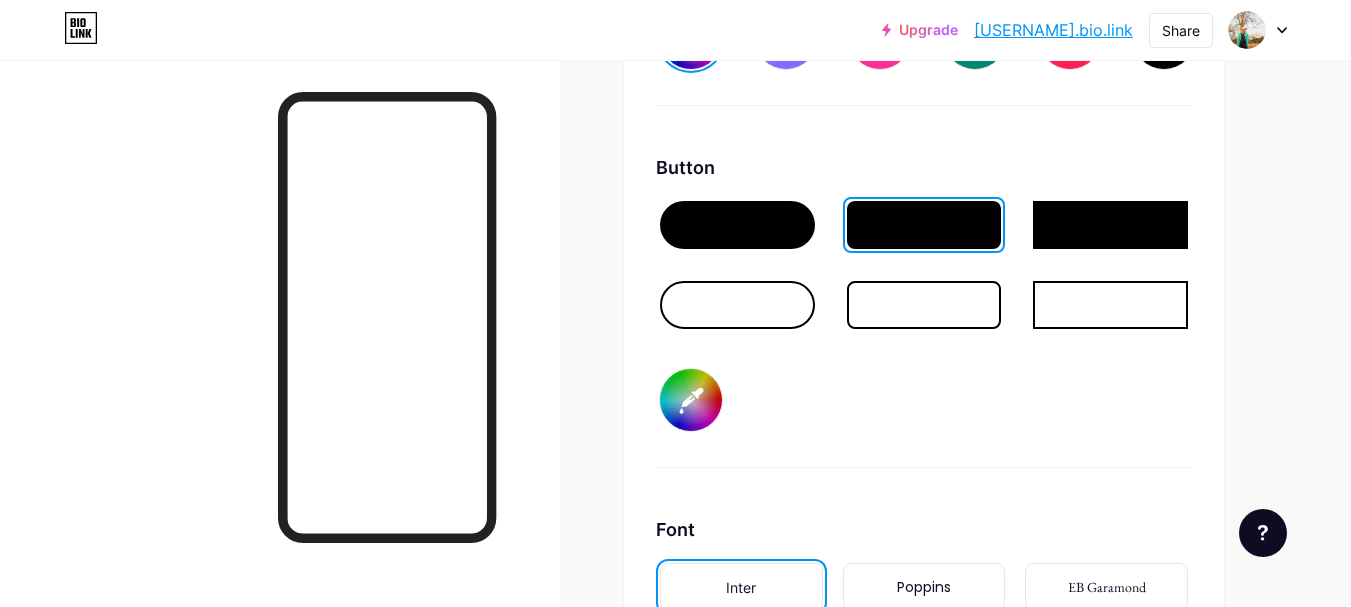type on "#95c5da" 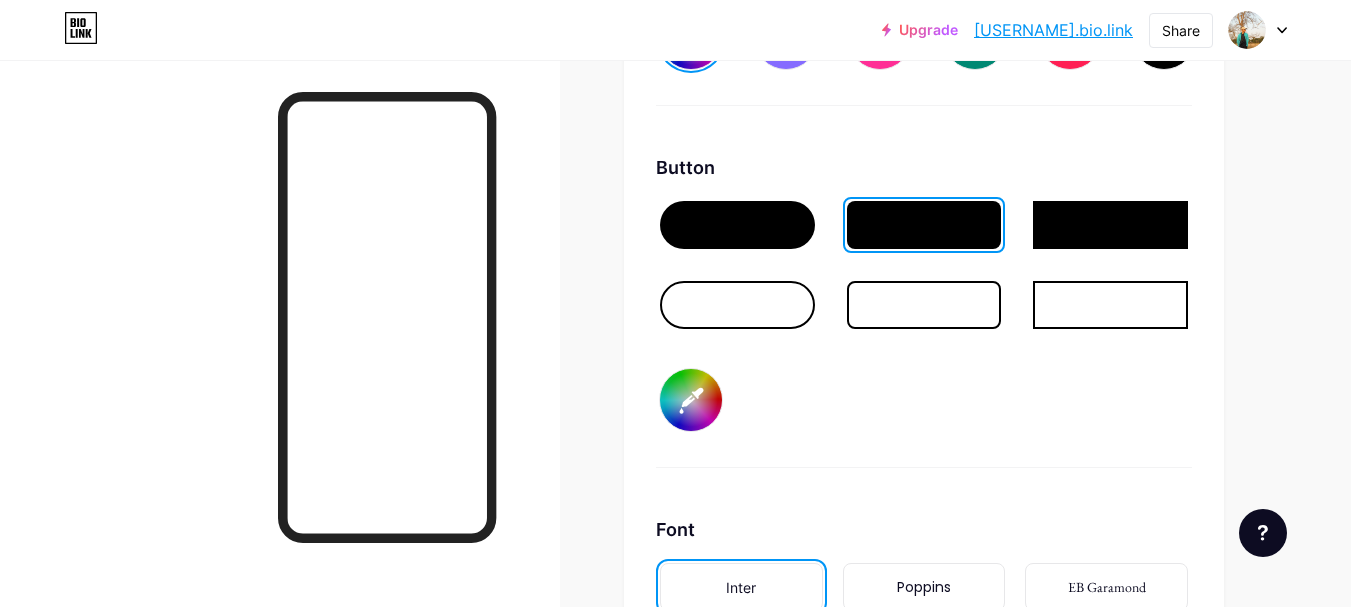 type on "#1f1e1e" 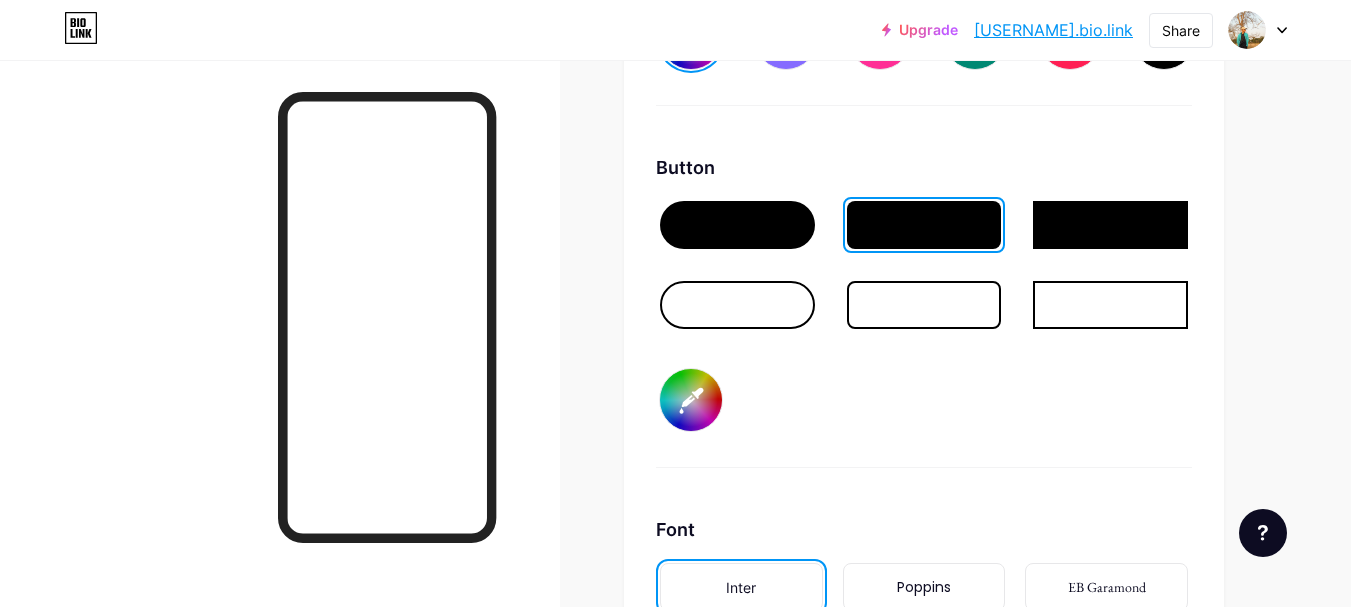 type on "#ffffff" 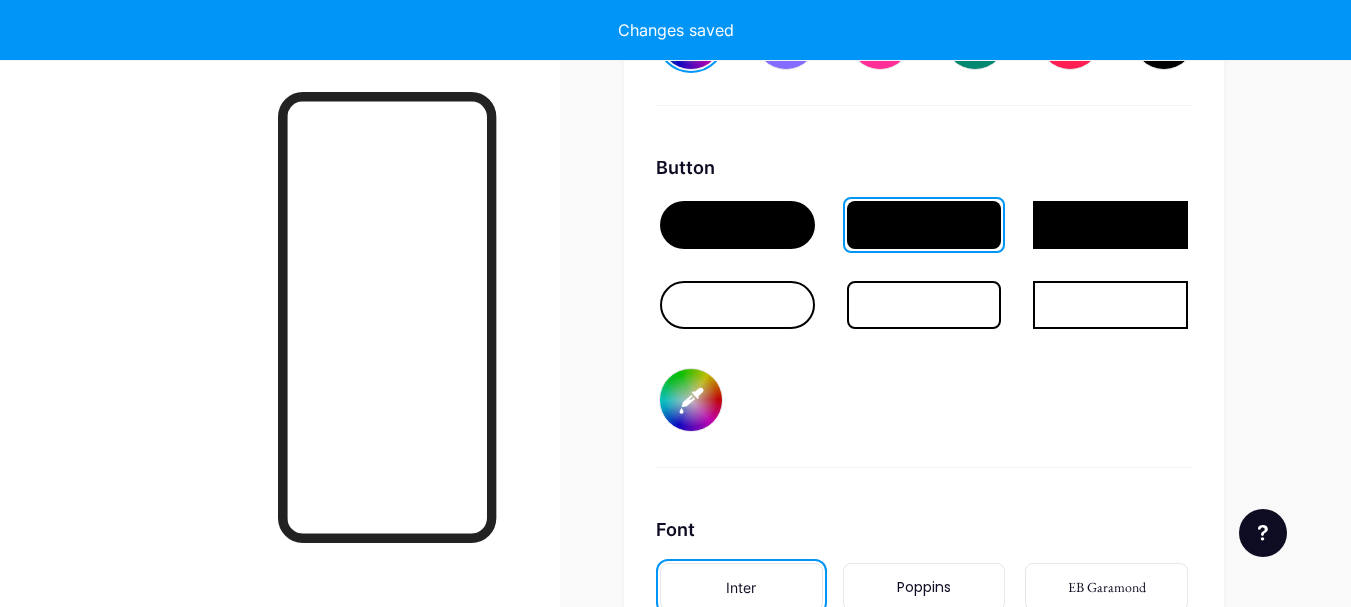 type on "#e5f7ff" 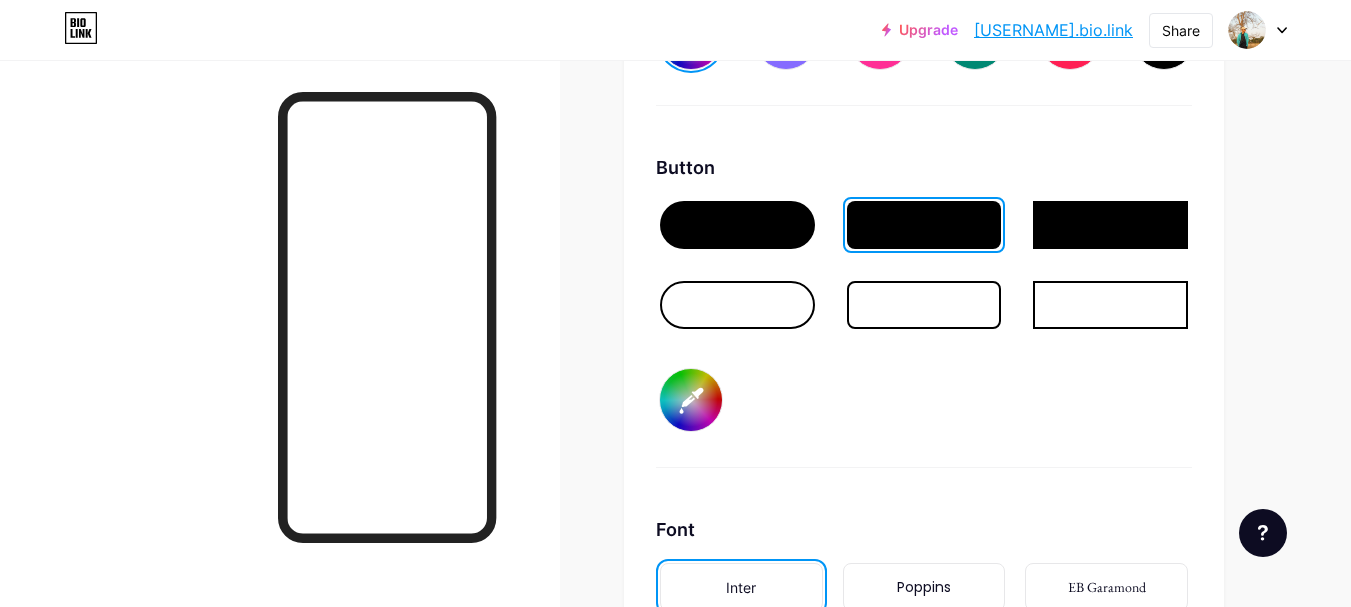 type on "#1f1e1e" 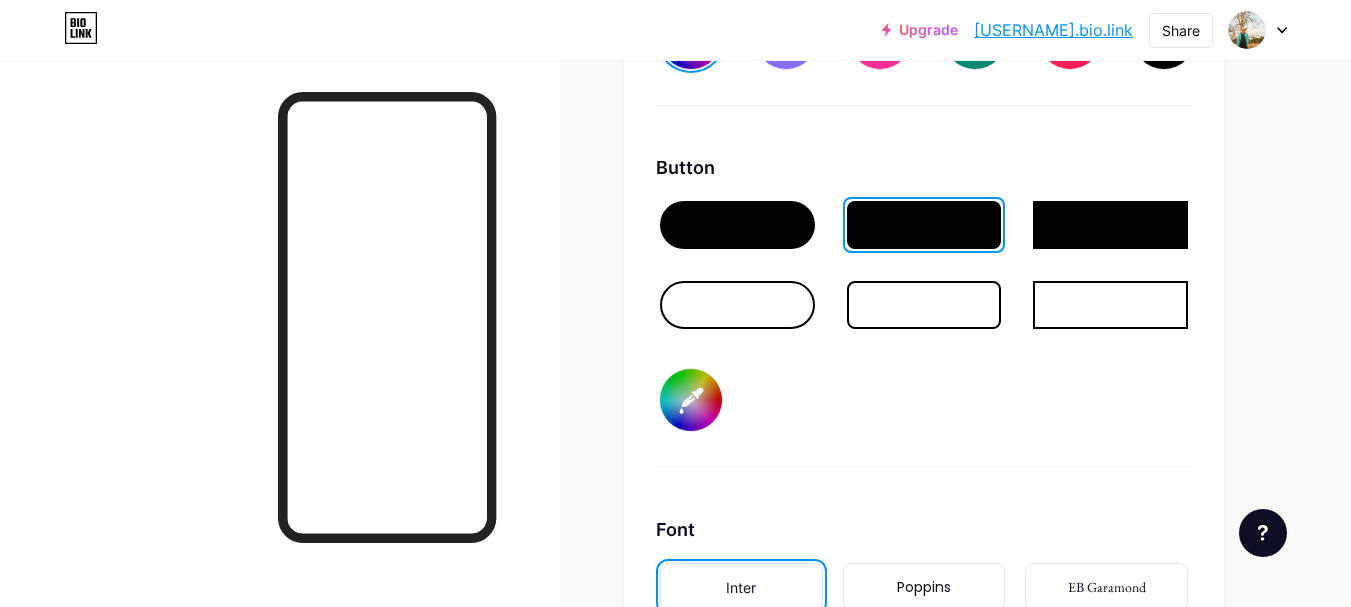 type on "#ffffff" 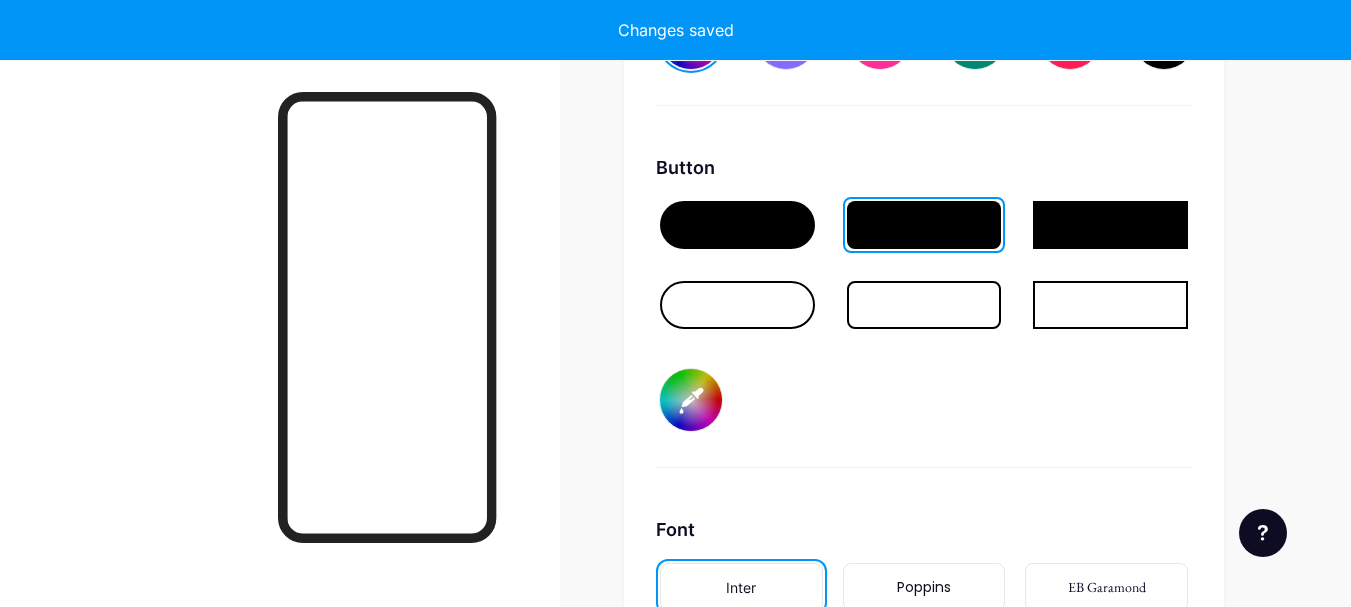 click on "#e5f7ff" at bounding box center [691, 400] 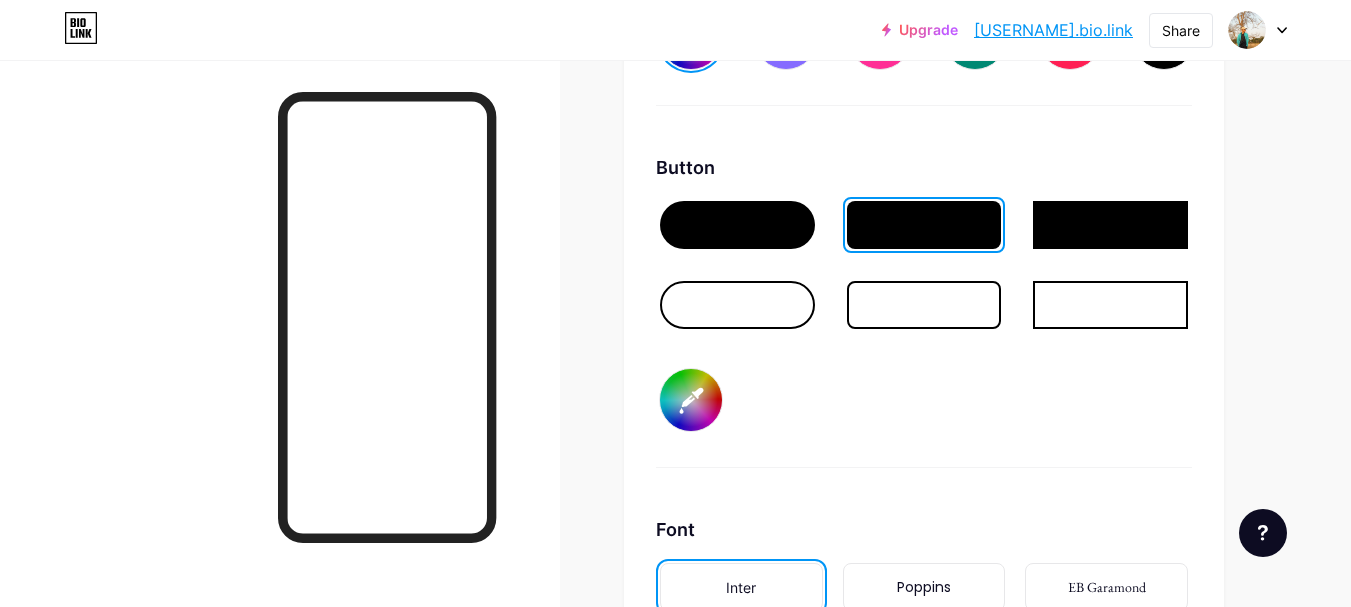 type on "#ffffff" 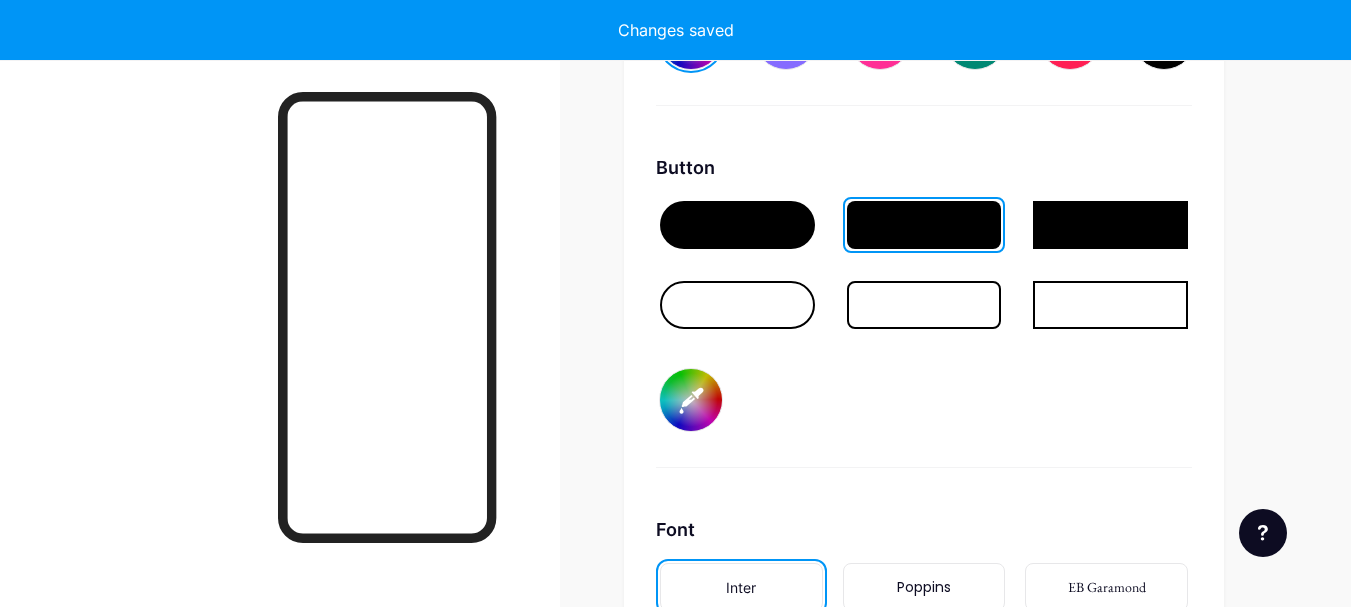 type on "#1f1e1e" 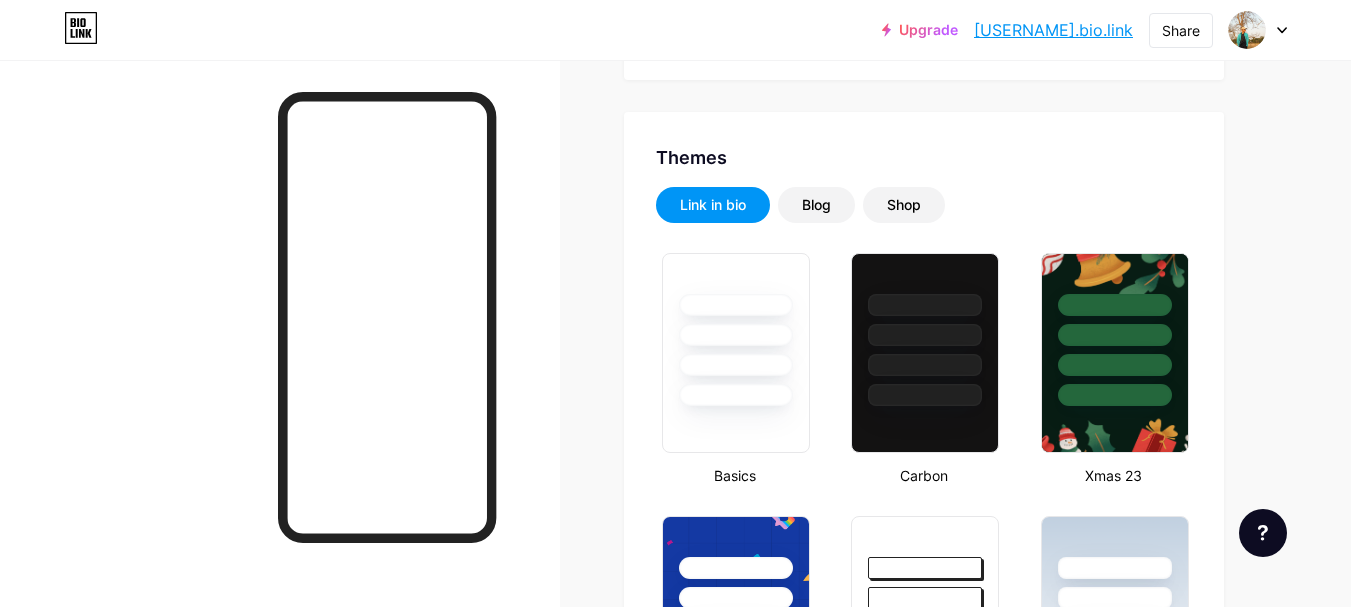 scroll, scrollTop: 0, scrollLeft: 0, axis: both 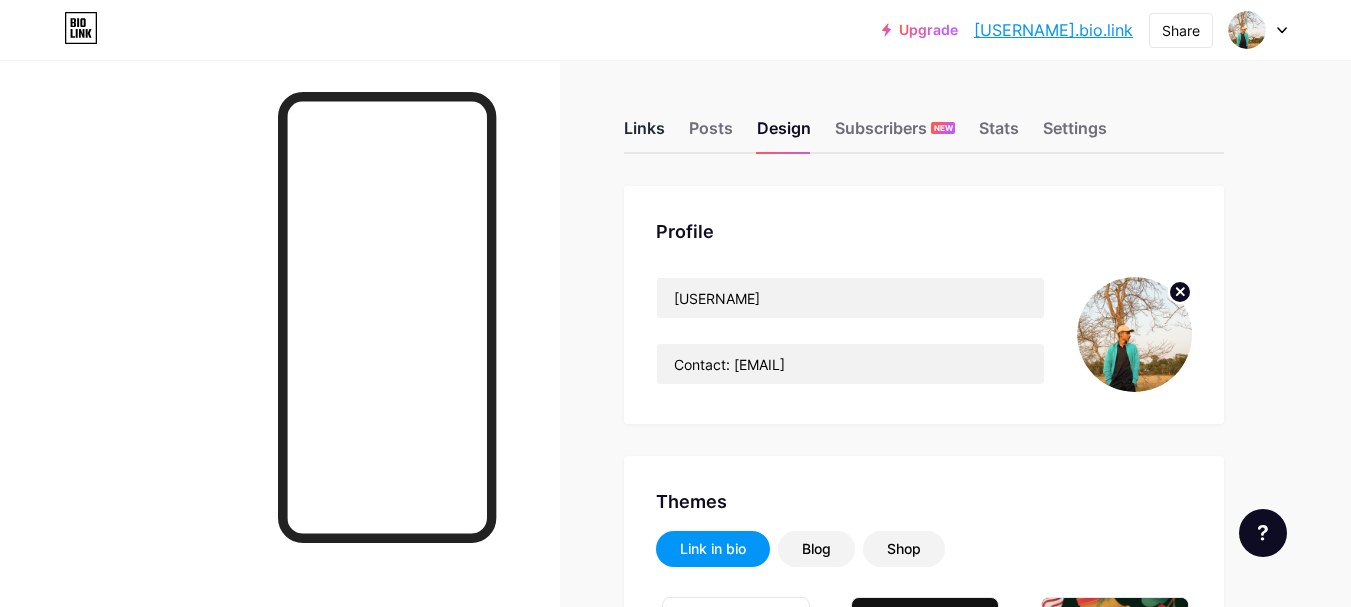 click on "Links" at bounding box center [644, 134] 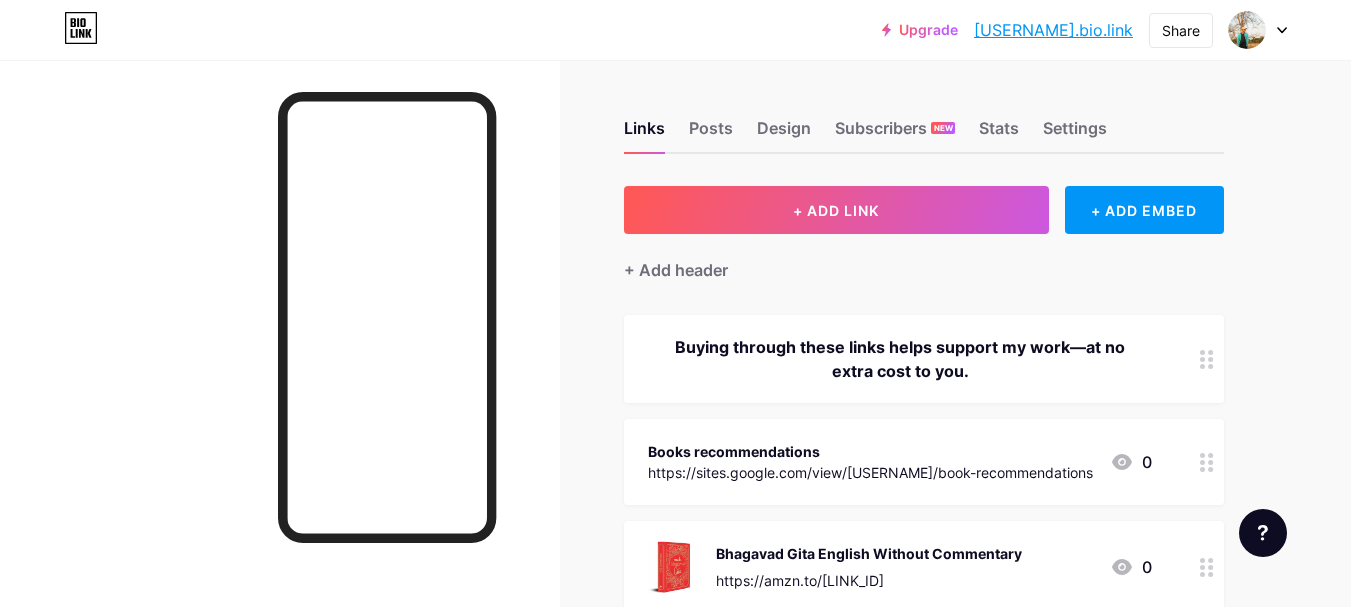 click on "Buying through these links helps support my work—at no extra cost to you." at bounding box center [900, 359] 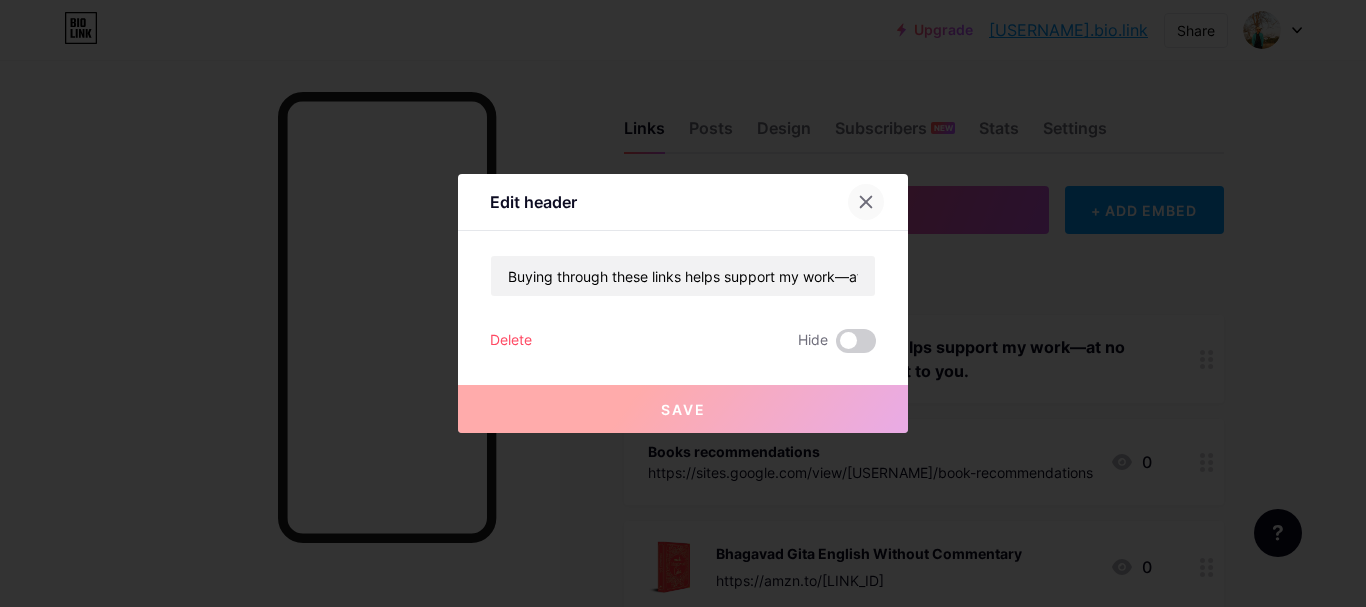 click 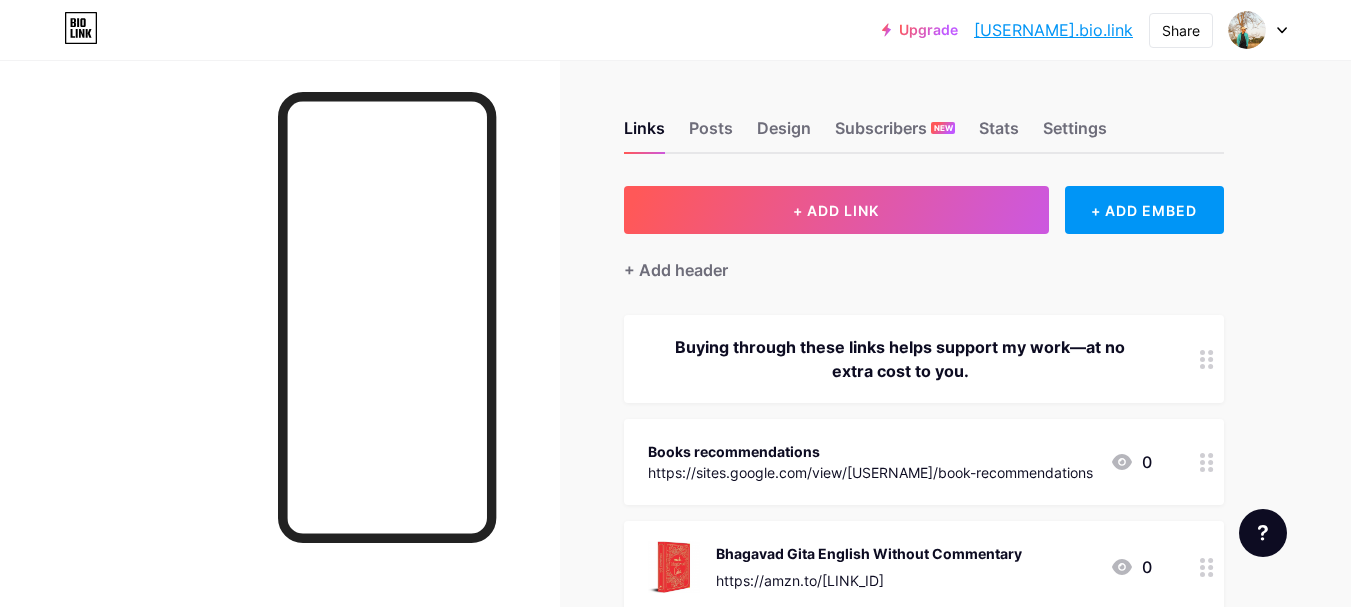 click on "Buying through these links helps support my work—at no extra cost to you." at bounding box center (924, 359) 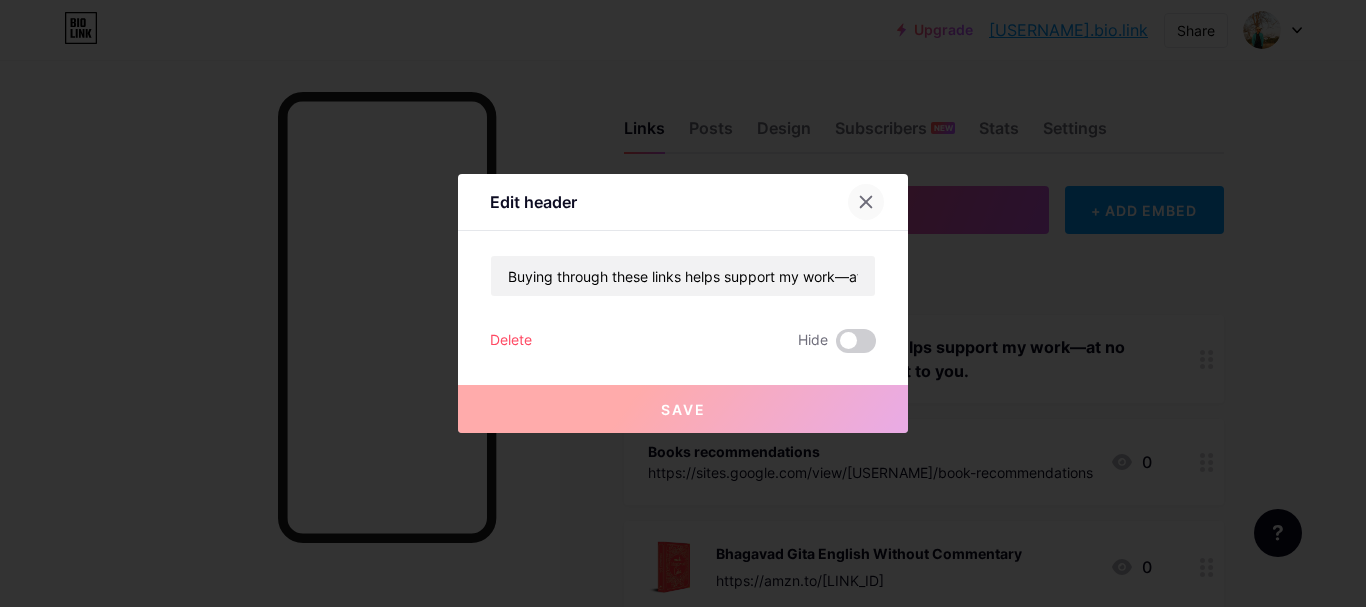 click 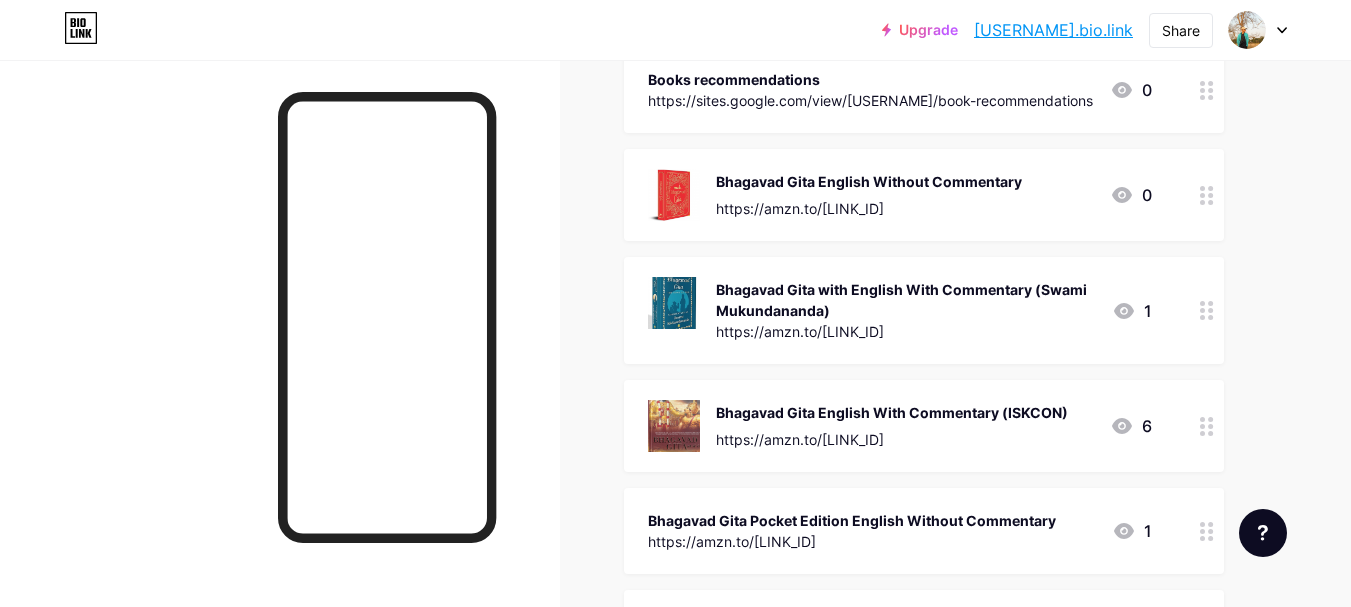 scroll, scrollTop: 386, scrollLeft: 0, axis: vertical 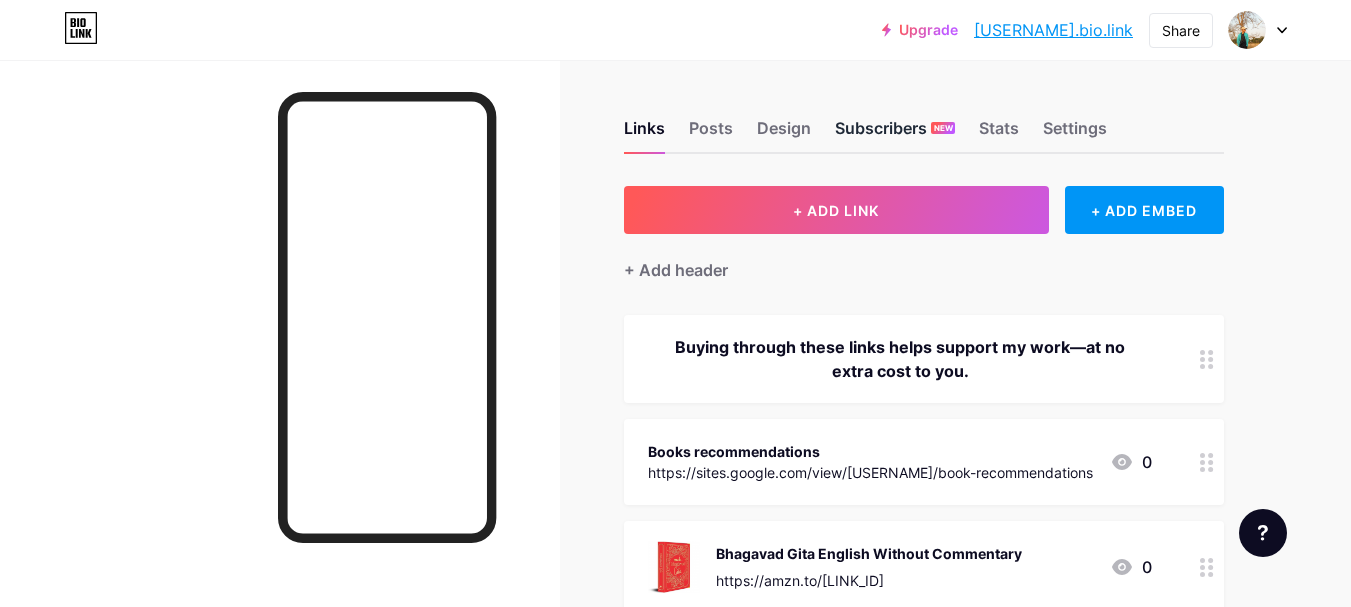 click on "Subscribers
NEW" at bounding box center (895, 134) 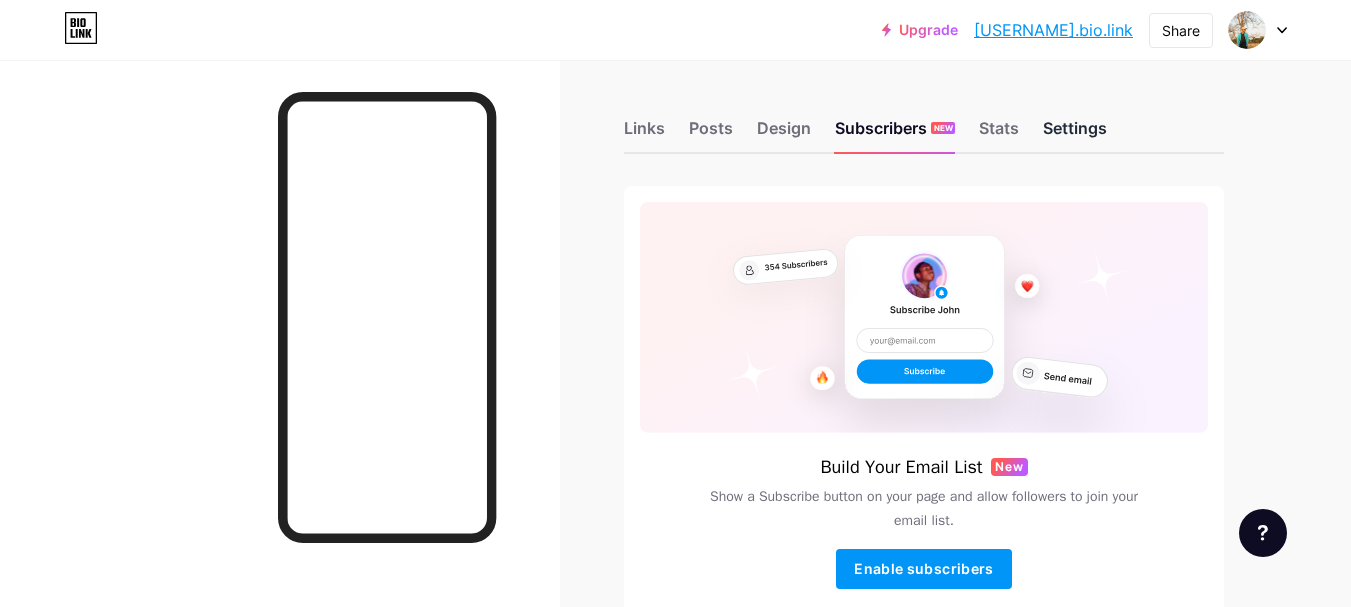 click on "Settings" at bounding box center (1075, 134) 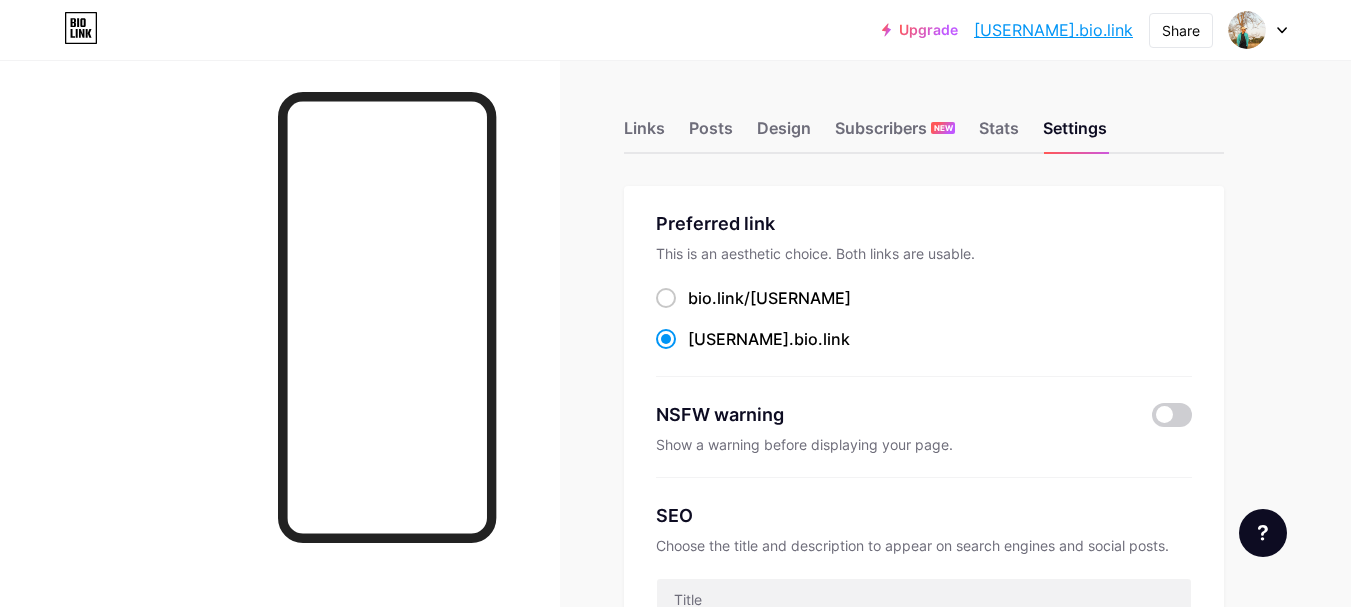 click on "Links
Posts
Design
Subscribers
NEW
Stats
Settings" at bounding box center (924, 119) 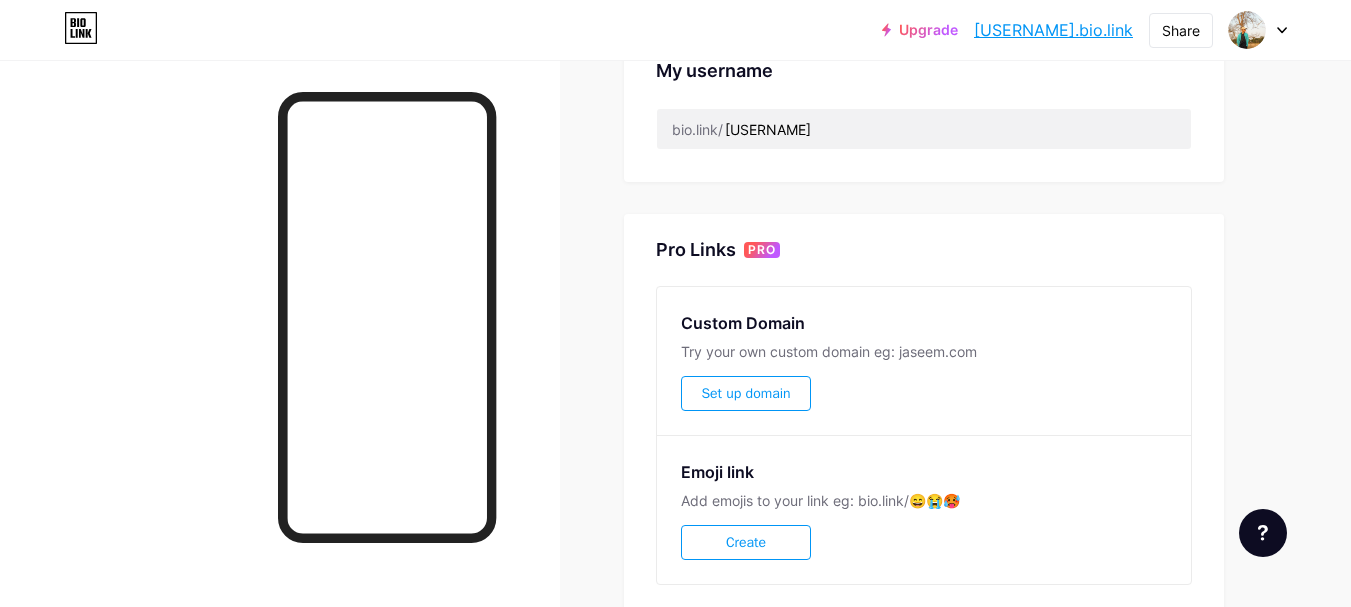 scroll, scrollTop: 957, scrollLeft: 0, axis: vertical 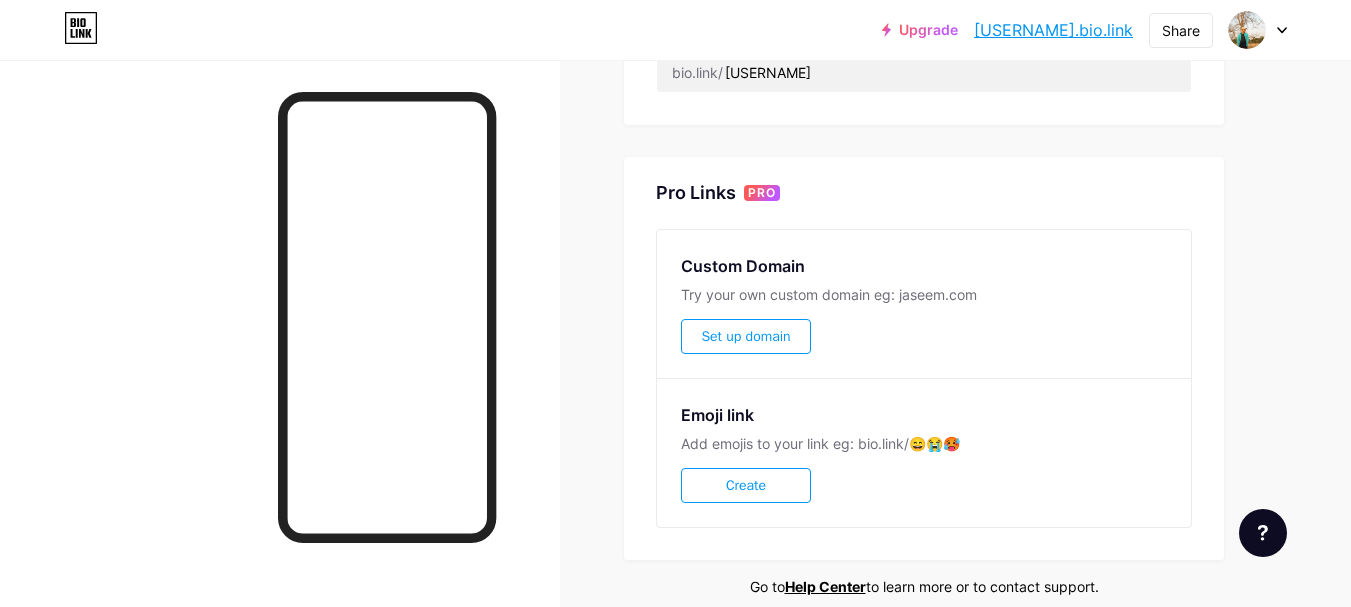 click on "Set
up domain" at bounding box center (745, 336) 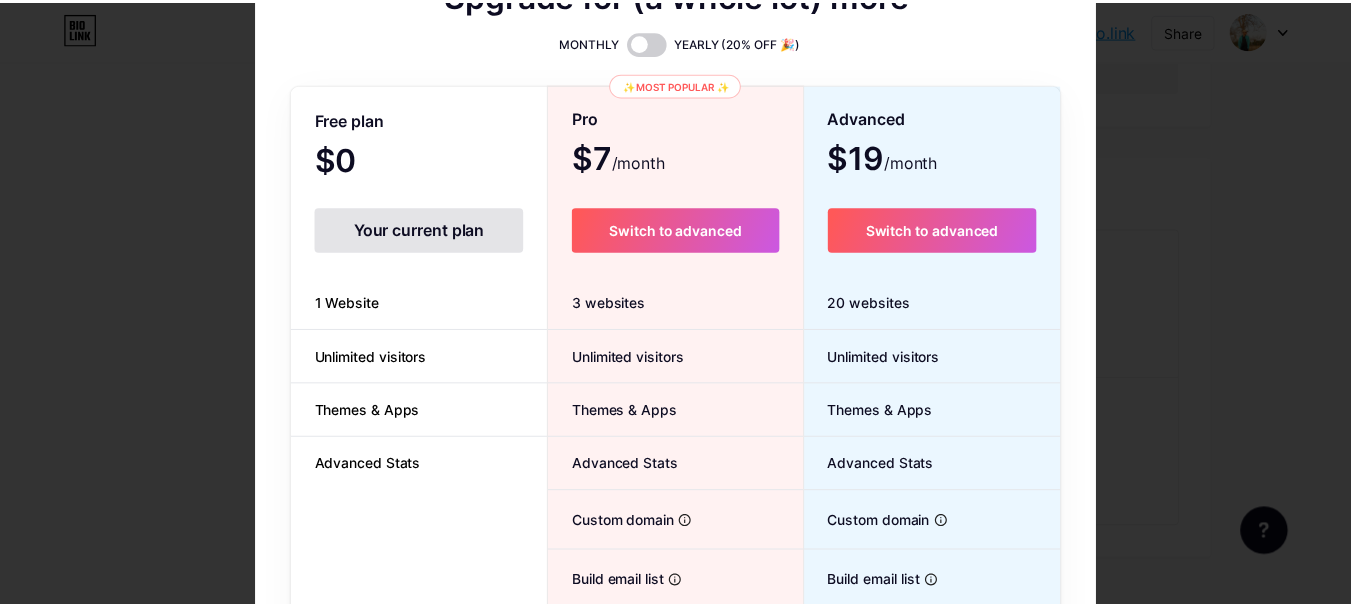 scroll, scrollTop: 0, scrollLeft: 0, axis: both 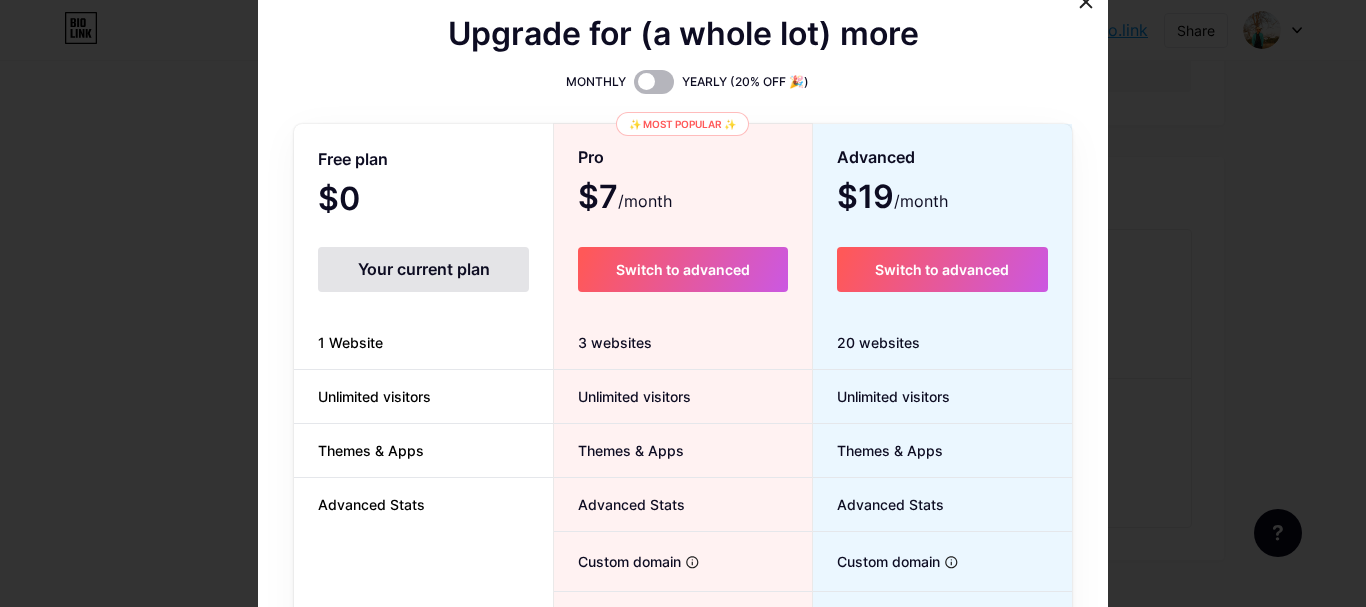 click at bounding box center (654, 82) 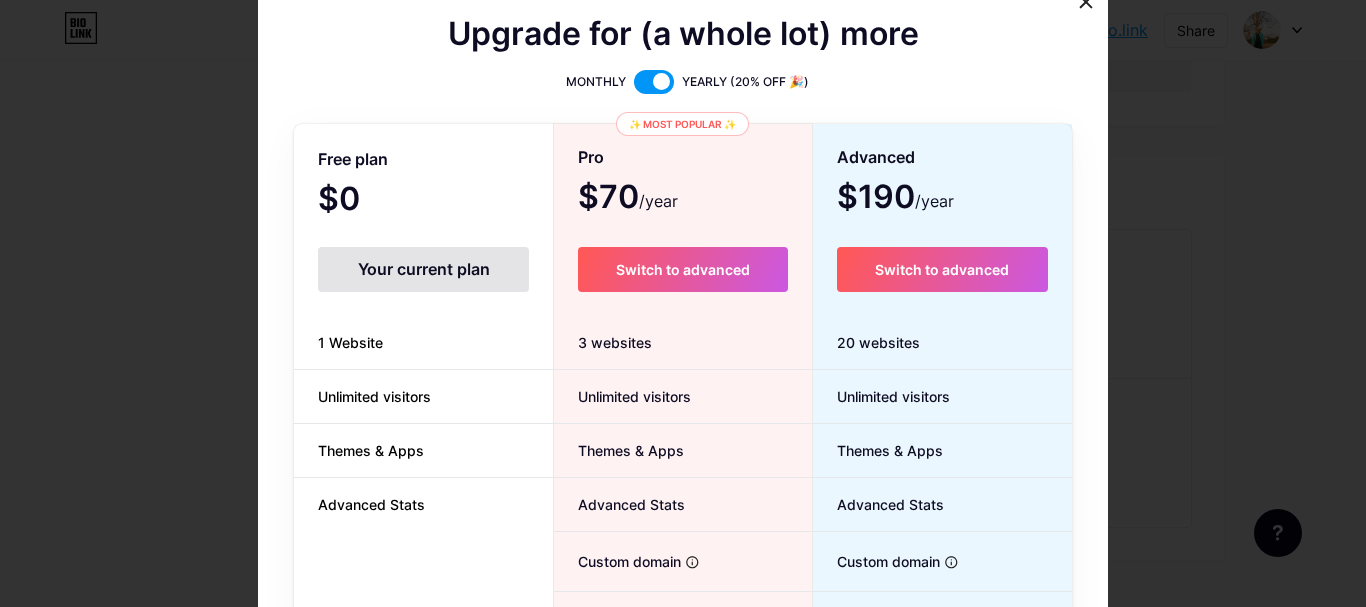 click at bounding box center (654, 82) 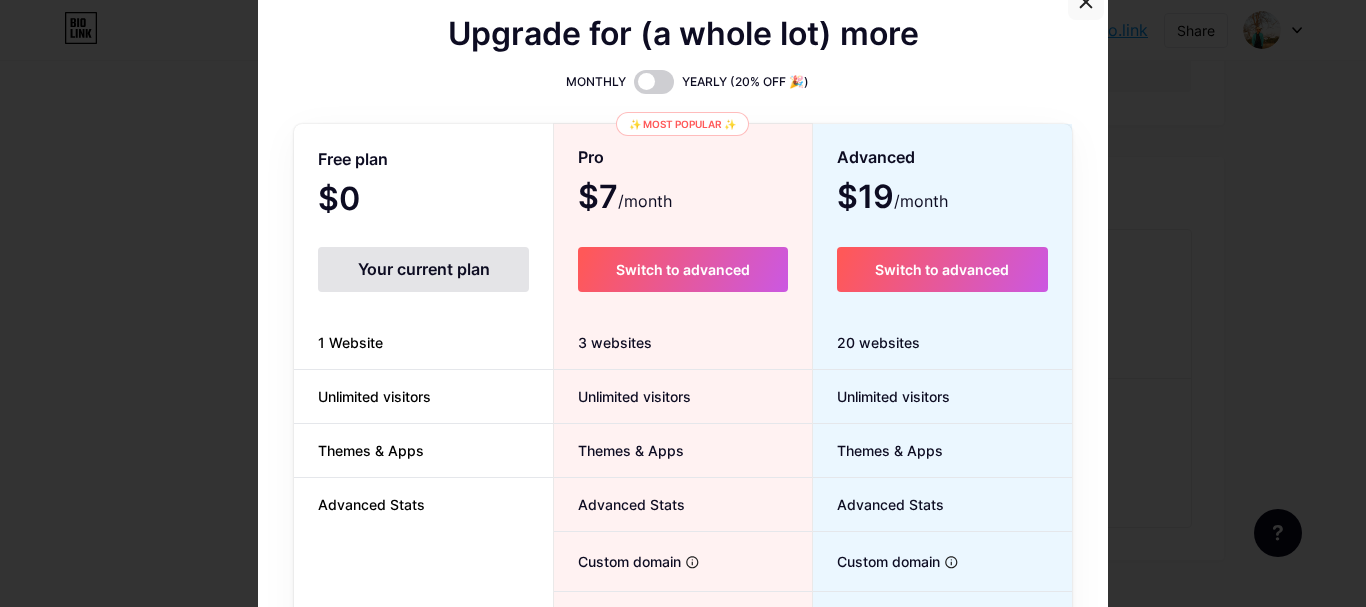 click 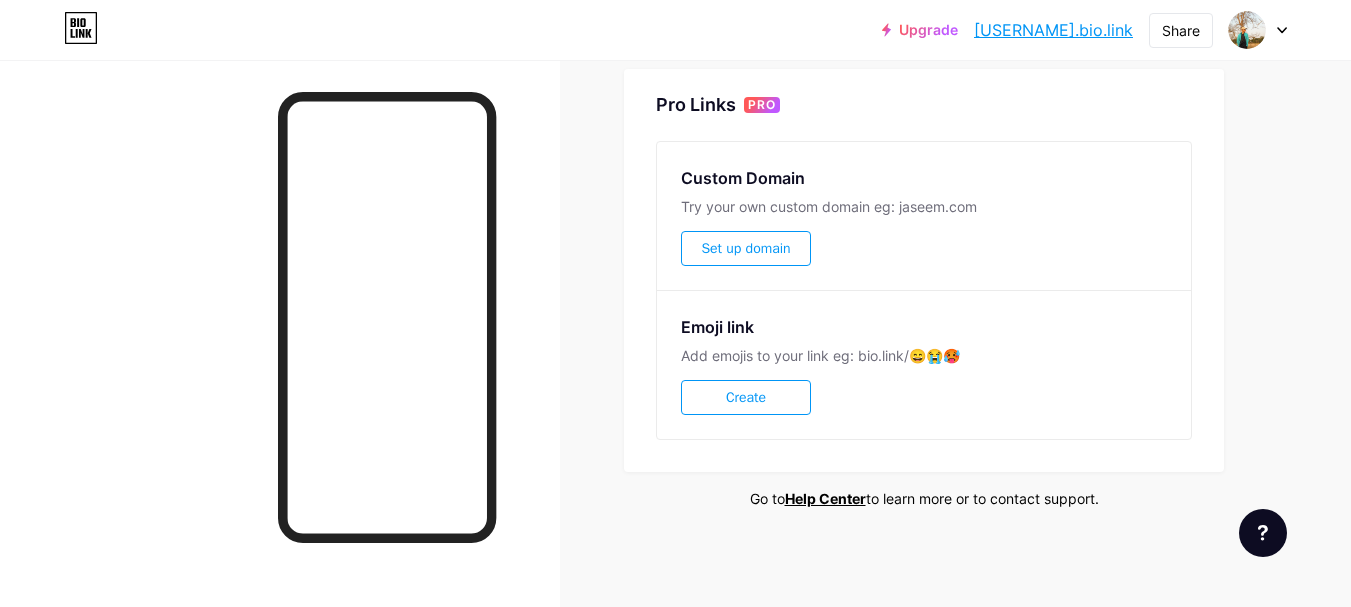 scroll, scrollTop: 0, scrollLeft: 0, axis: both 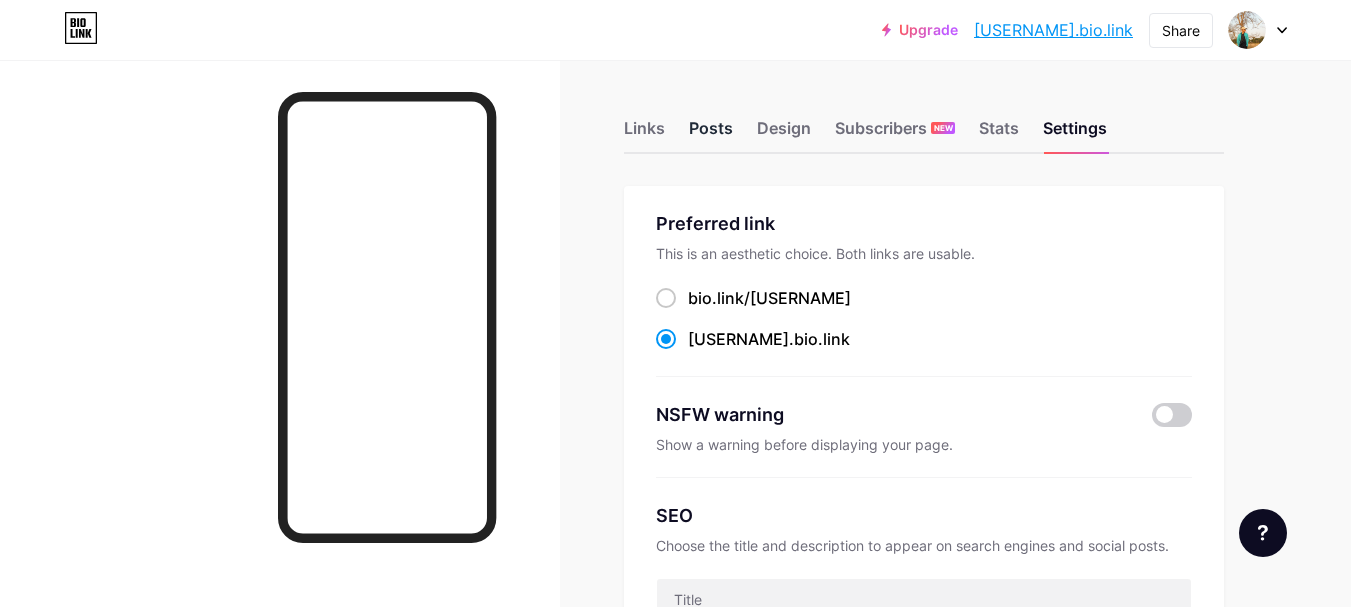 click on "Posts" at bounding box center (711, 134) 